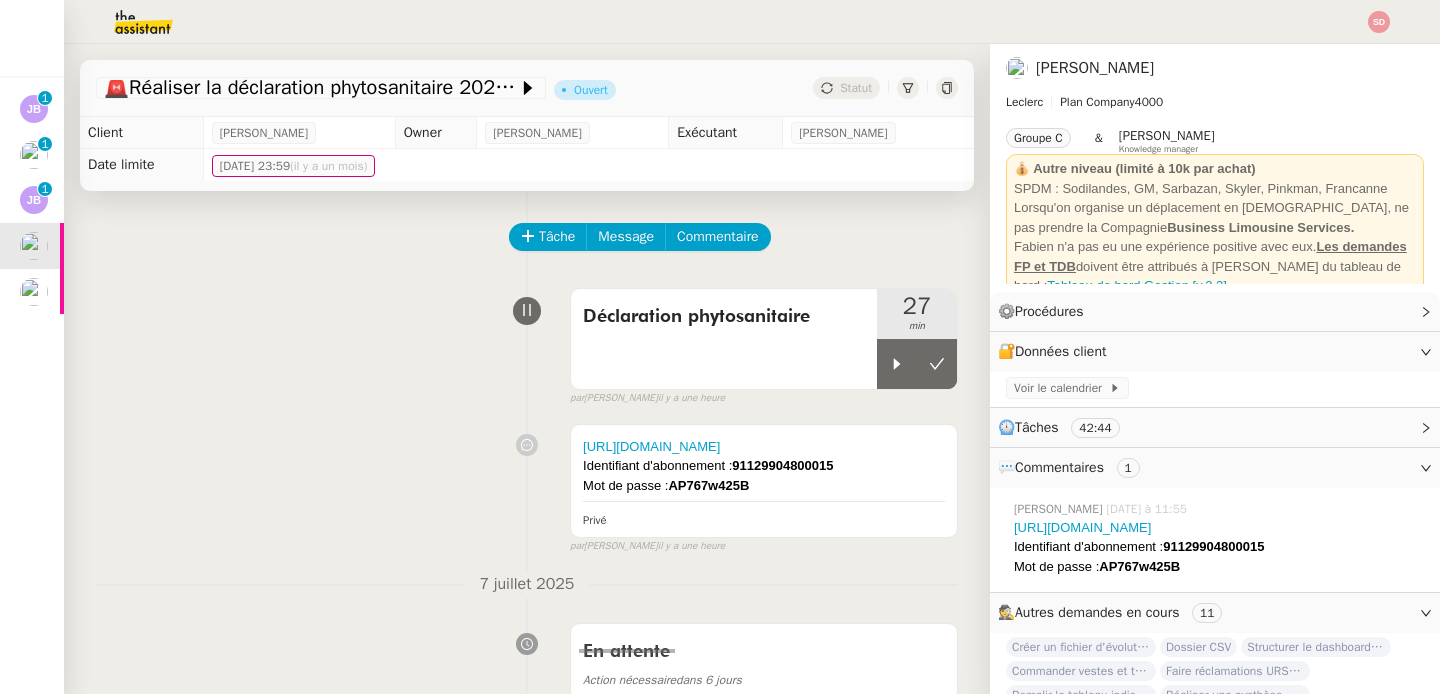 scroll, scrollTop: 0, scrollLeft: 0, axis: both 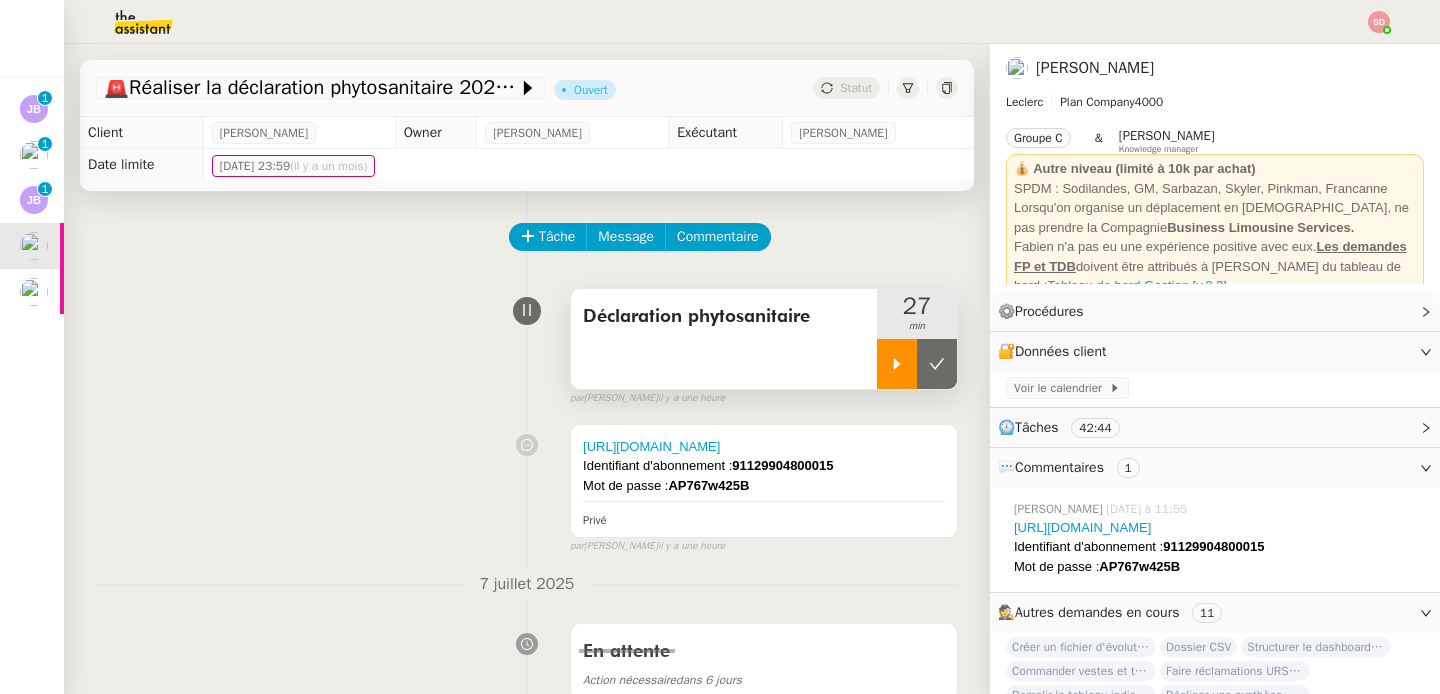 click 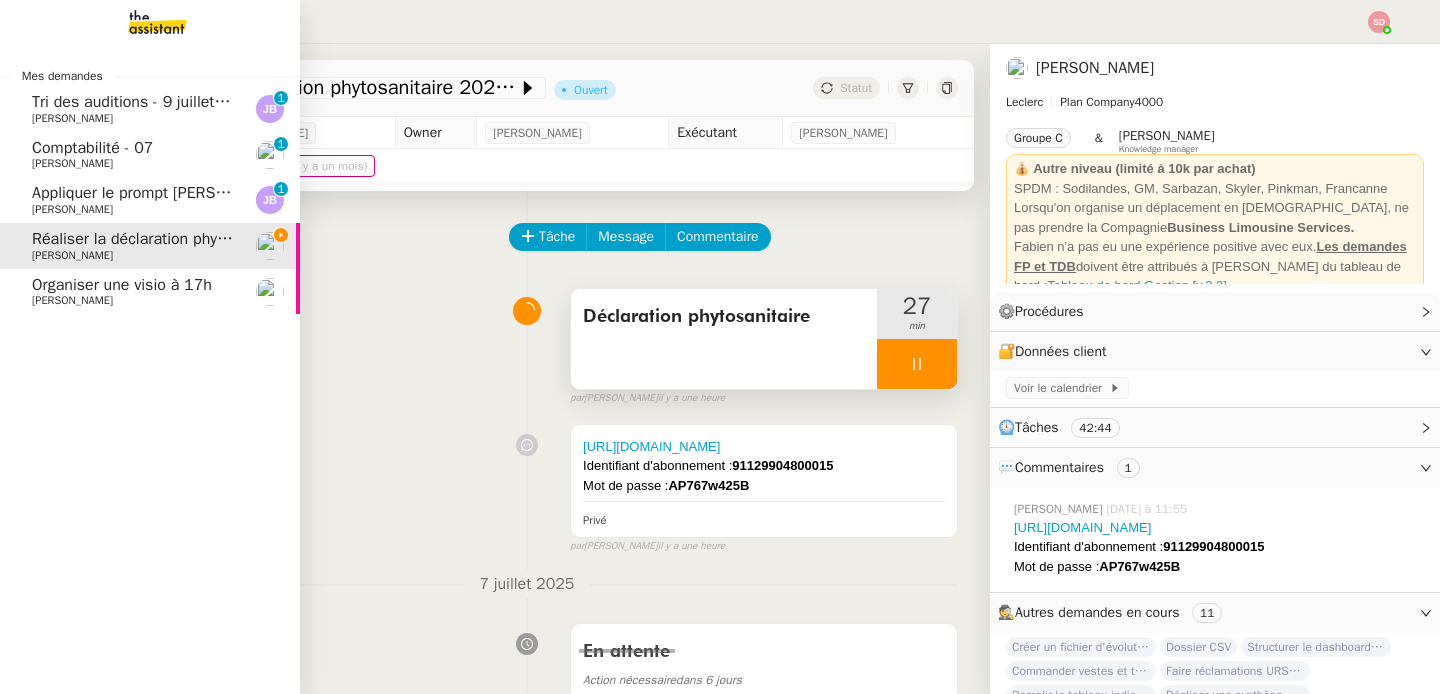 click on "Organiser une visio à 17h" 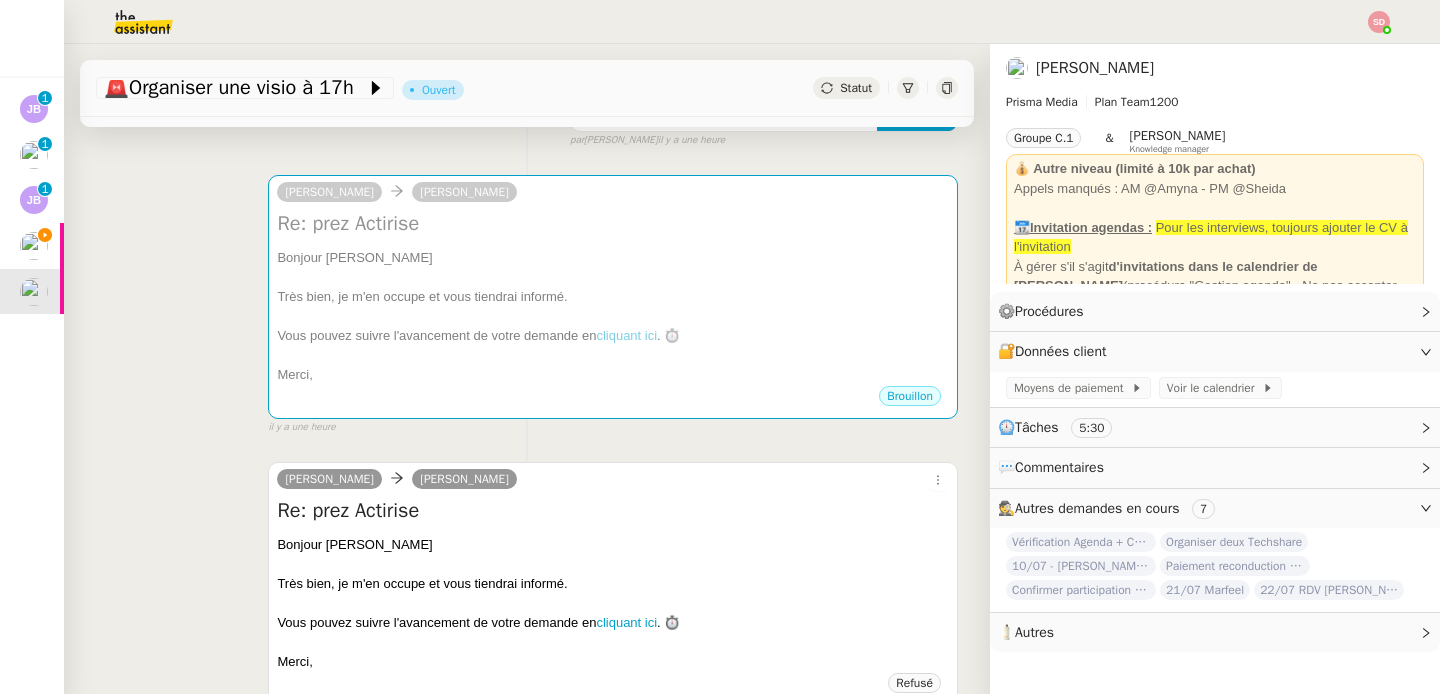 scroll, scrollTop: 0, scrollLeft: 0, axis: both 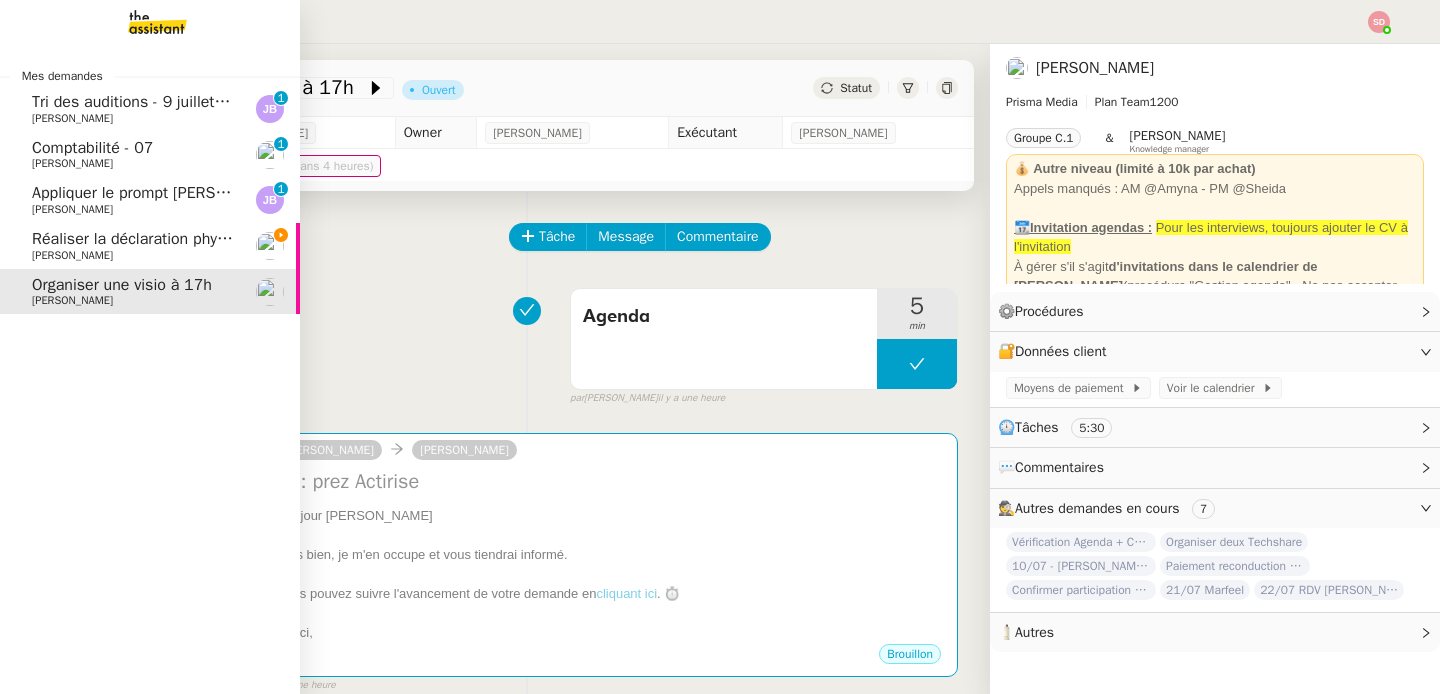 click on "[PERSON_NAME]" 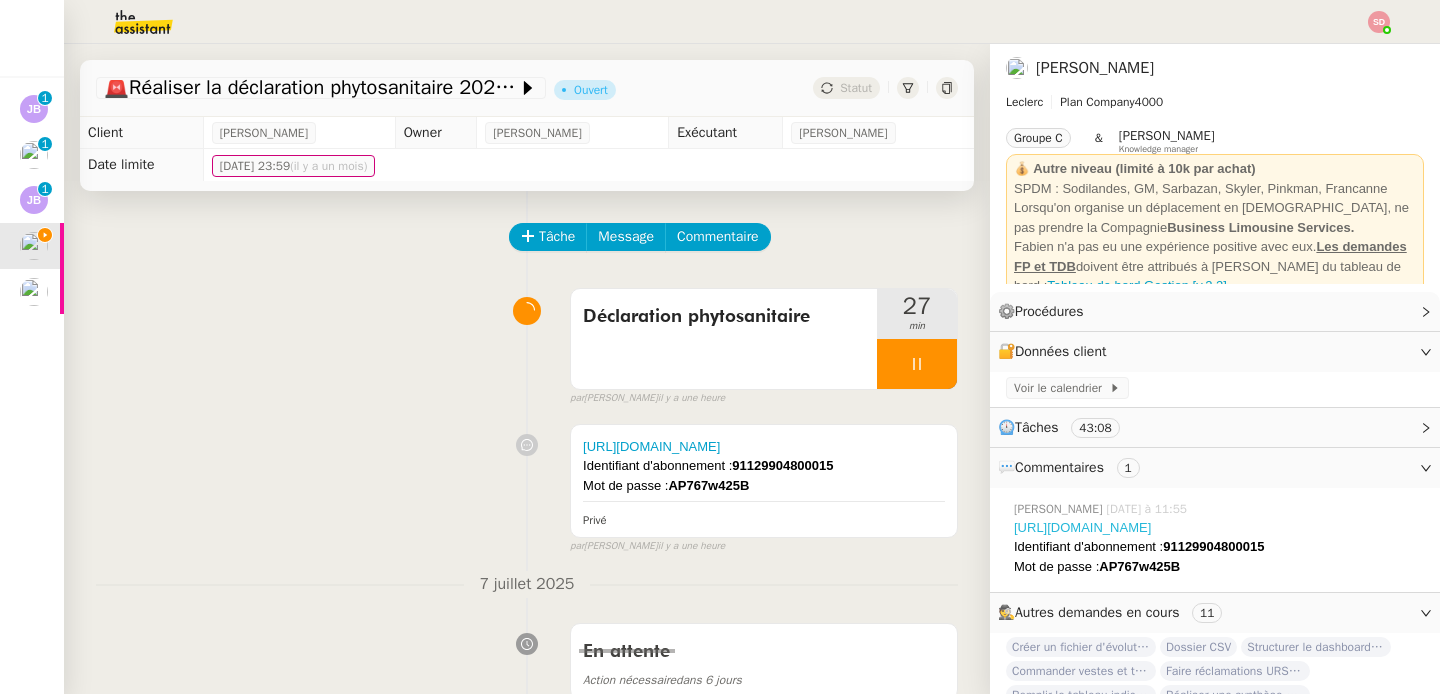 click on "[URL][DOMAIN_NAME]" 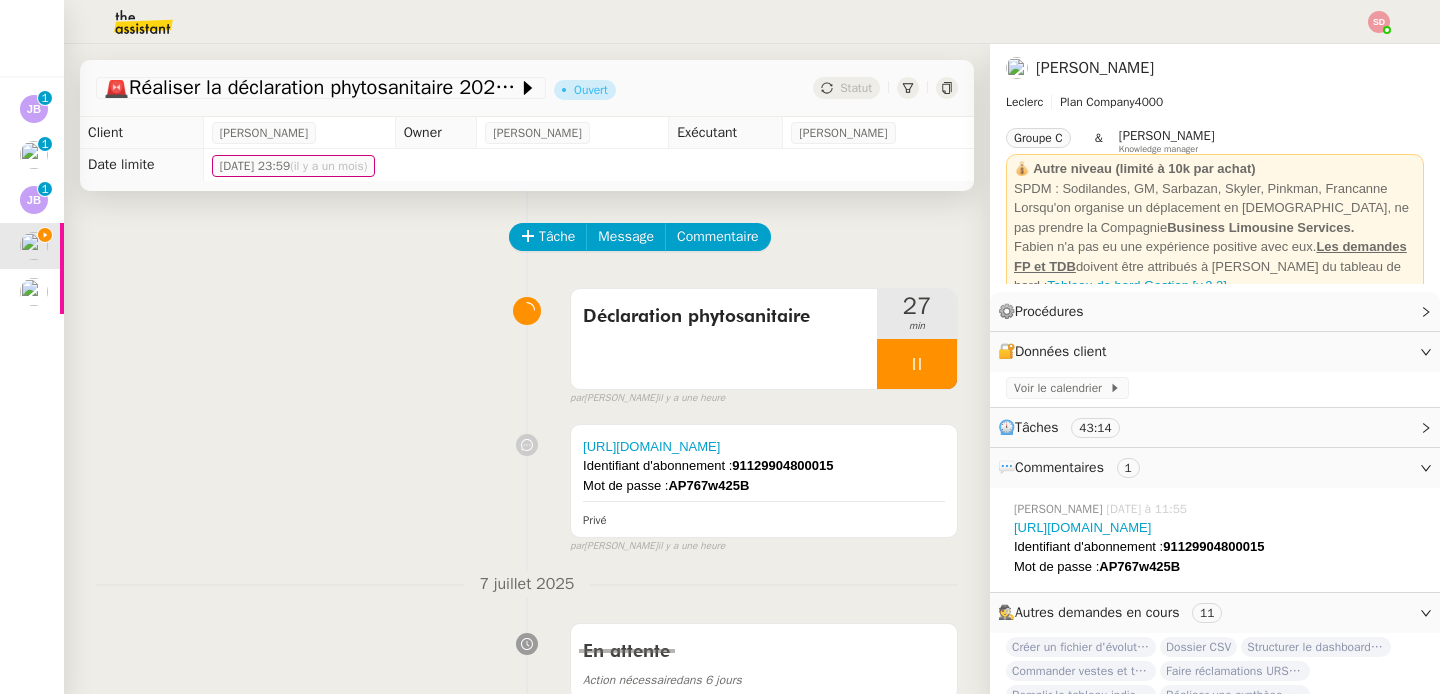 click on "91129904800015" 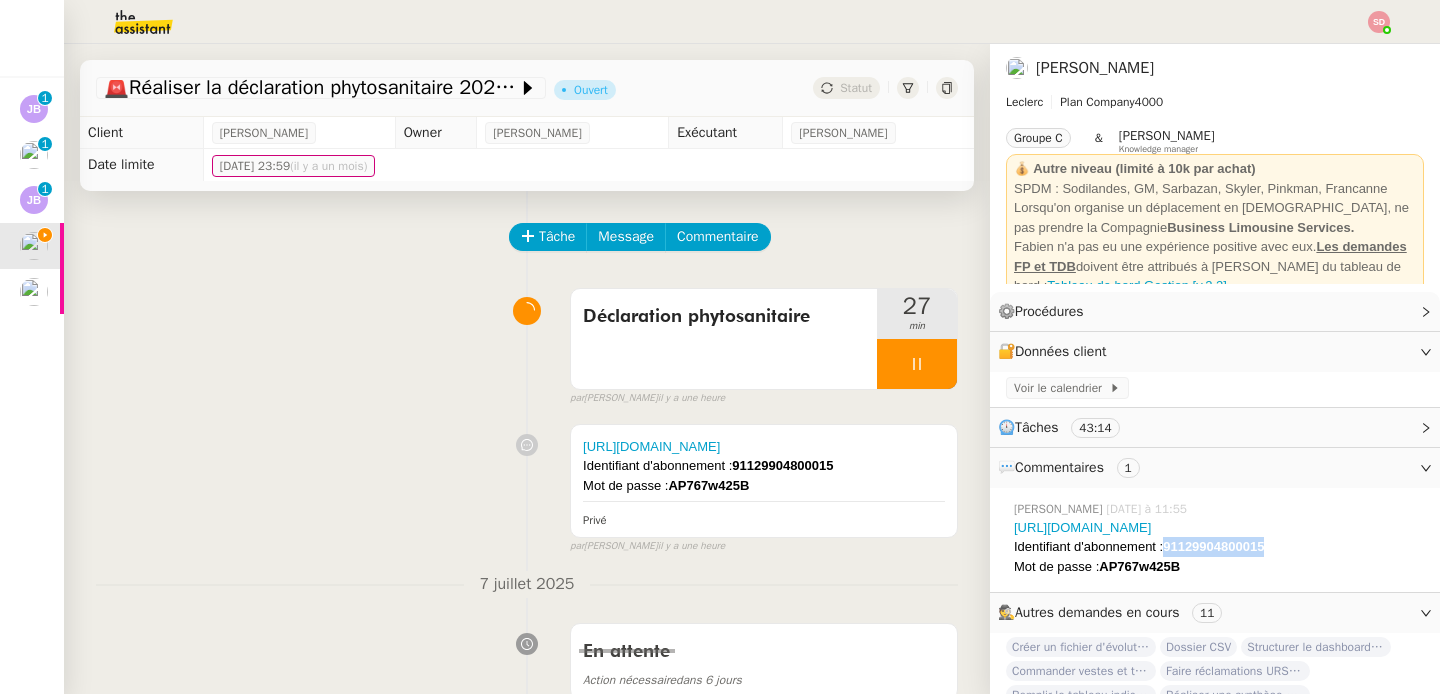 click on "91129904800015" 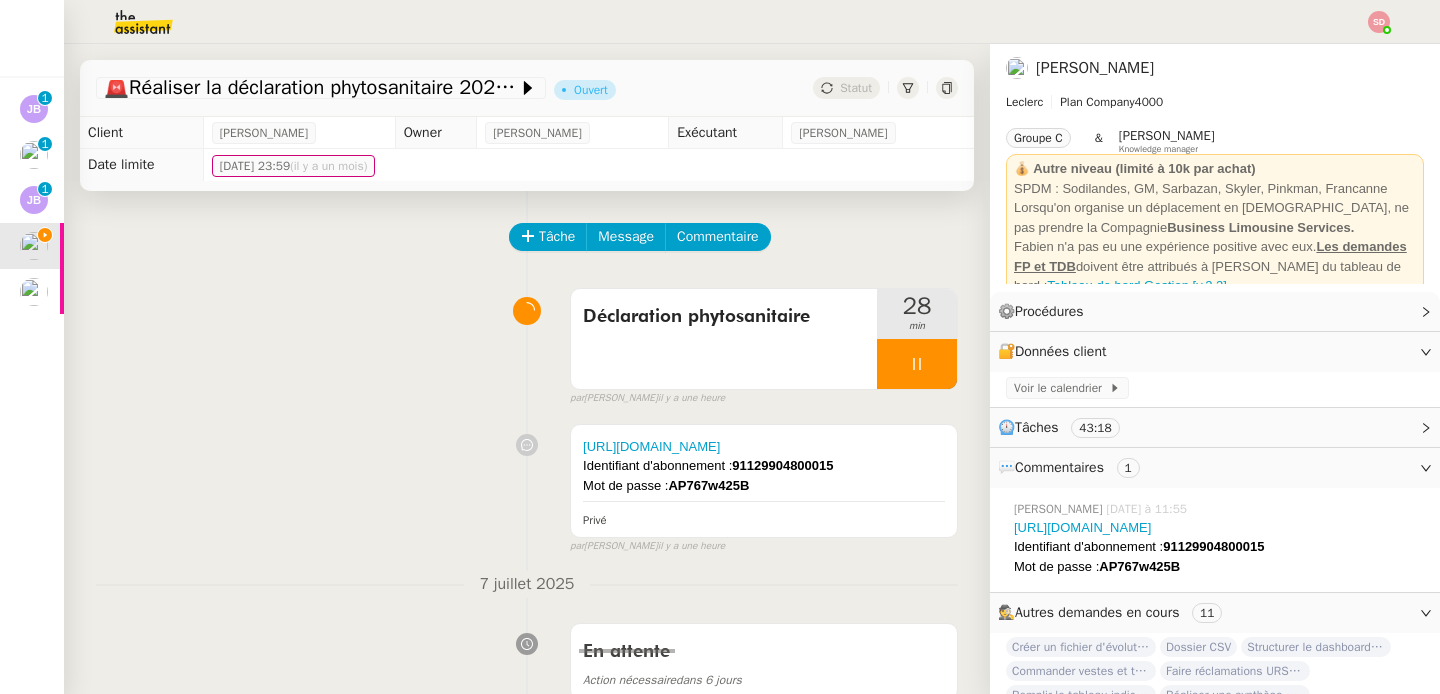 click on "AP767w425B" 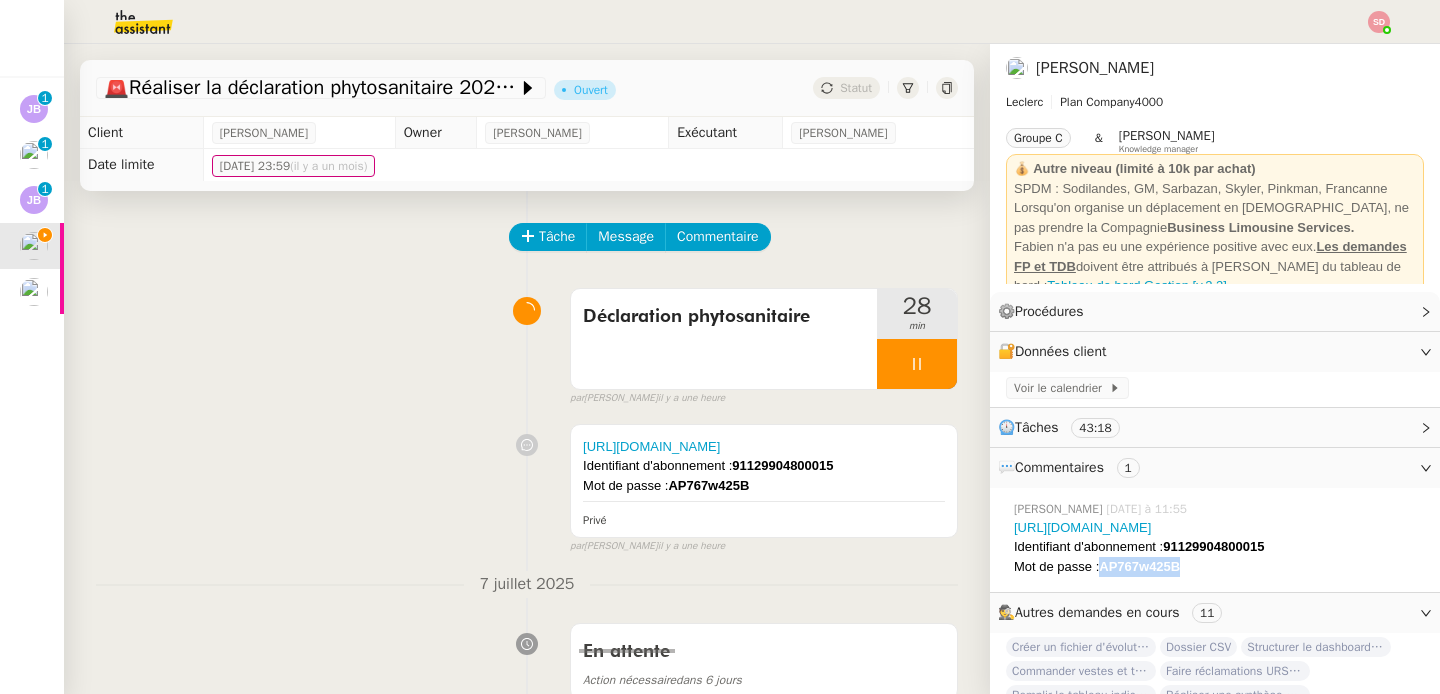 click on "AP767w425B" 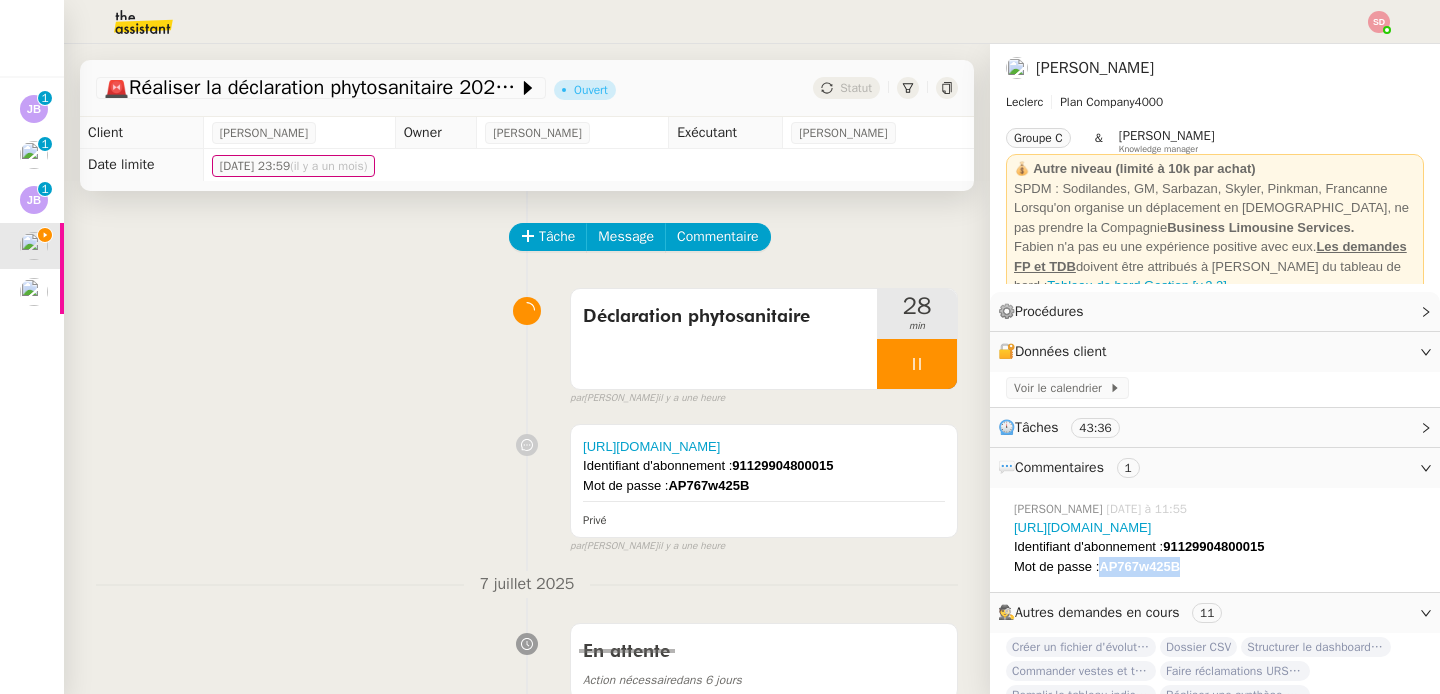 scroll, scrollTop: 599, scrollLeft: 0, axis: vertical 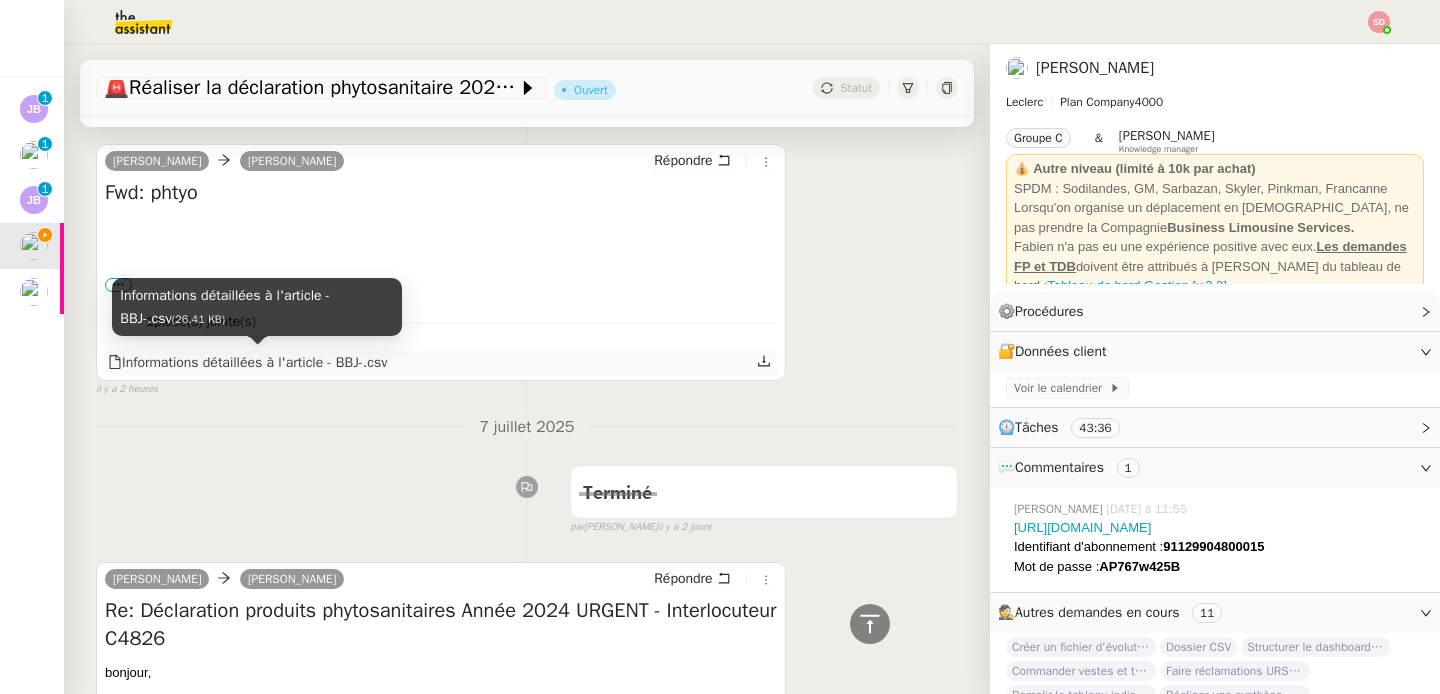 click on "Informations détaillées à l'article - BBJ-.csv" 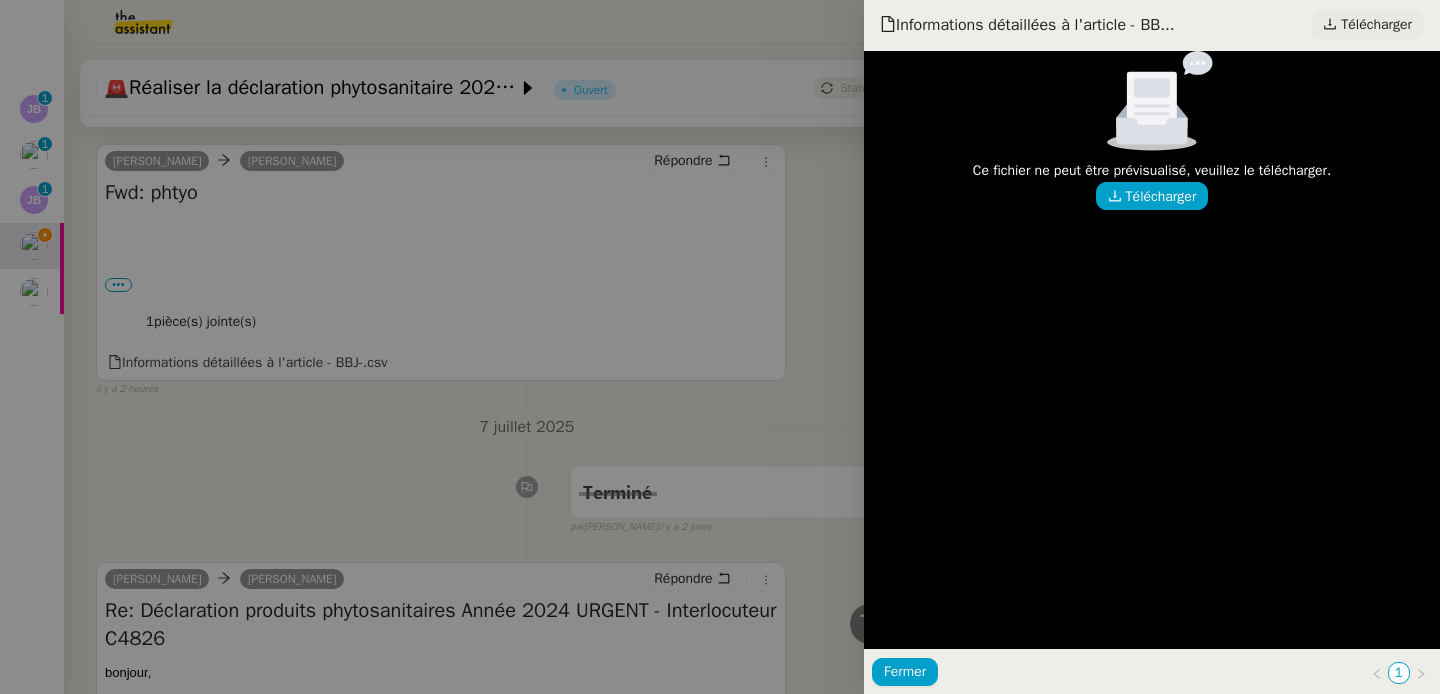 click on "Télécharger" at bounding box center [1376, 25] 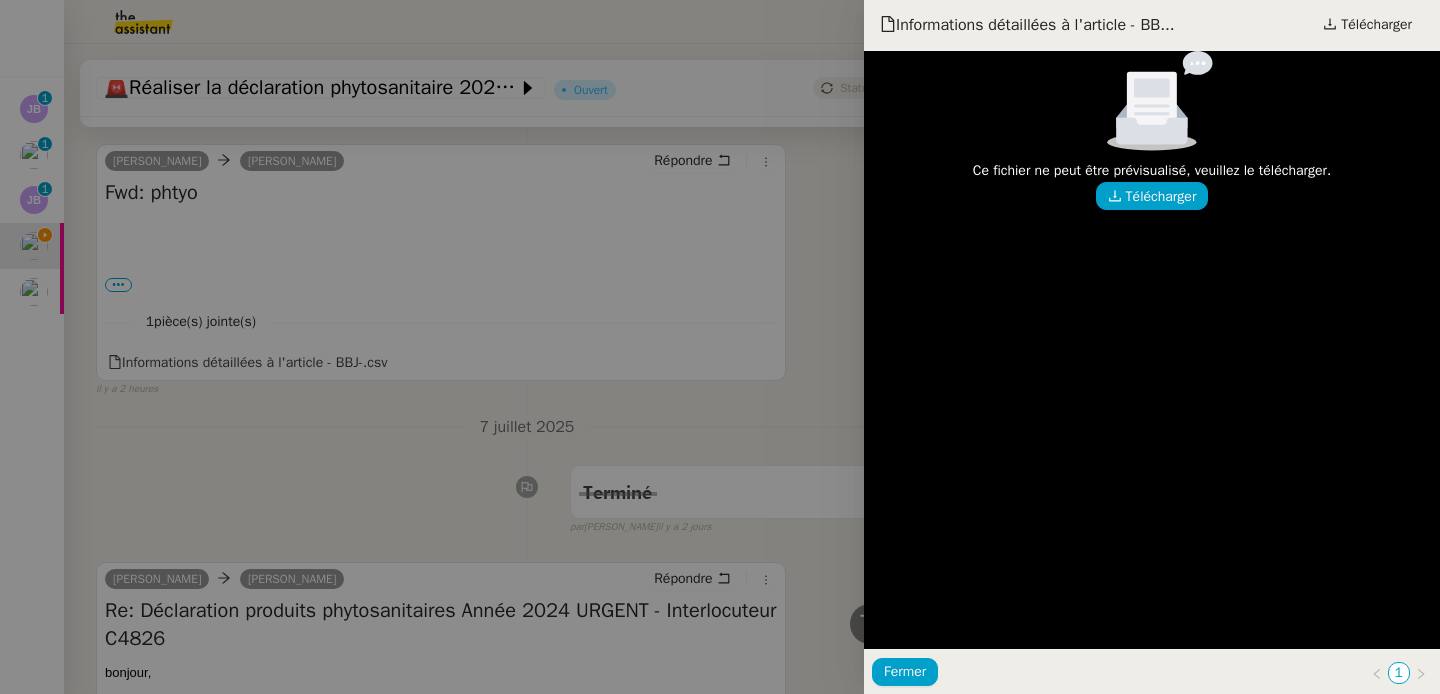 click at bounding box center (720, 347) 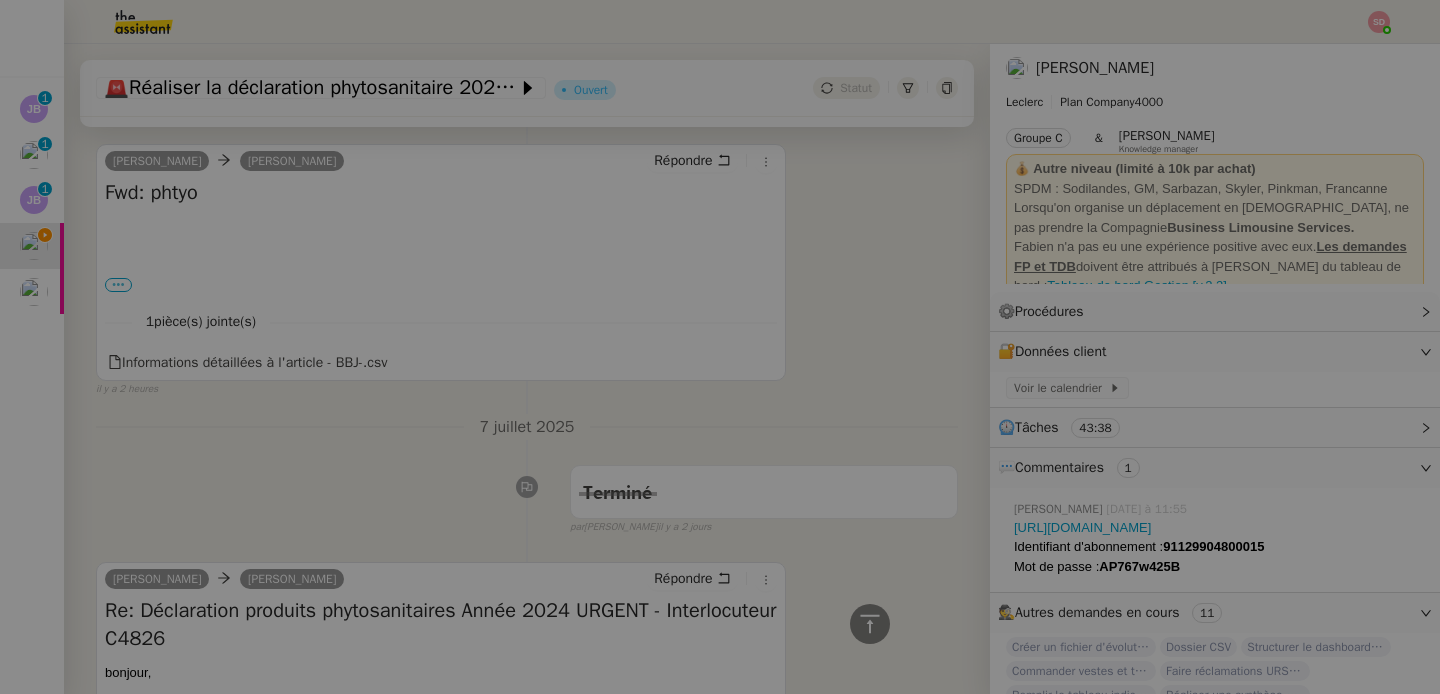 click on "•••" at bounding box center [118, 285] 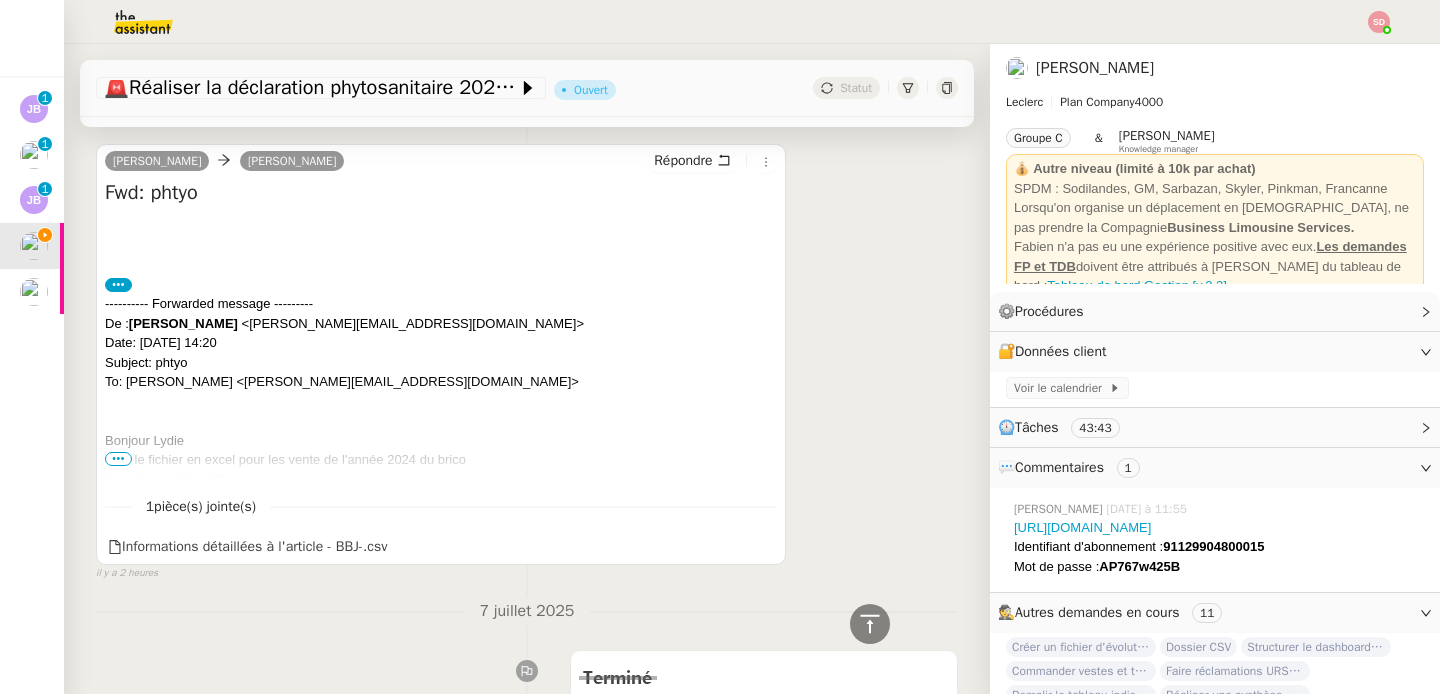 click on "•••" at bounding box center (118, 459) 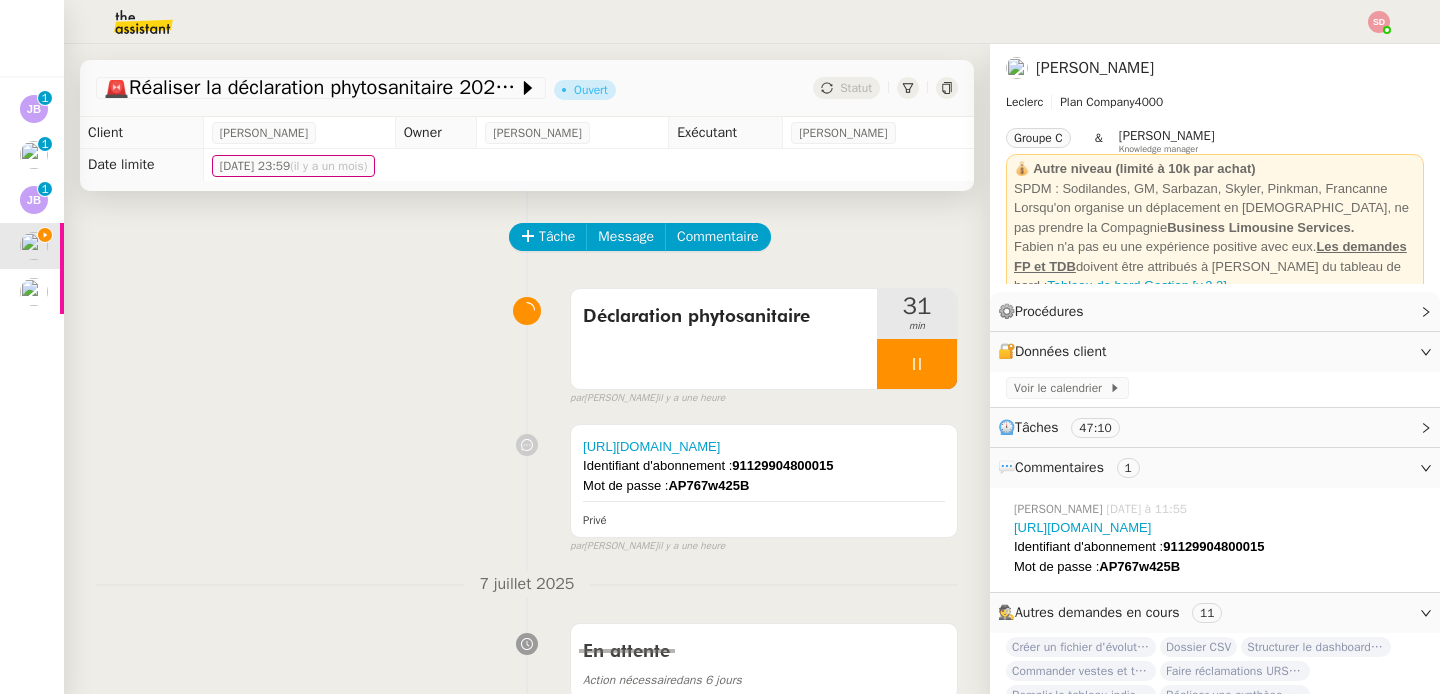 scroll, scrollTop: 421, scrollLeft: 0, axis: vertical 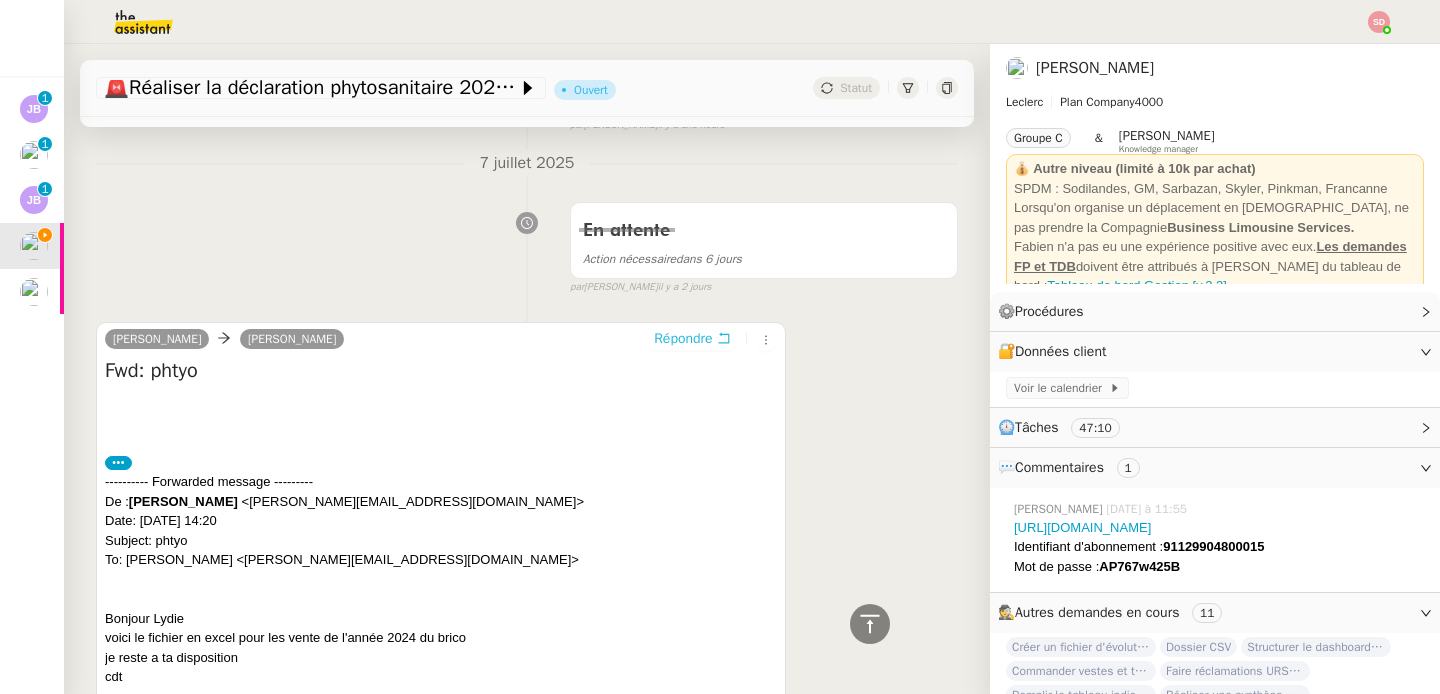 click on "Répondre" at bounding box center [683, 339] 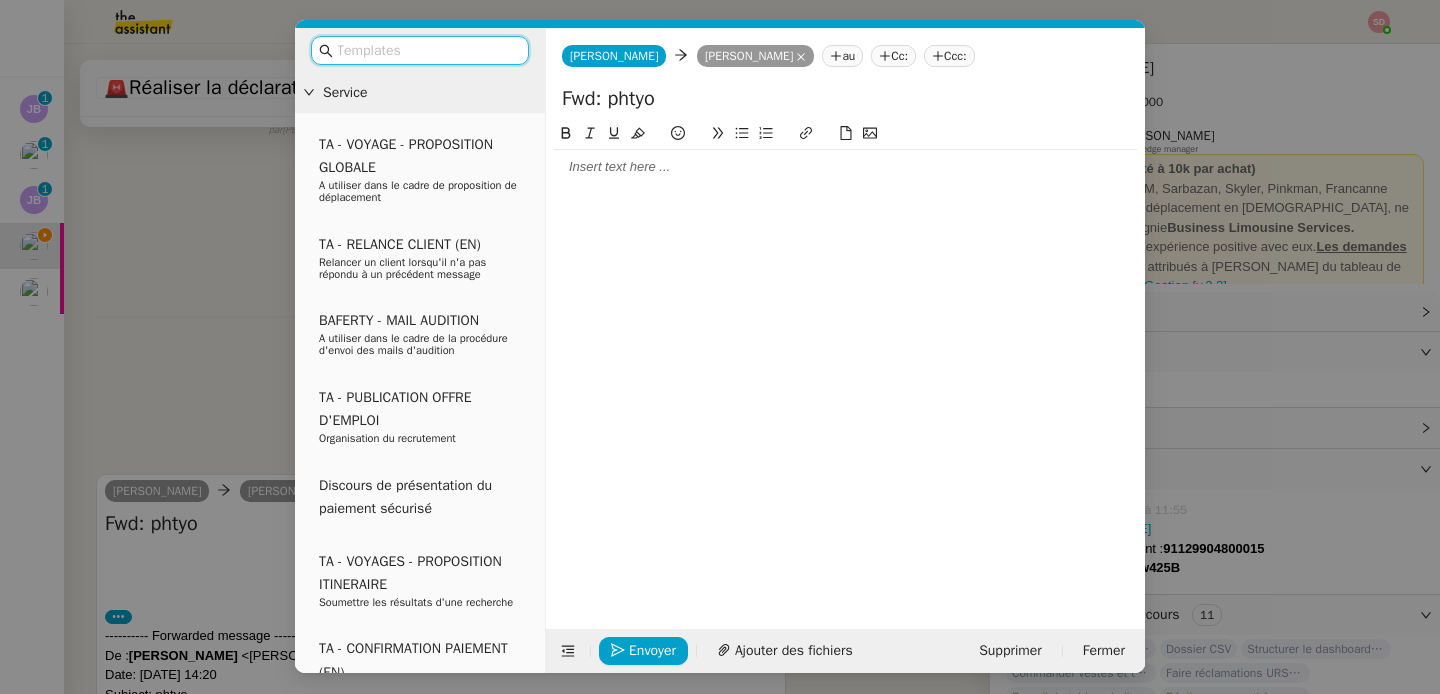 scroll, scrollTop: 574, scrollLeft: 0, axis: vertical 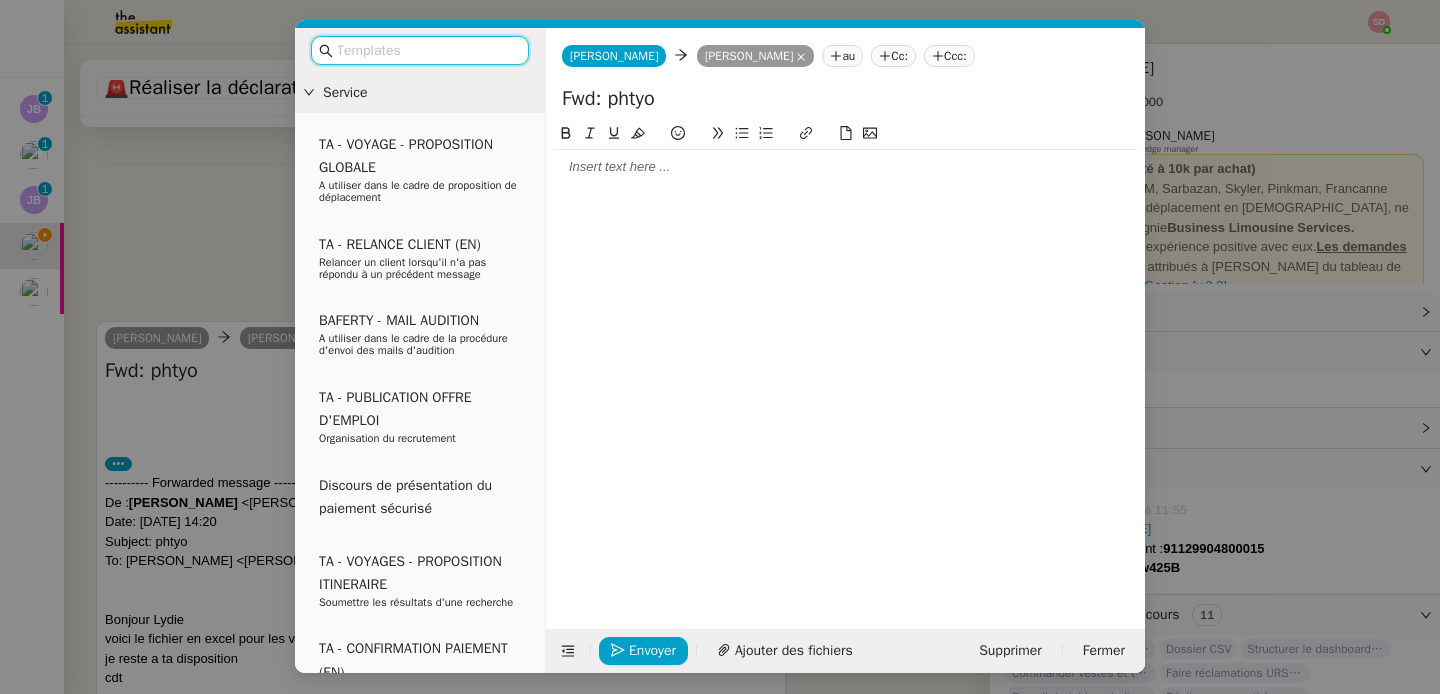 click 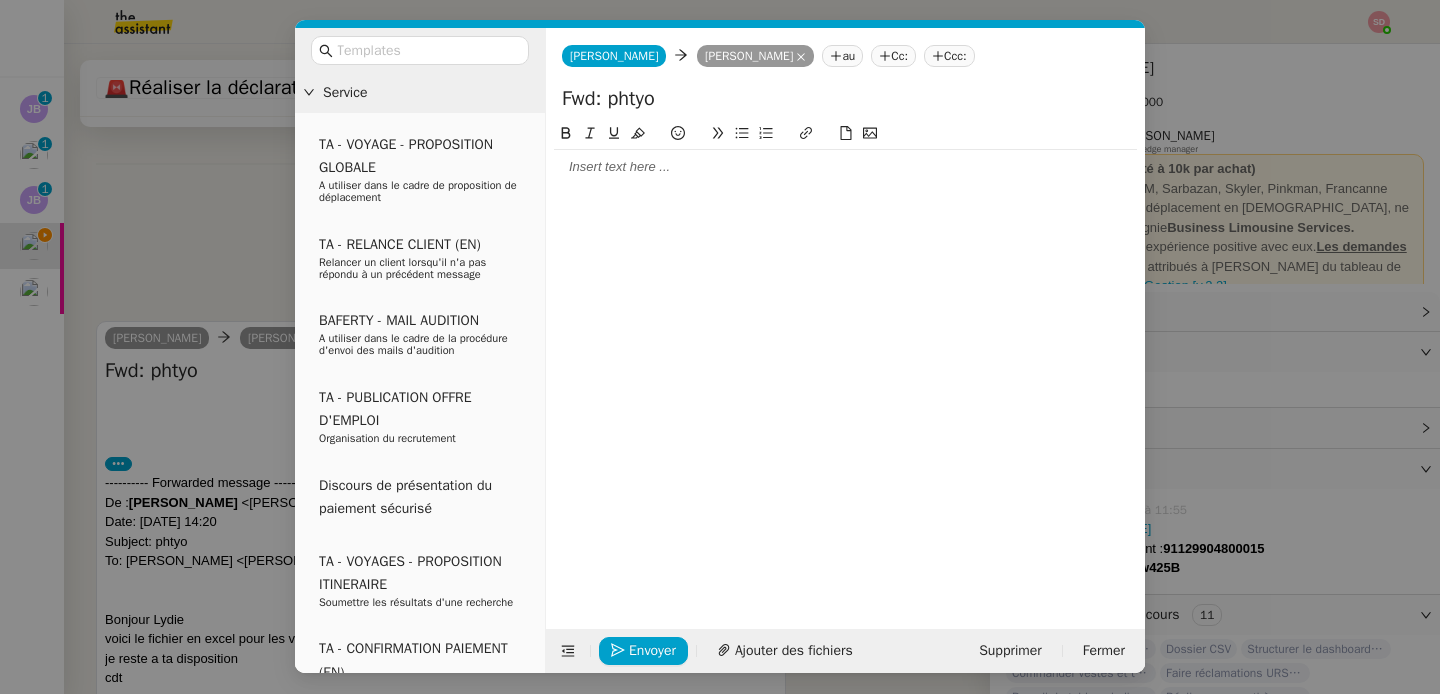 type 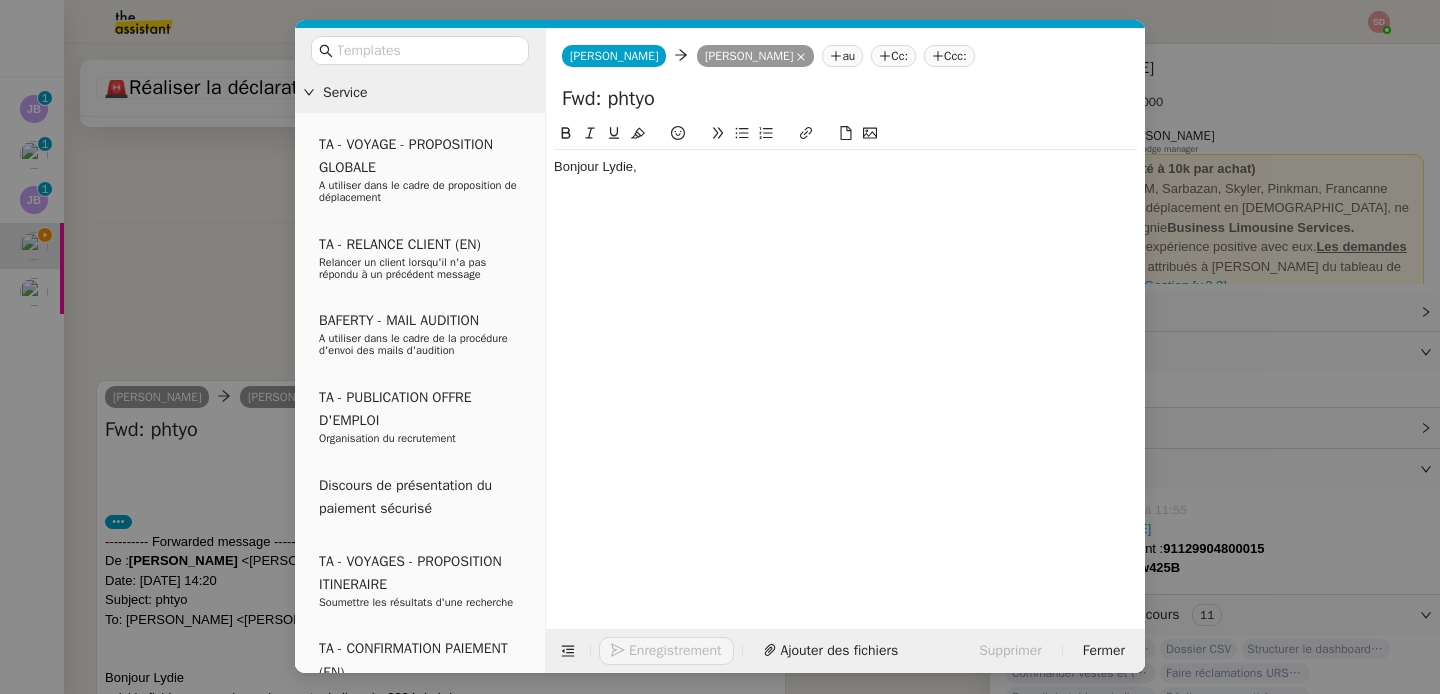 scroll, scrollTop: 632, scrollLeft: 0, axis: vertical 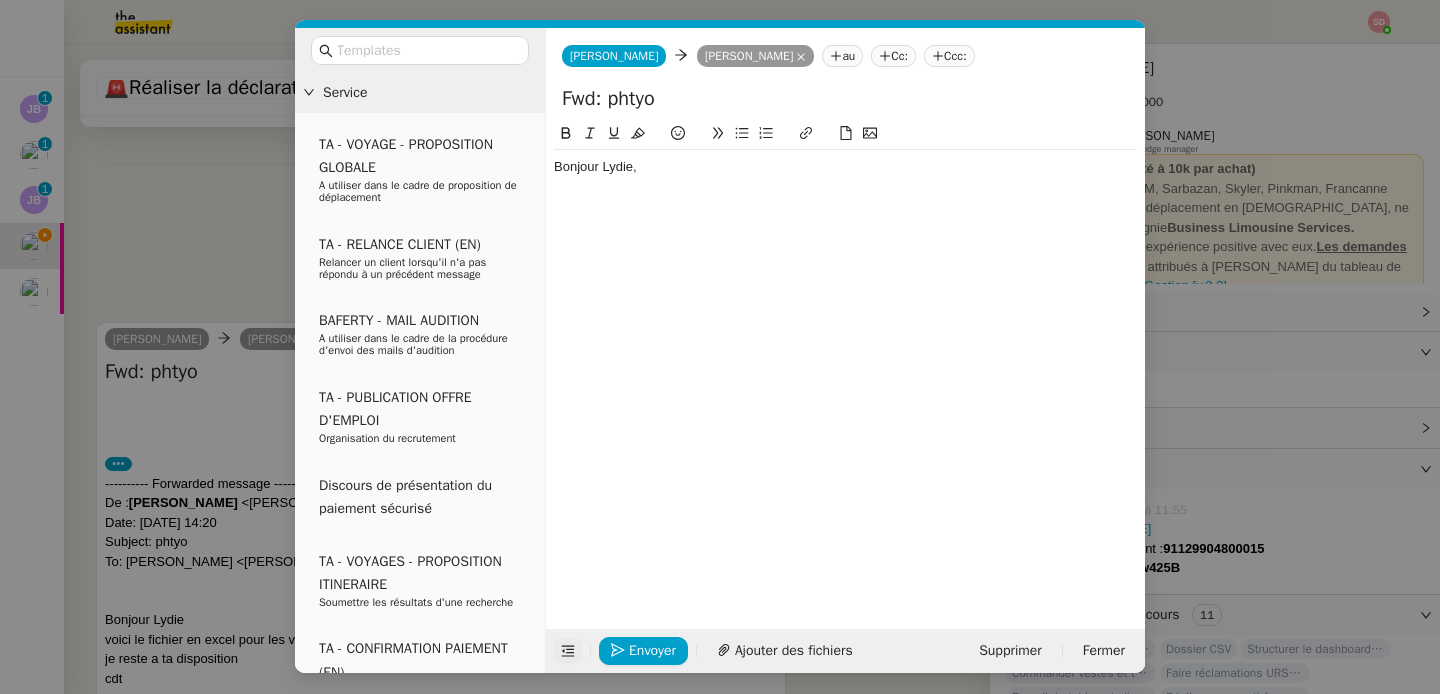 click 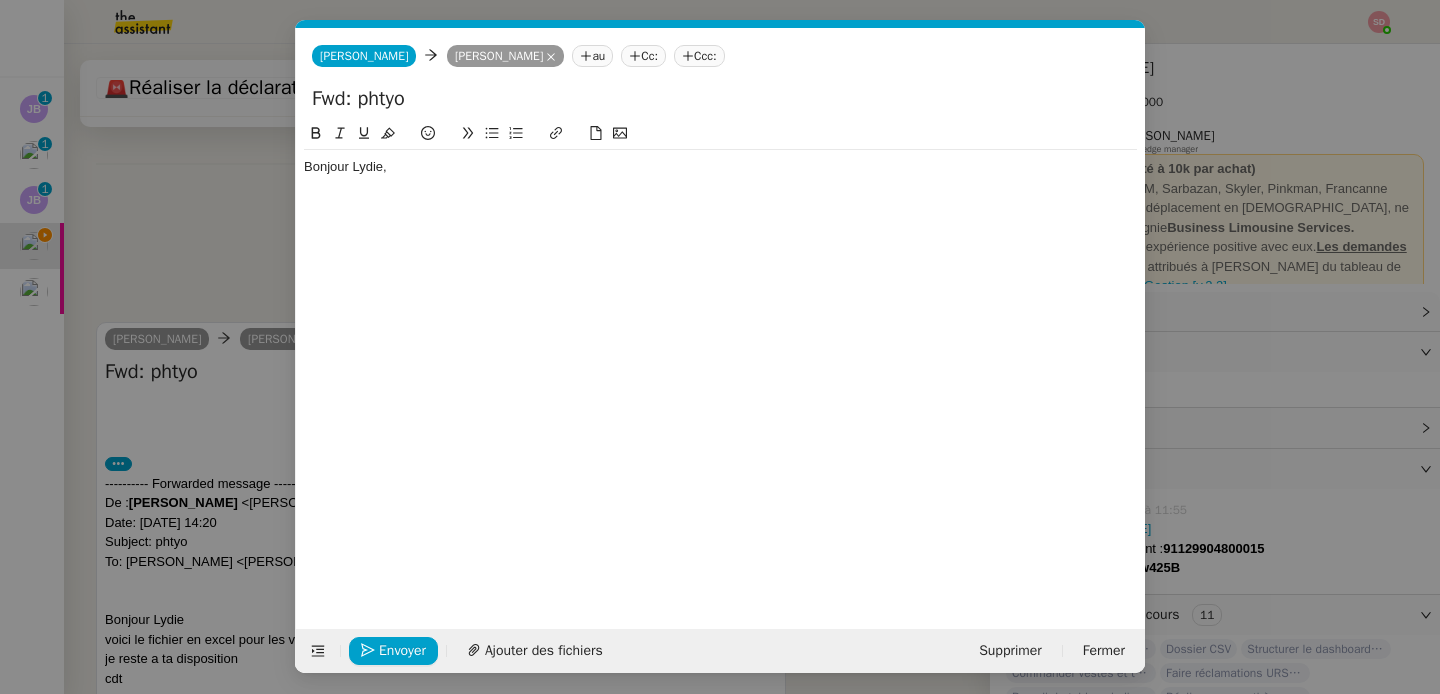 click 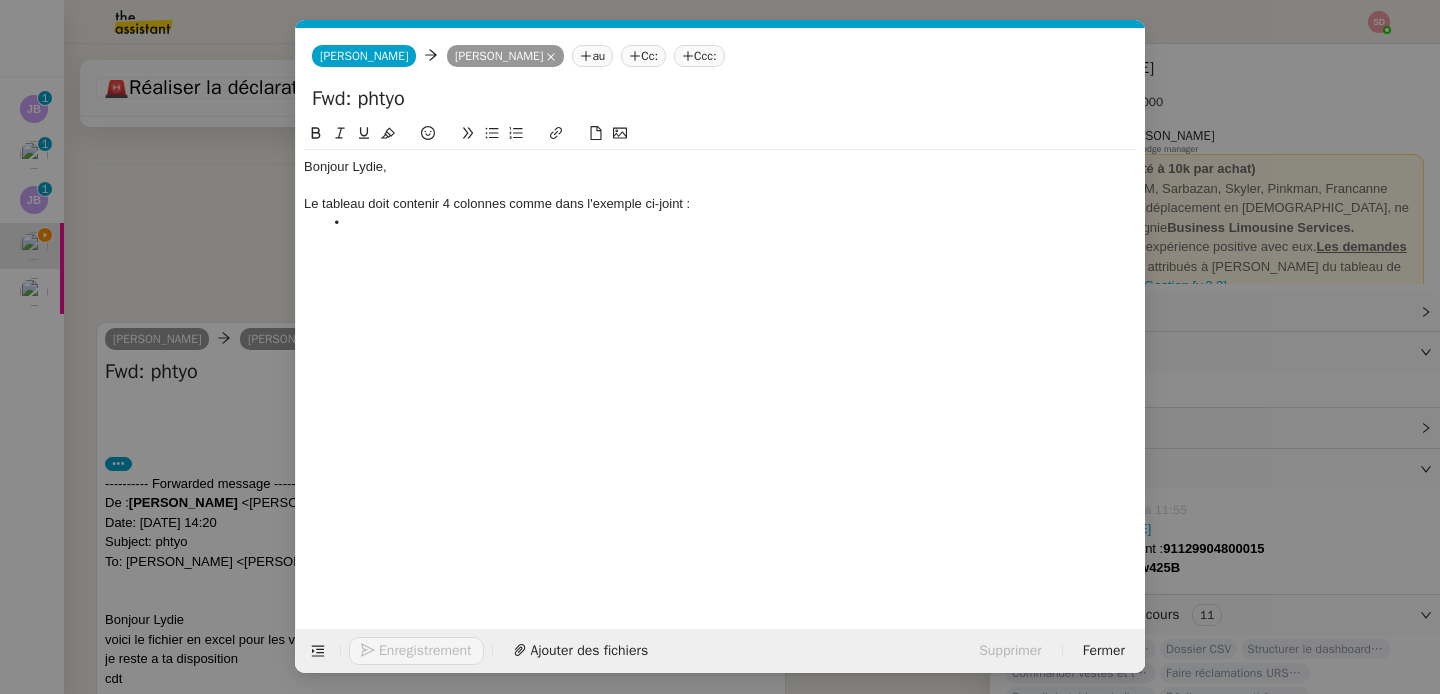 scroll, scrollTop: 678, scrollLeft: 0, axis: vertical 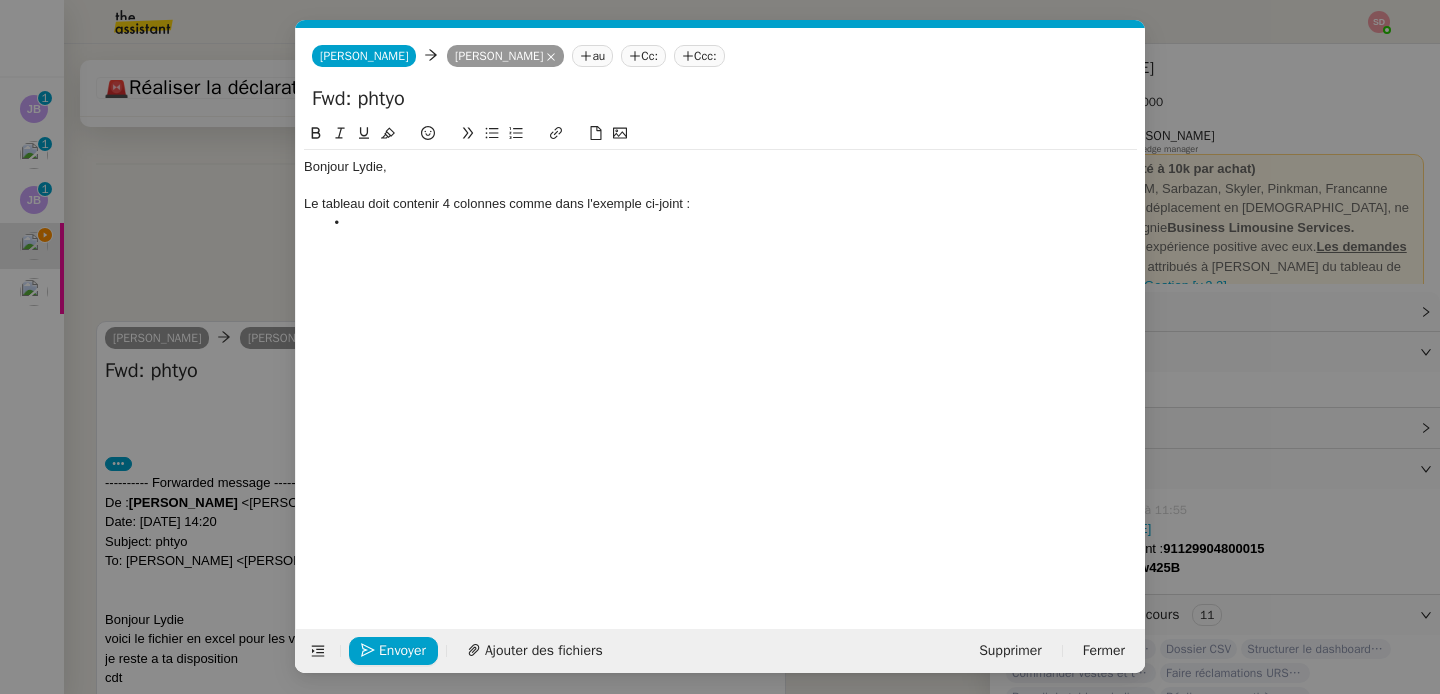 paste 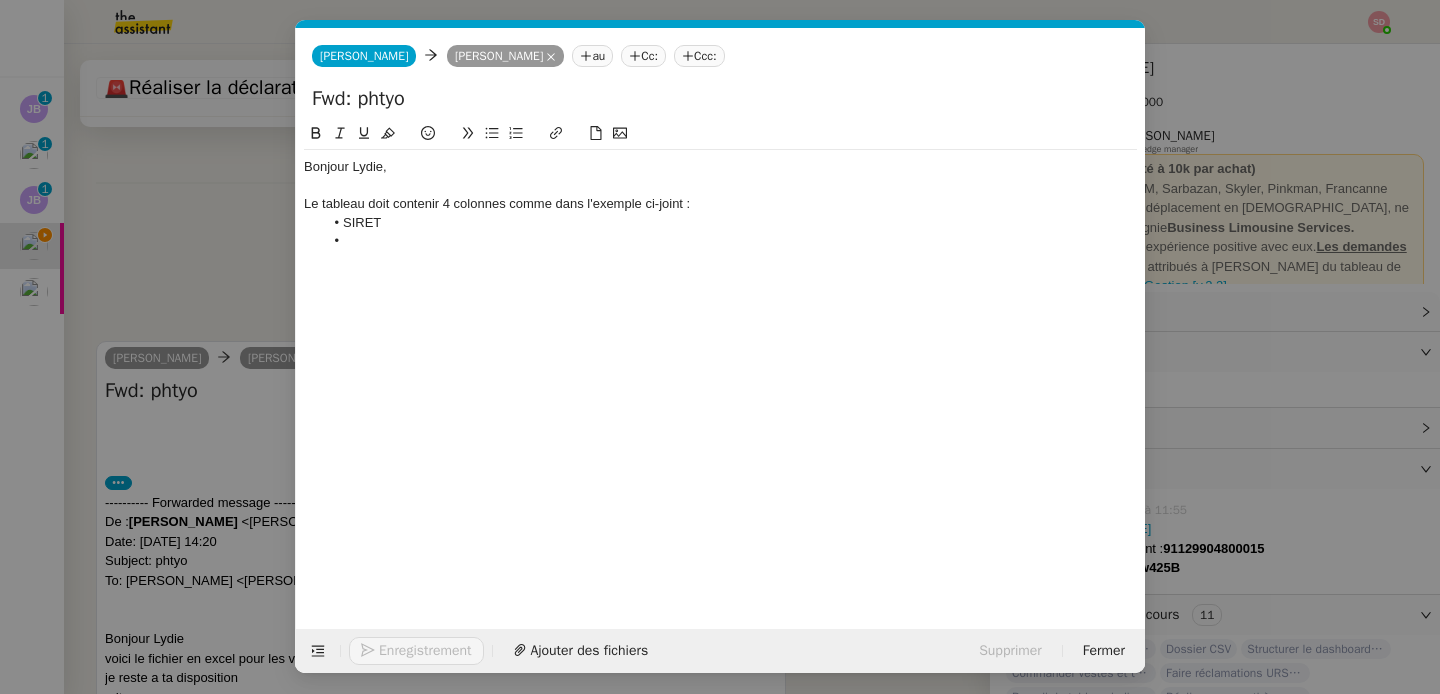 scroll, scrollTop: 697, scrollLeft: 0, axis: vertical 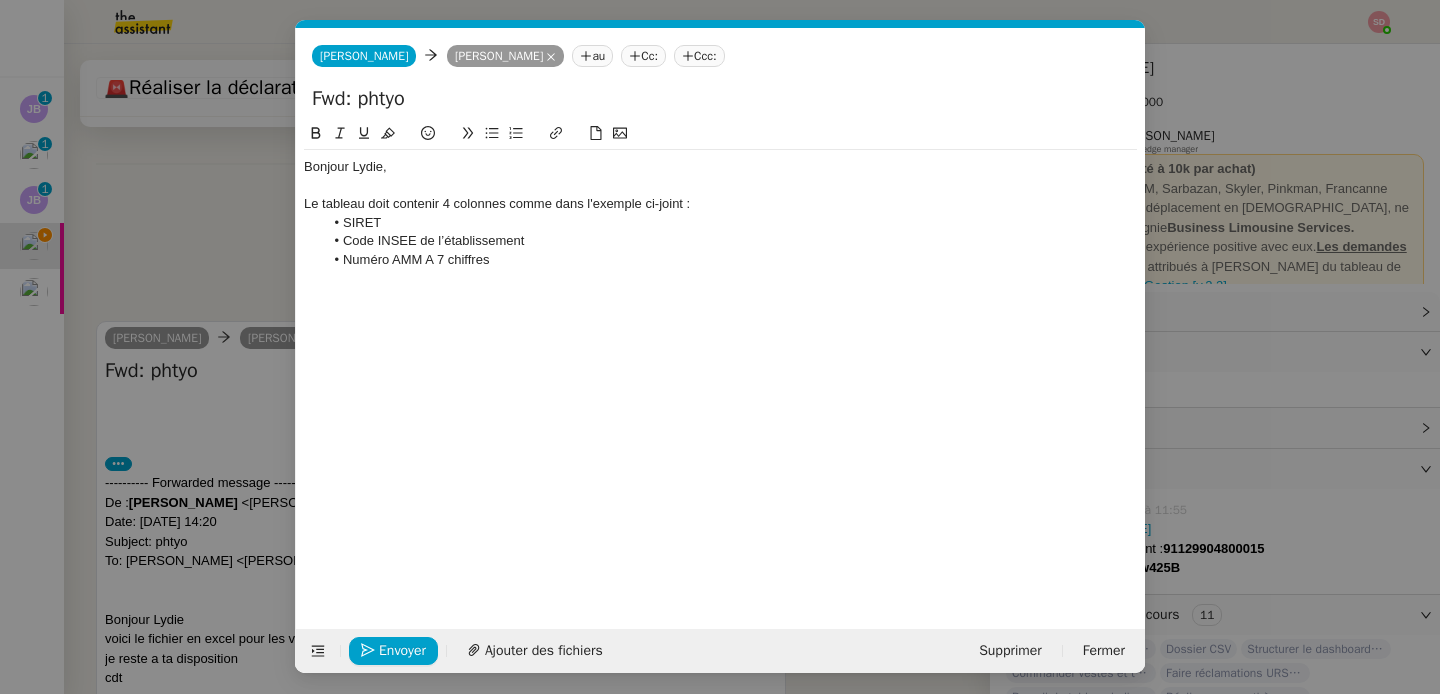 click on "Numéro AMM A 7 chiffres" 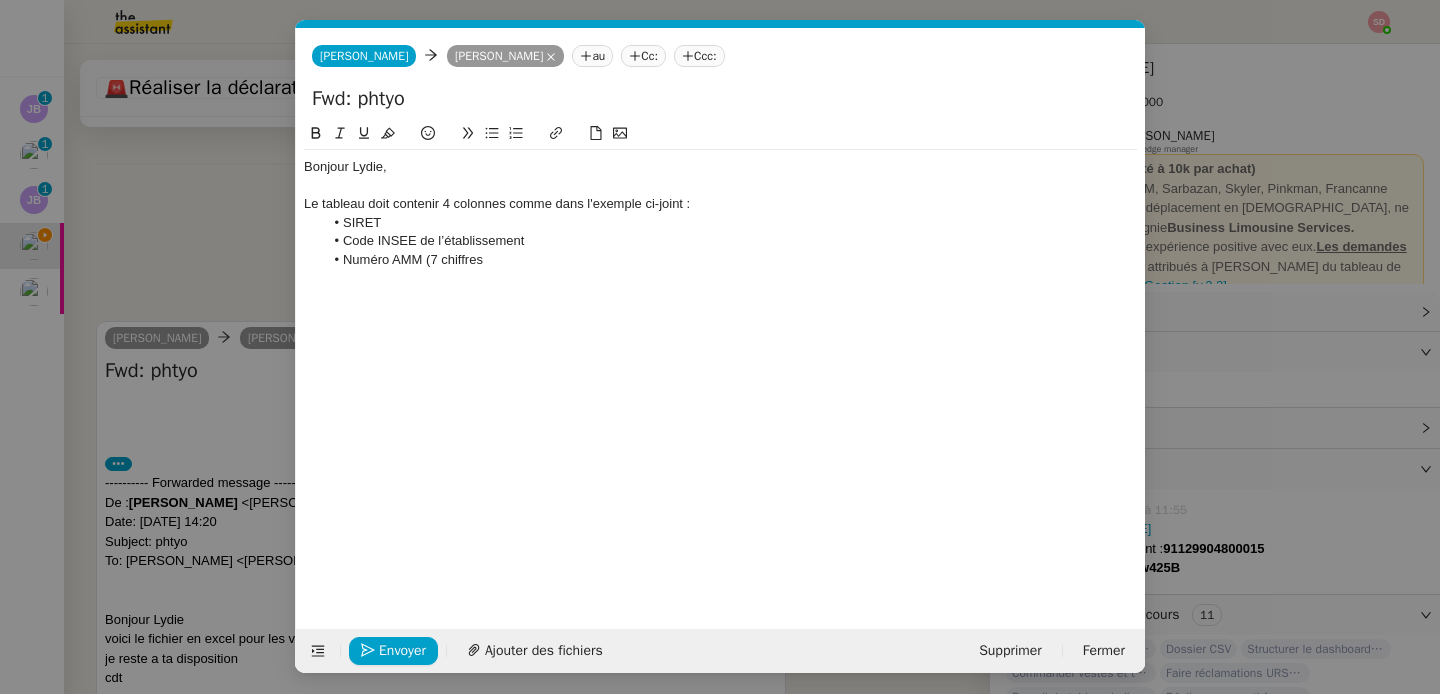 click on "Numéro AMM (7 chiffres" 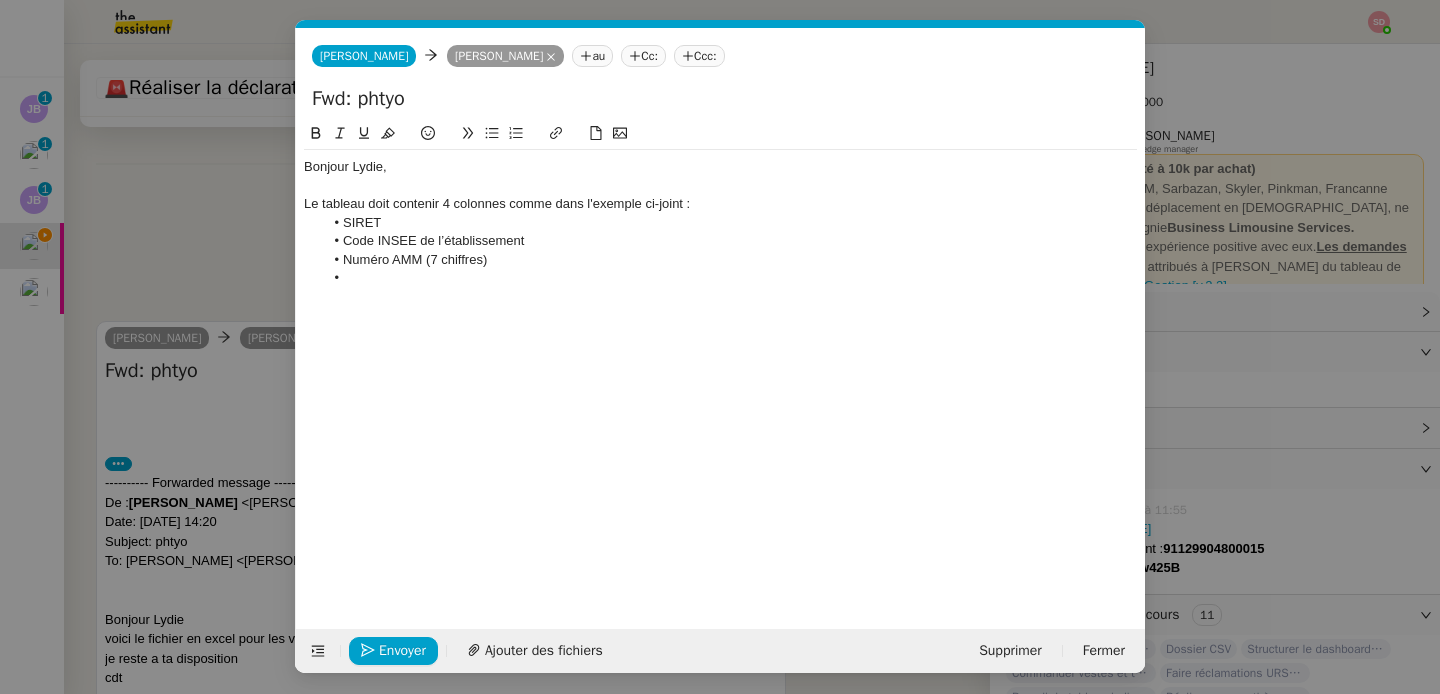 scroll, scrollTop: 0, scrollLeft: 0, axis: both 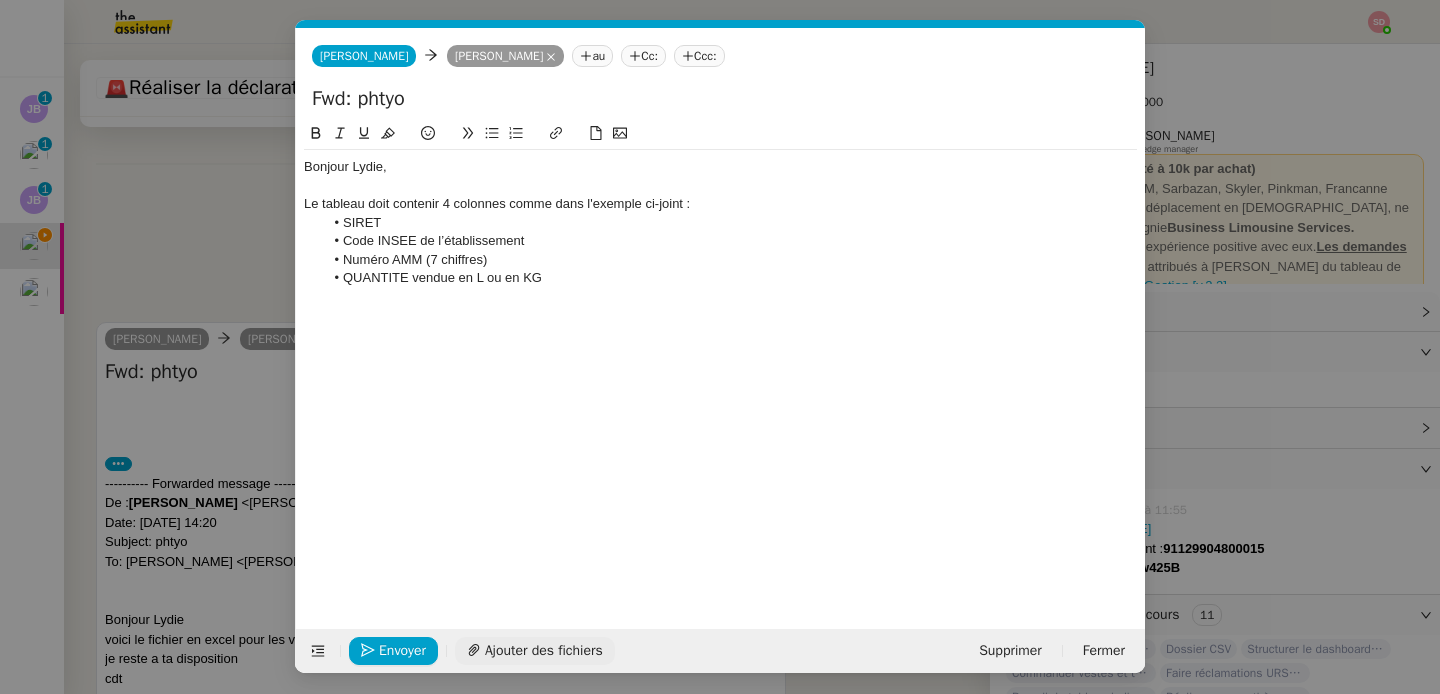 click on "Ajouter des fichiers" 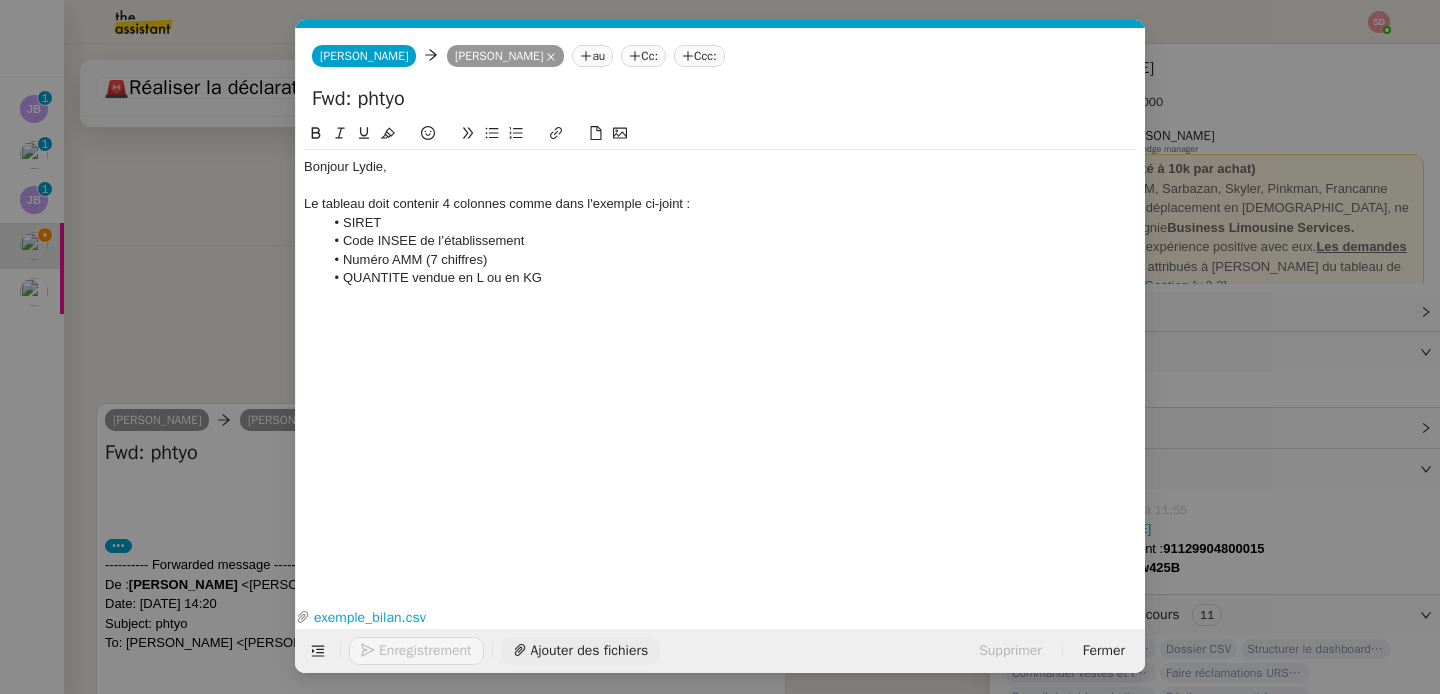 scroll, scrollTop: 818, scrollLeft: 0, axis: vertical 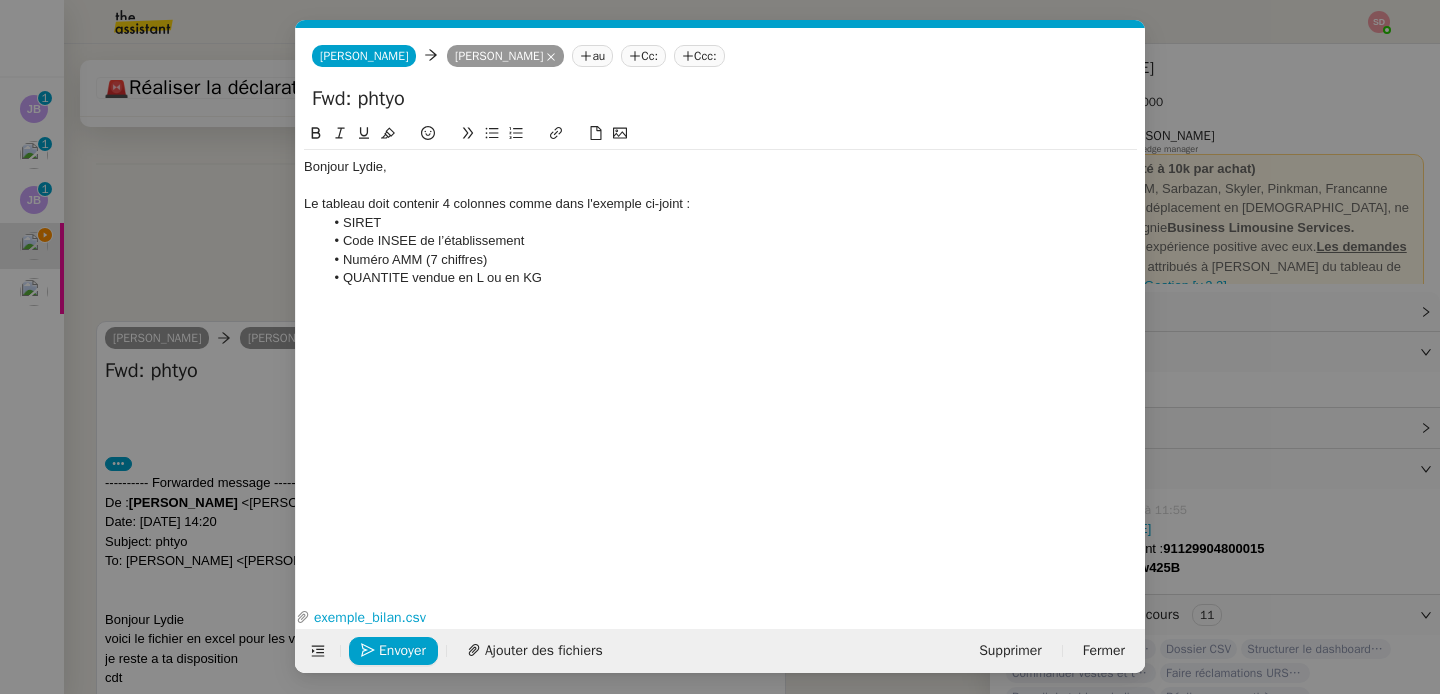 click on "QUANTITE vendue en L ou en KG" 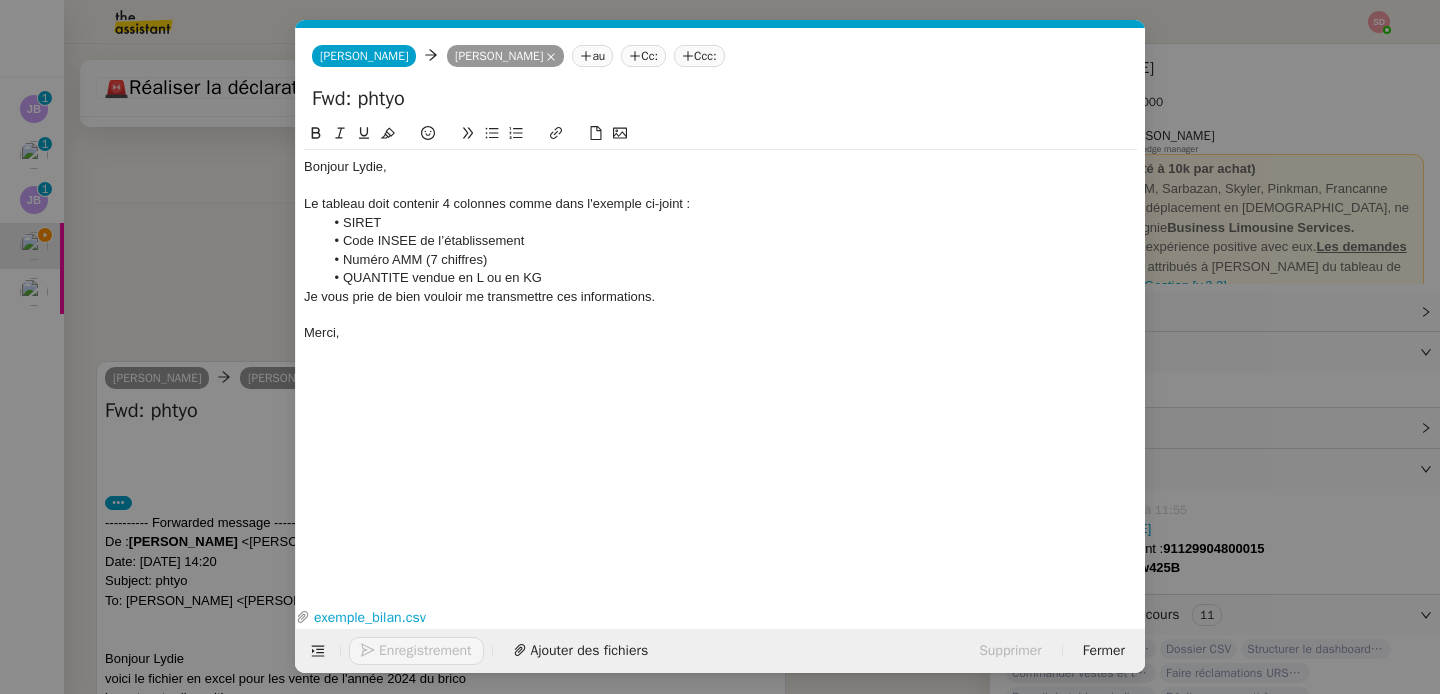 scroll, scrollTop: 876, scrollLeft: 0, axis: vertical 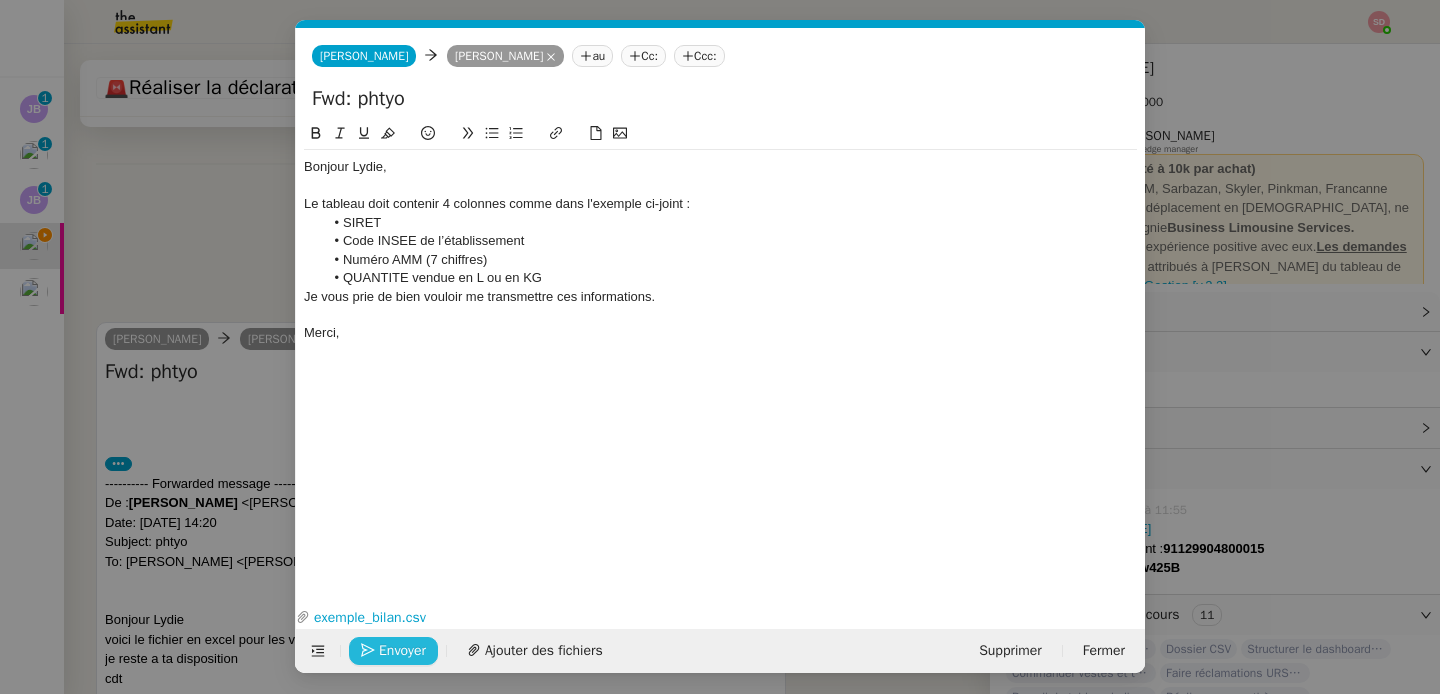 click on "Envoyer" 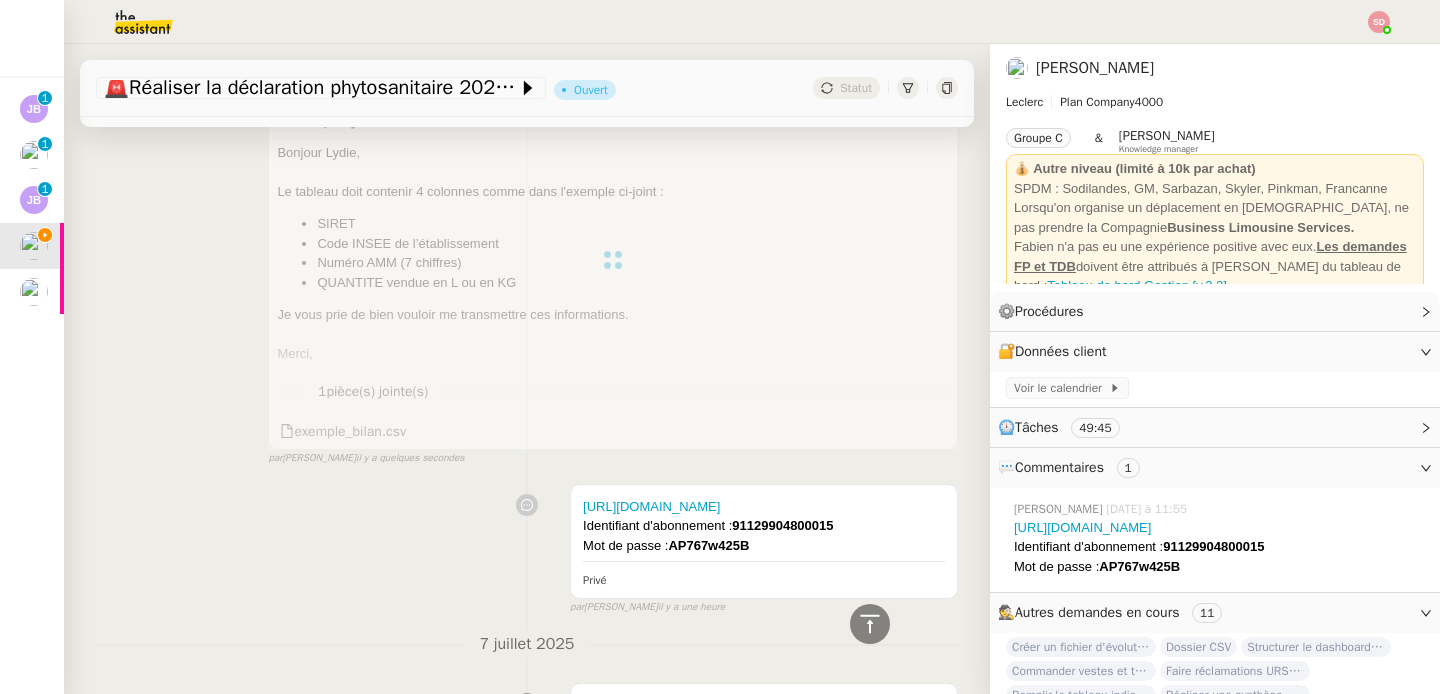 scroll, scrollTop: 0, scrollLeft: 0, axis: both 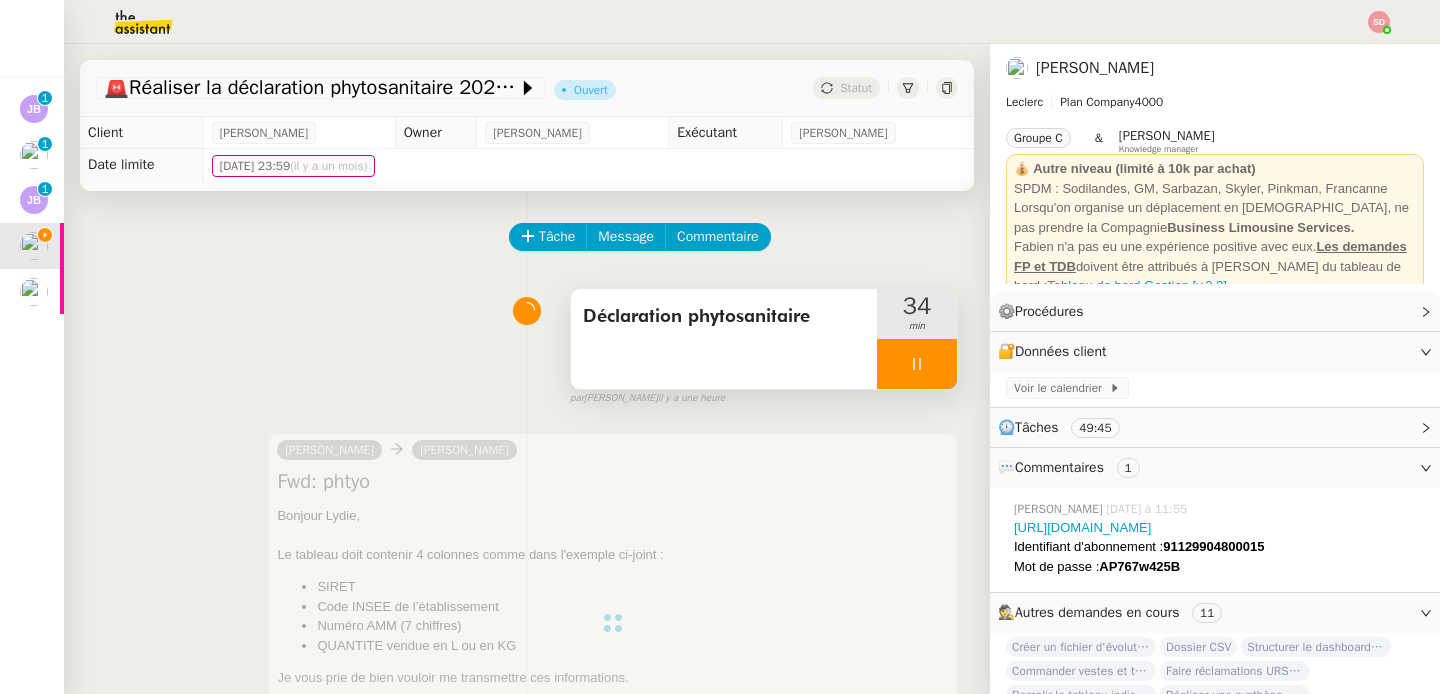click at bounding box center (917, 364) 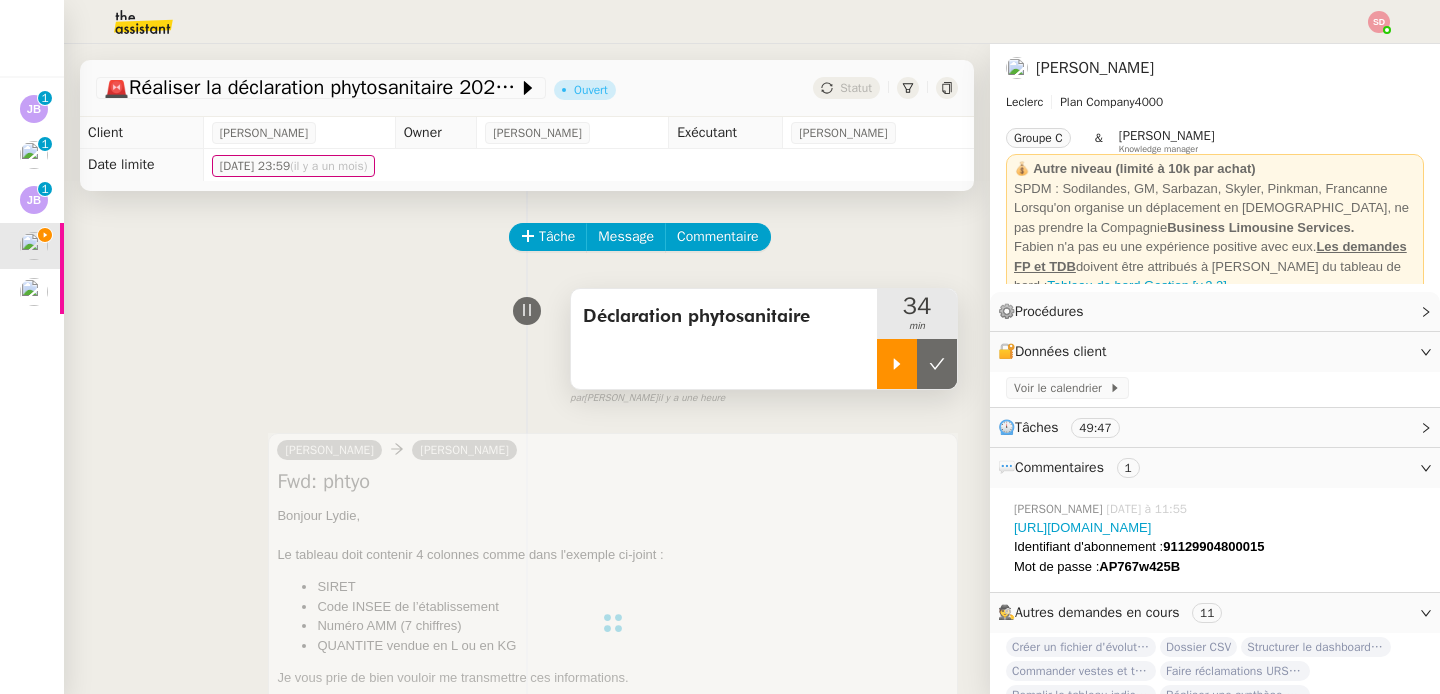 click at bounding box center [937, 364] 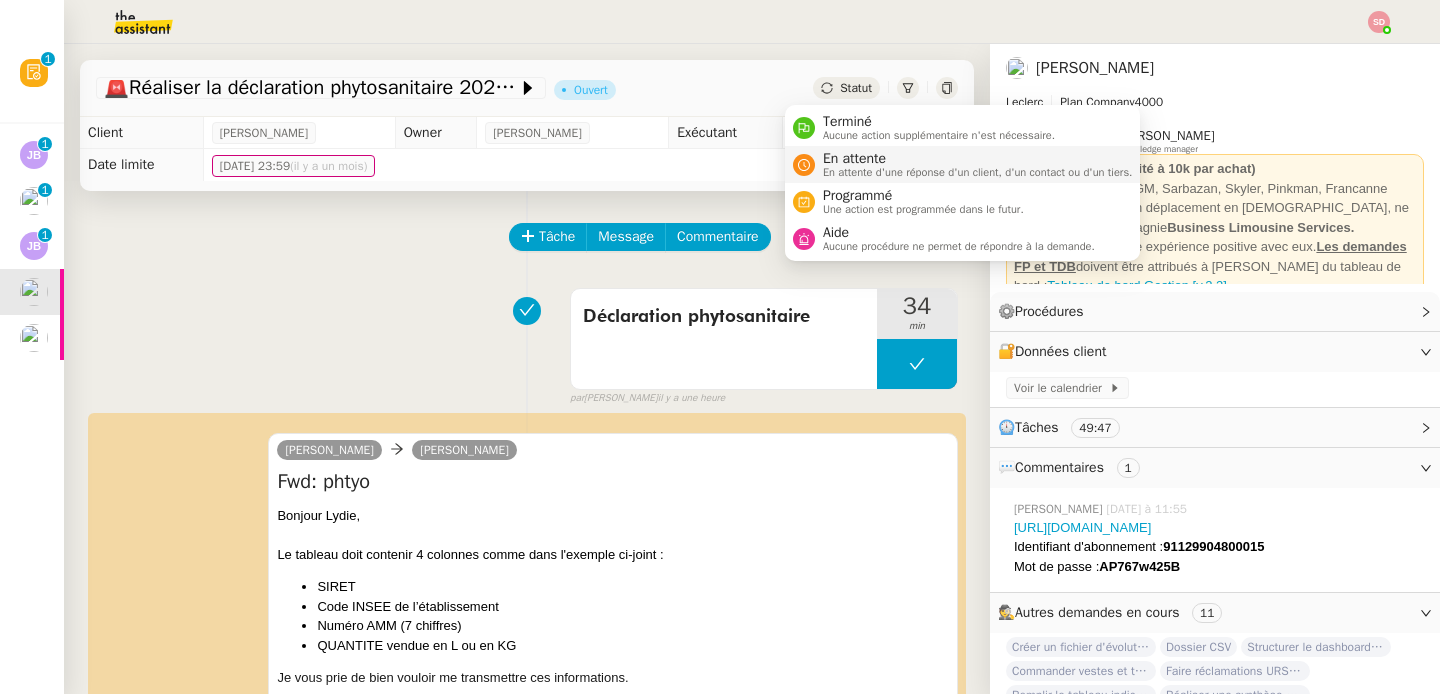 click on "En attente" at bounding box center [978, 159] 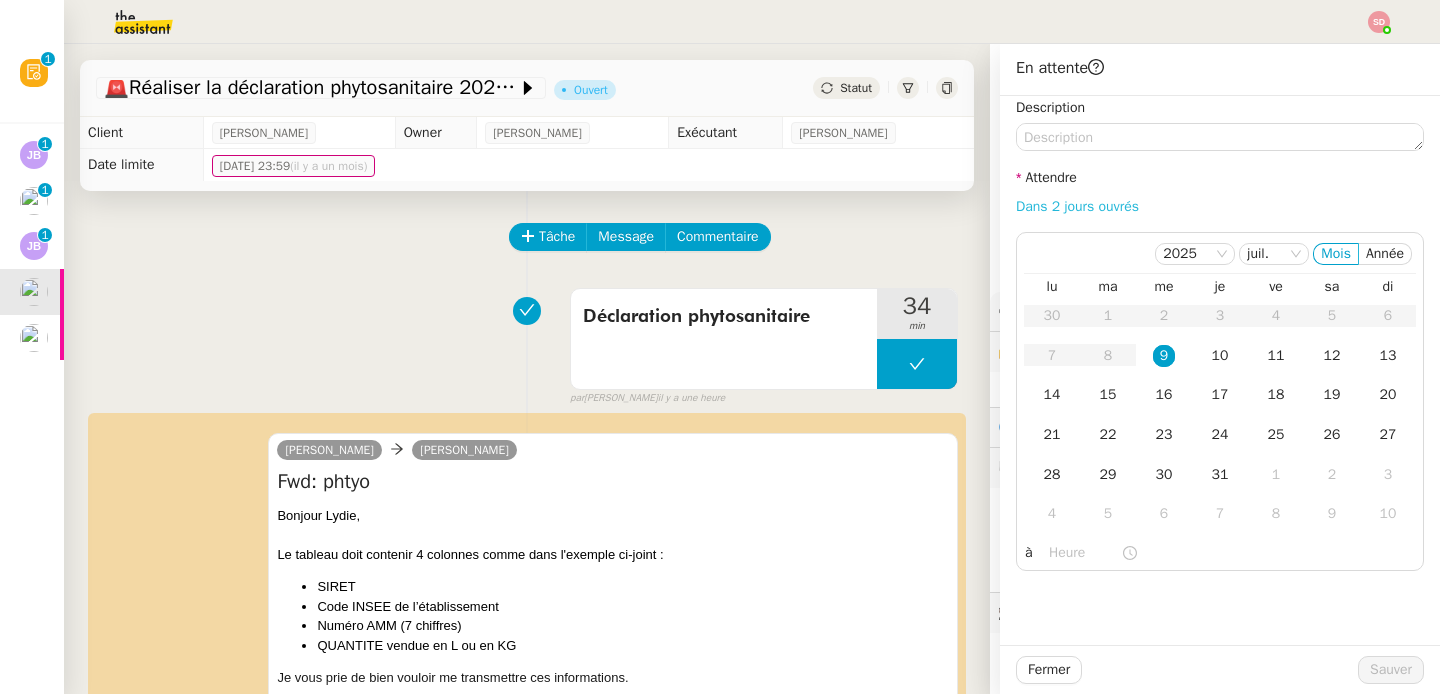 click on "Dans 2 jours ouvrés" 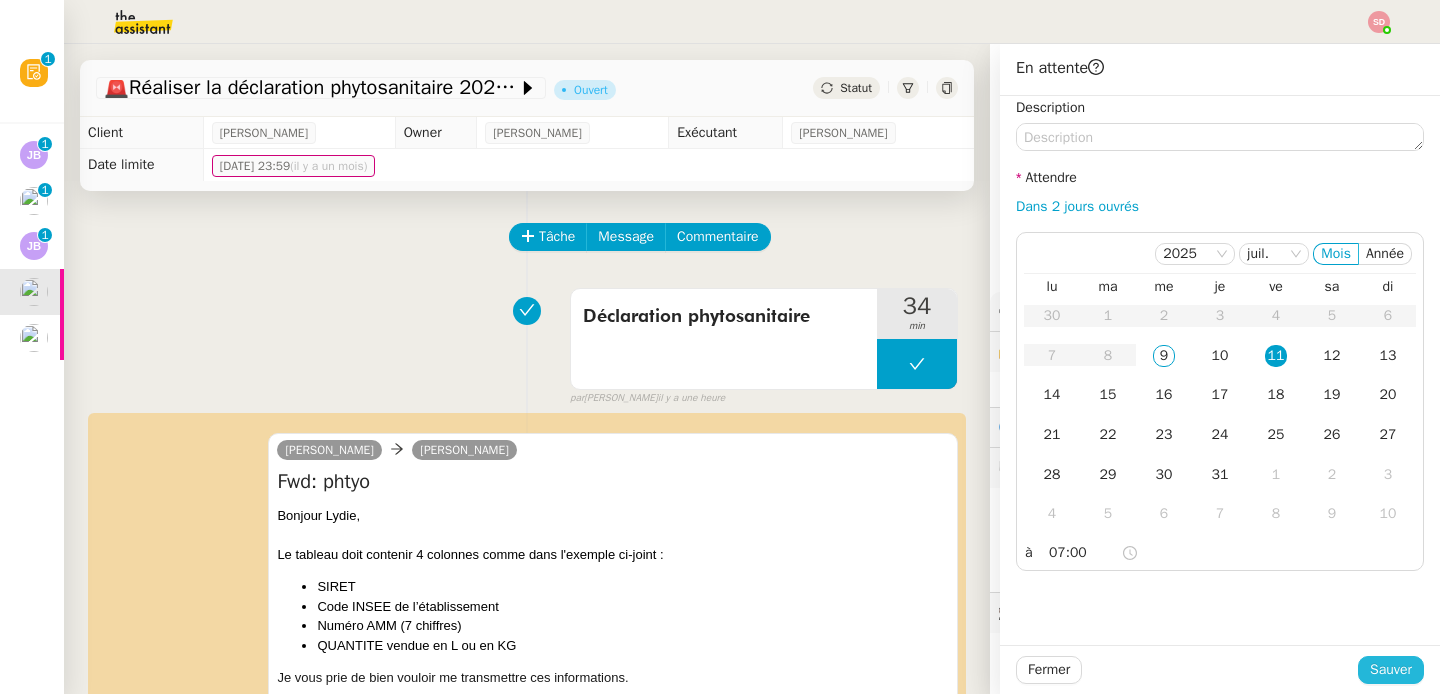 click on "Sauver" 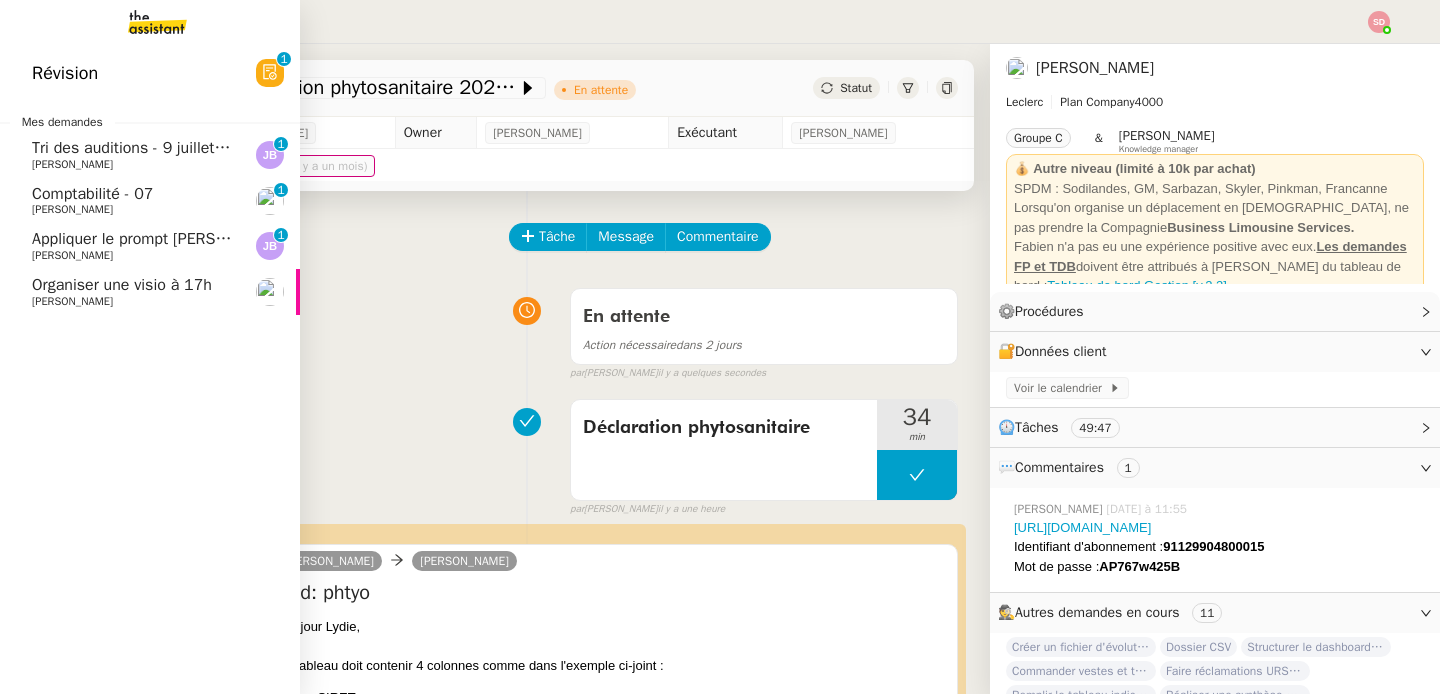 click on "Organiser une visio à 17h" 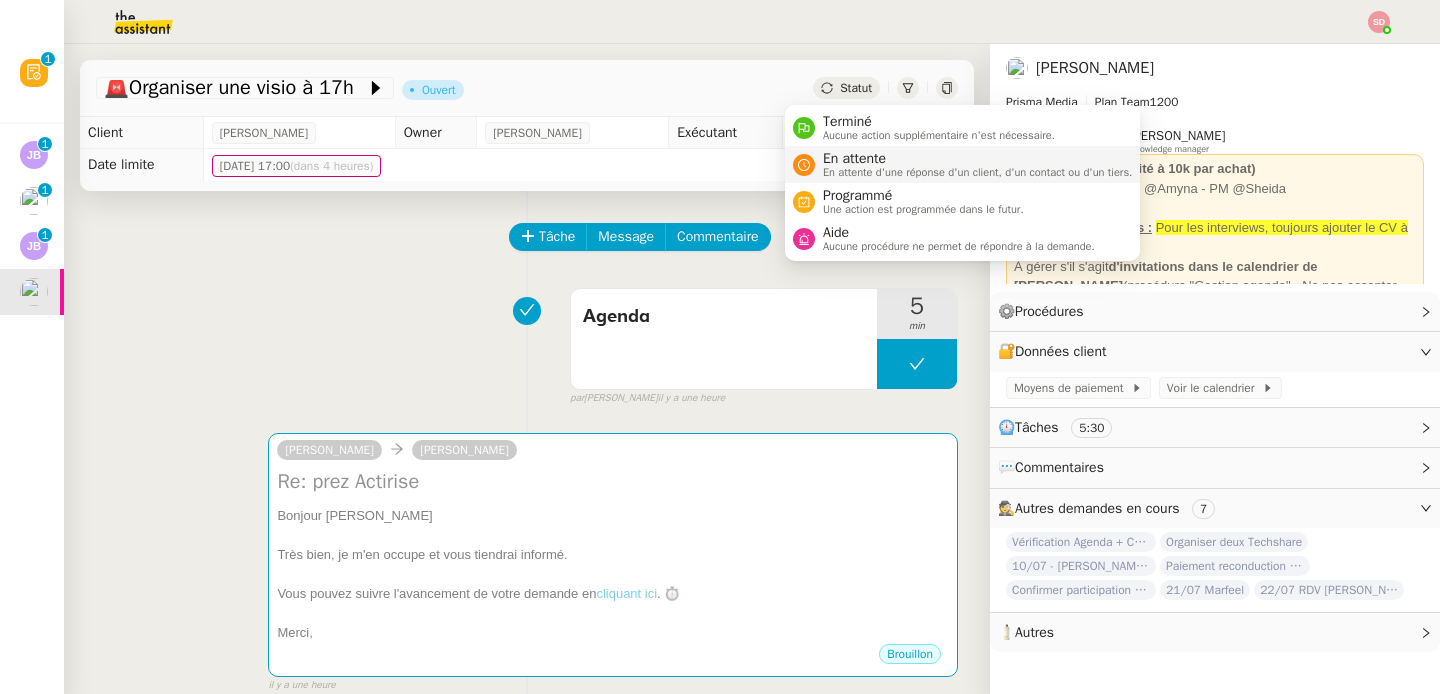 click on "En attente" at bounding box center [978, 159] 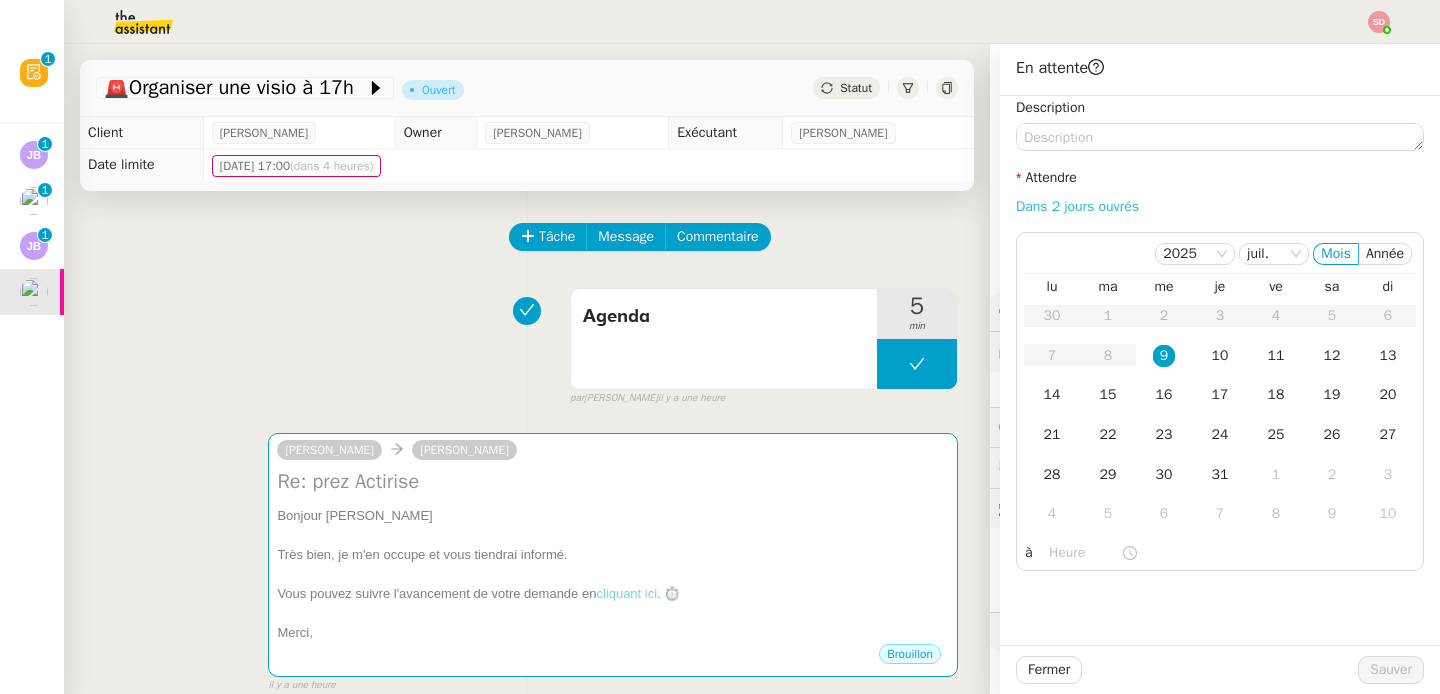click on "Dans 2 jours ouvrés" 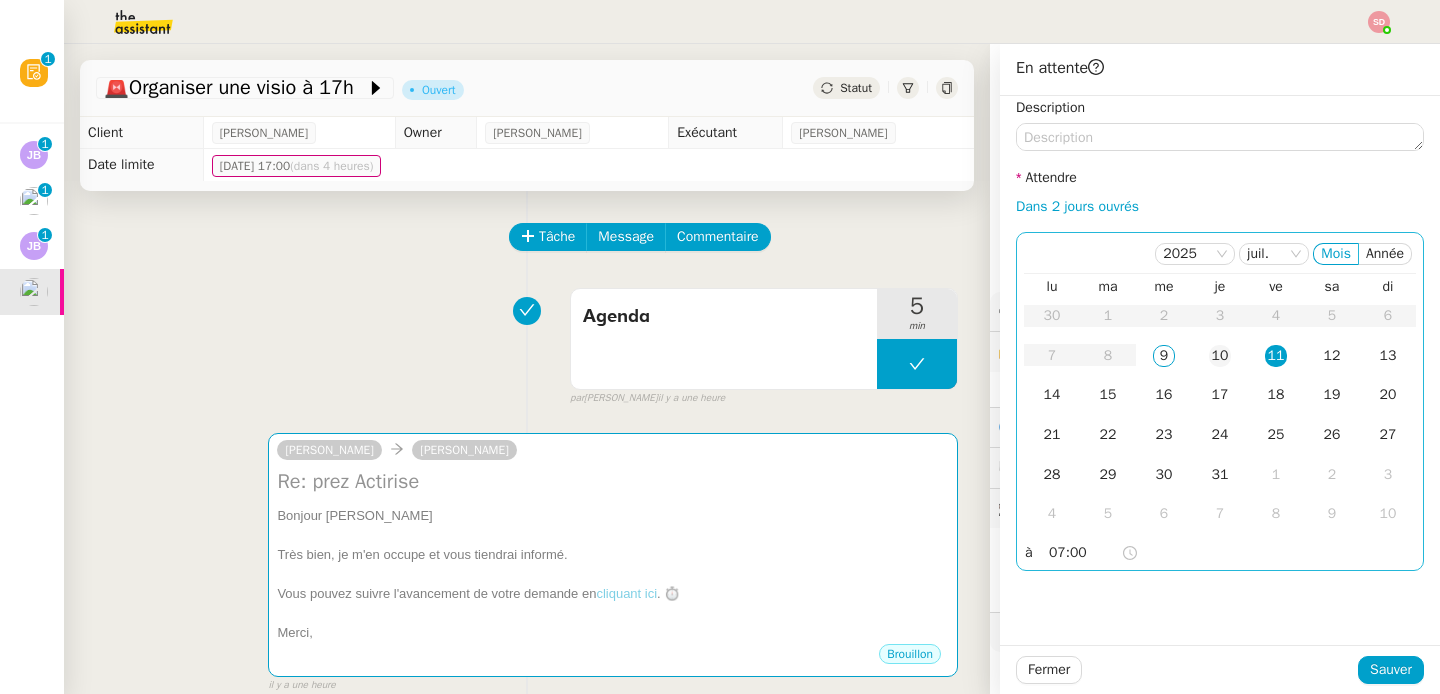 click on "10" 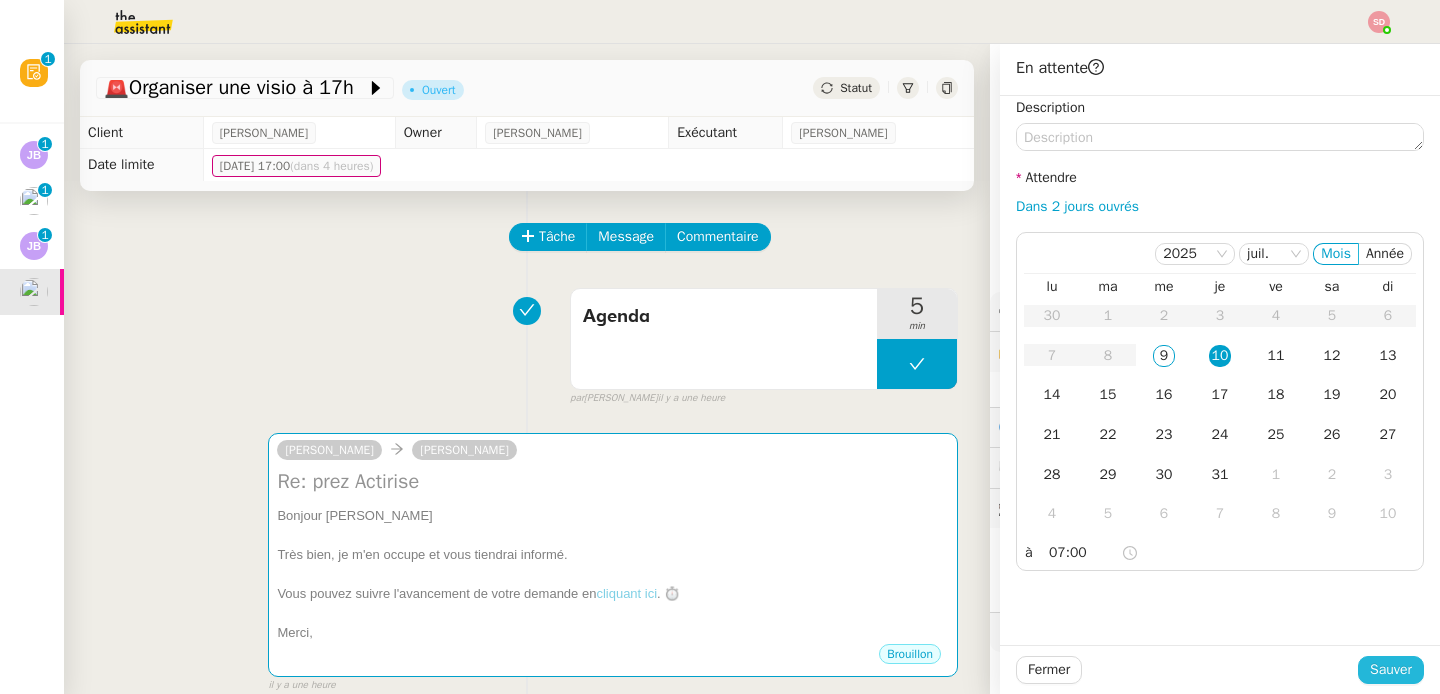 click on "Sauver" 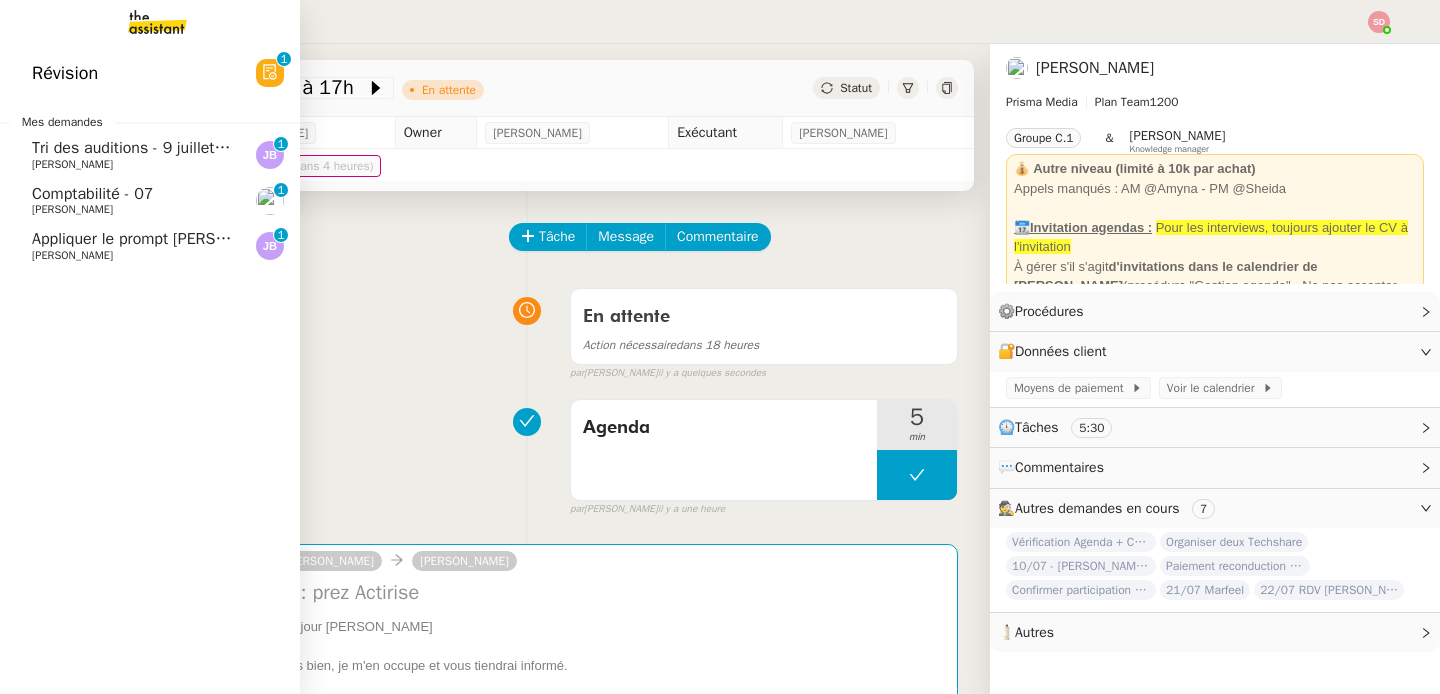 click on "Comptabilité - 07" 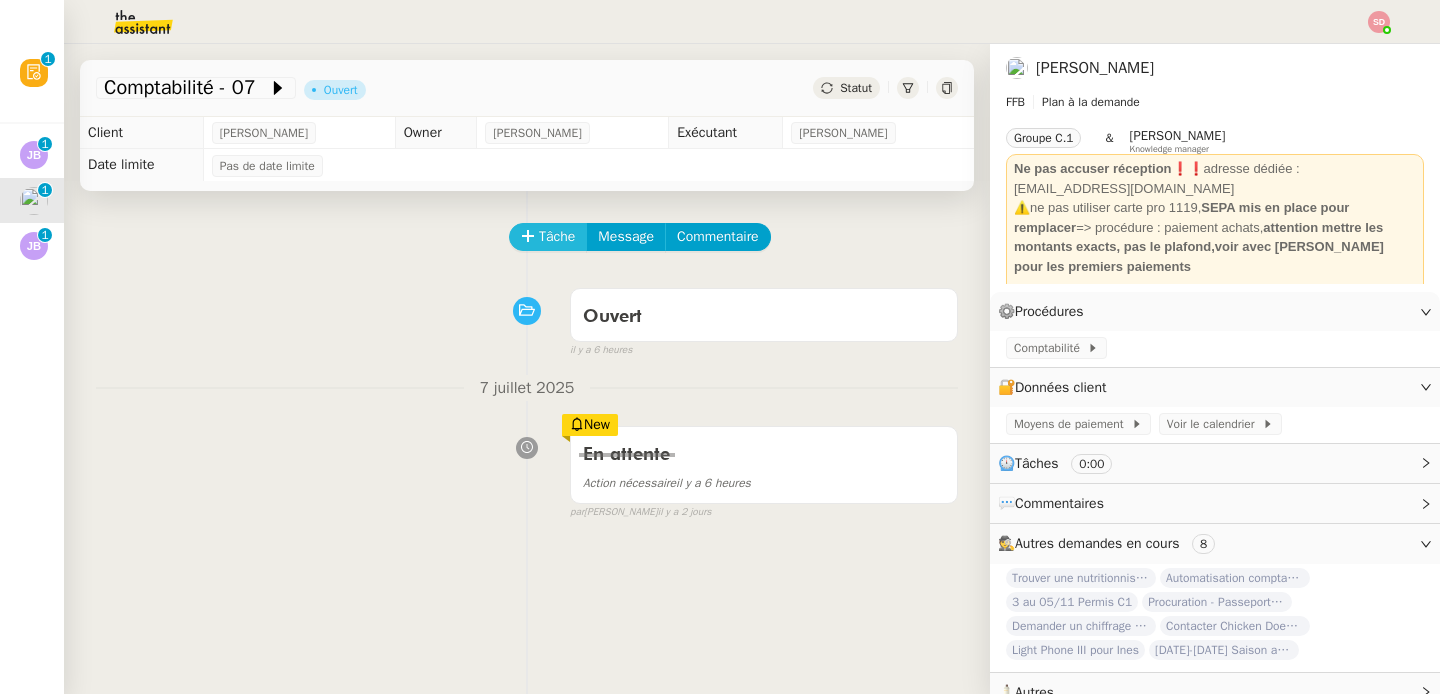 click on "Tâche" 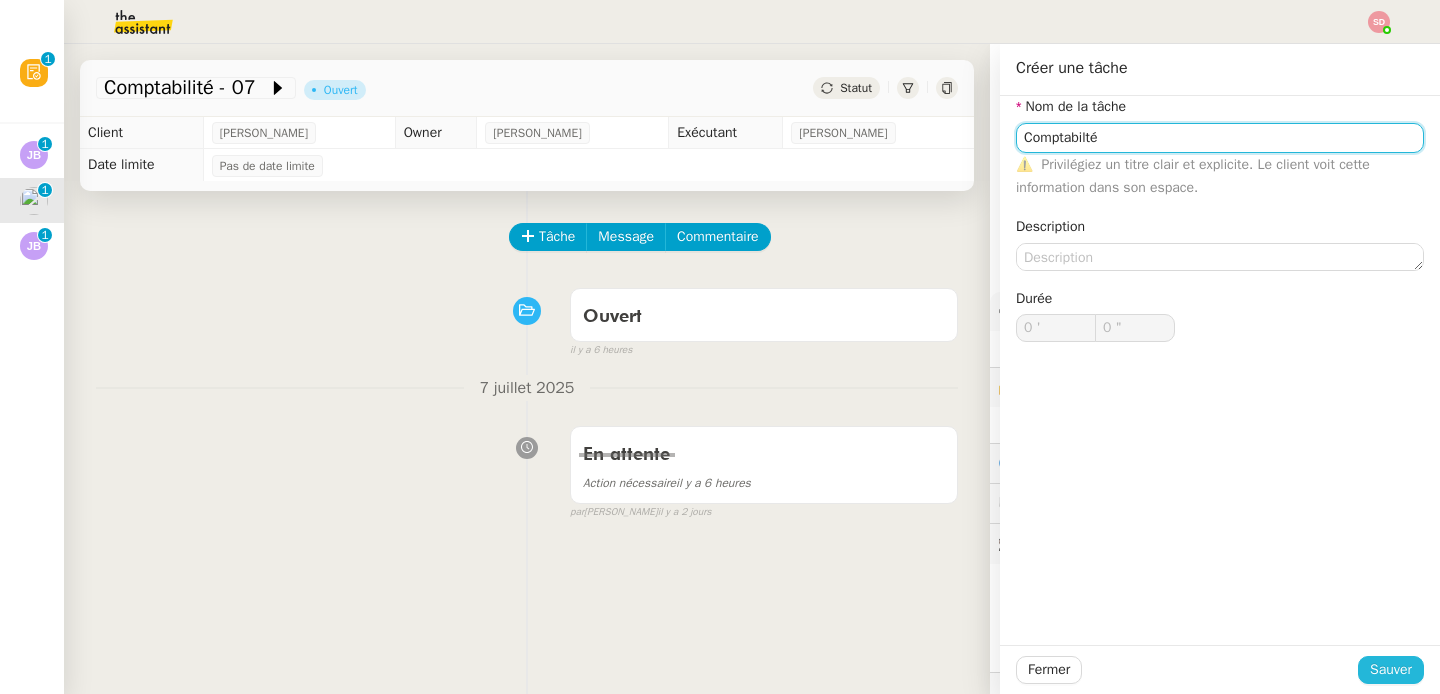 type on "Comptabilté" 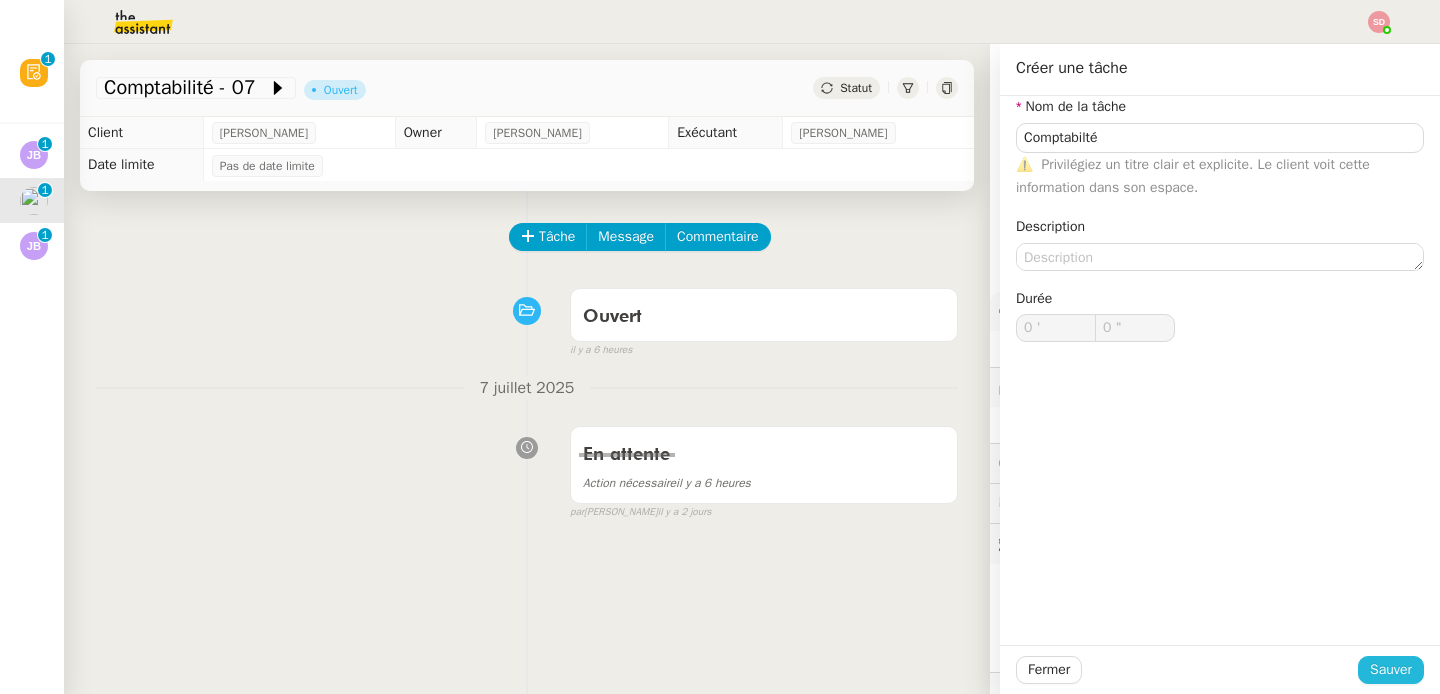 click on "Sauver" 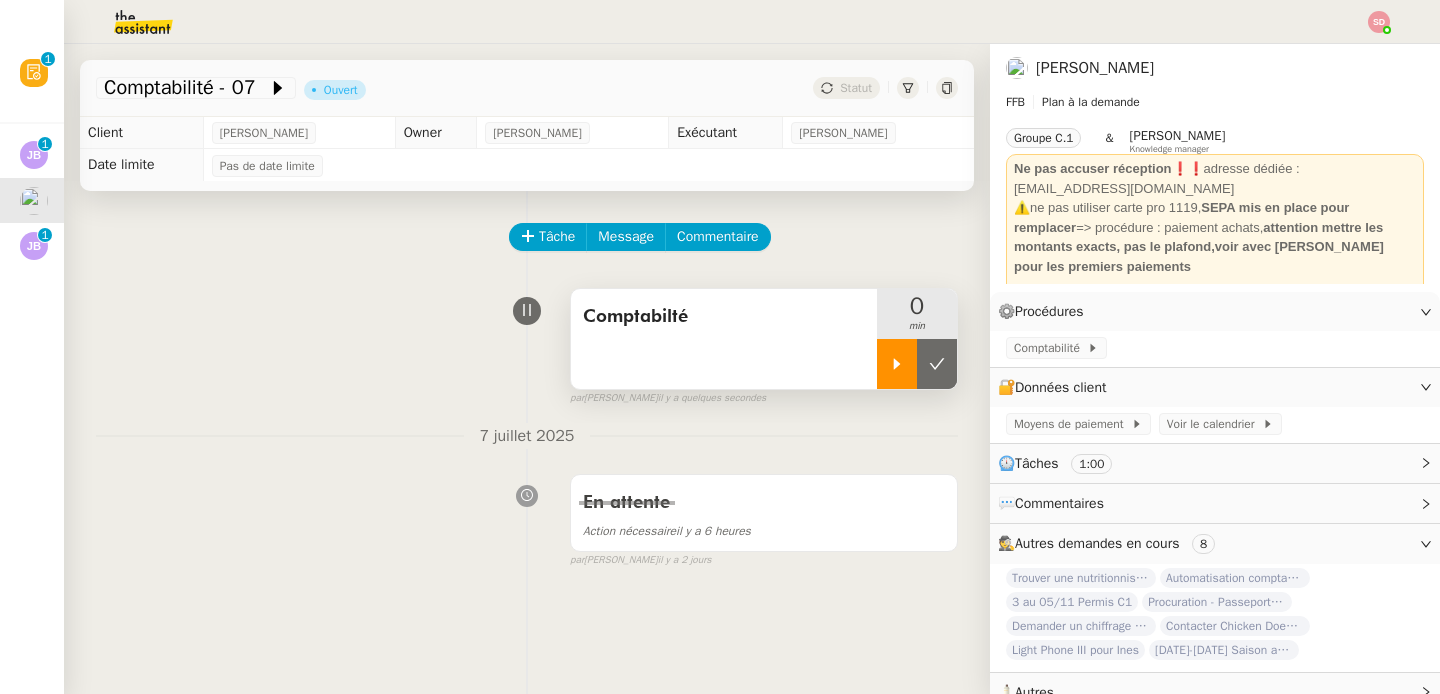click at bounding box center (897, 364) 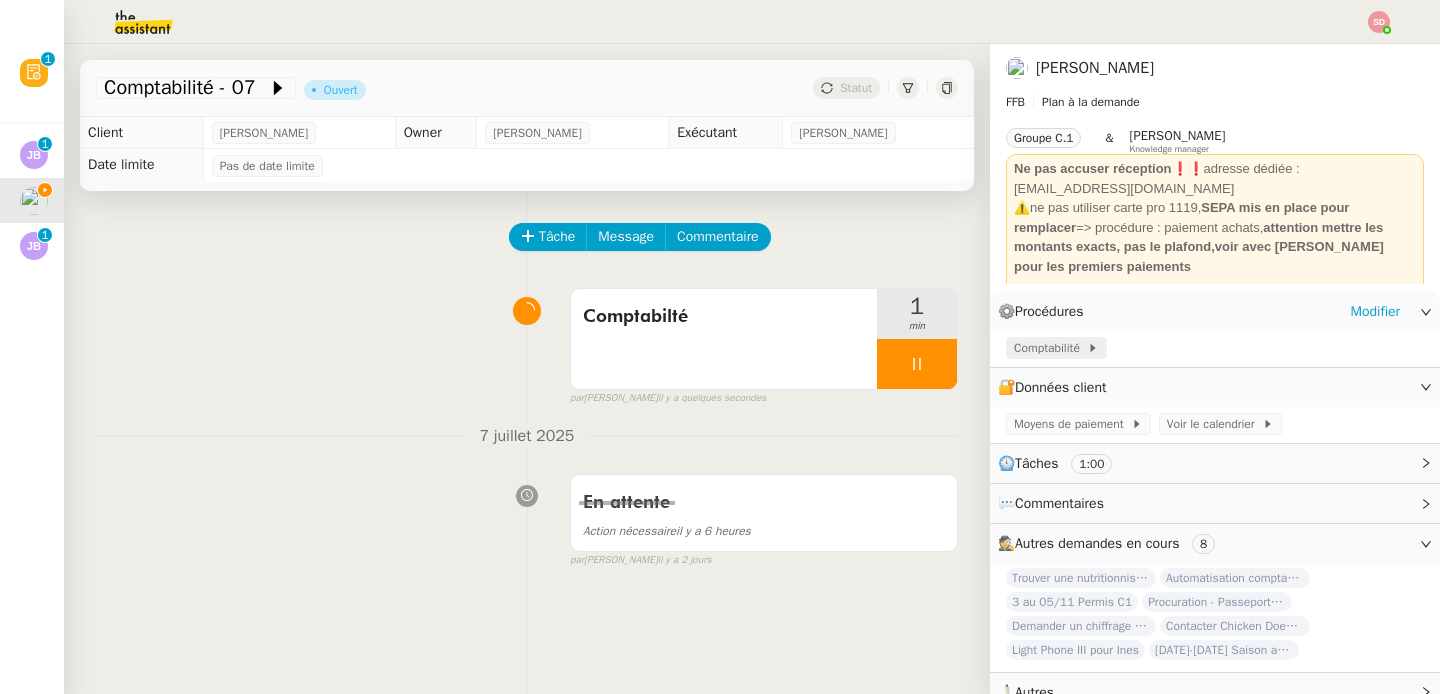 click 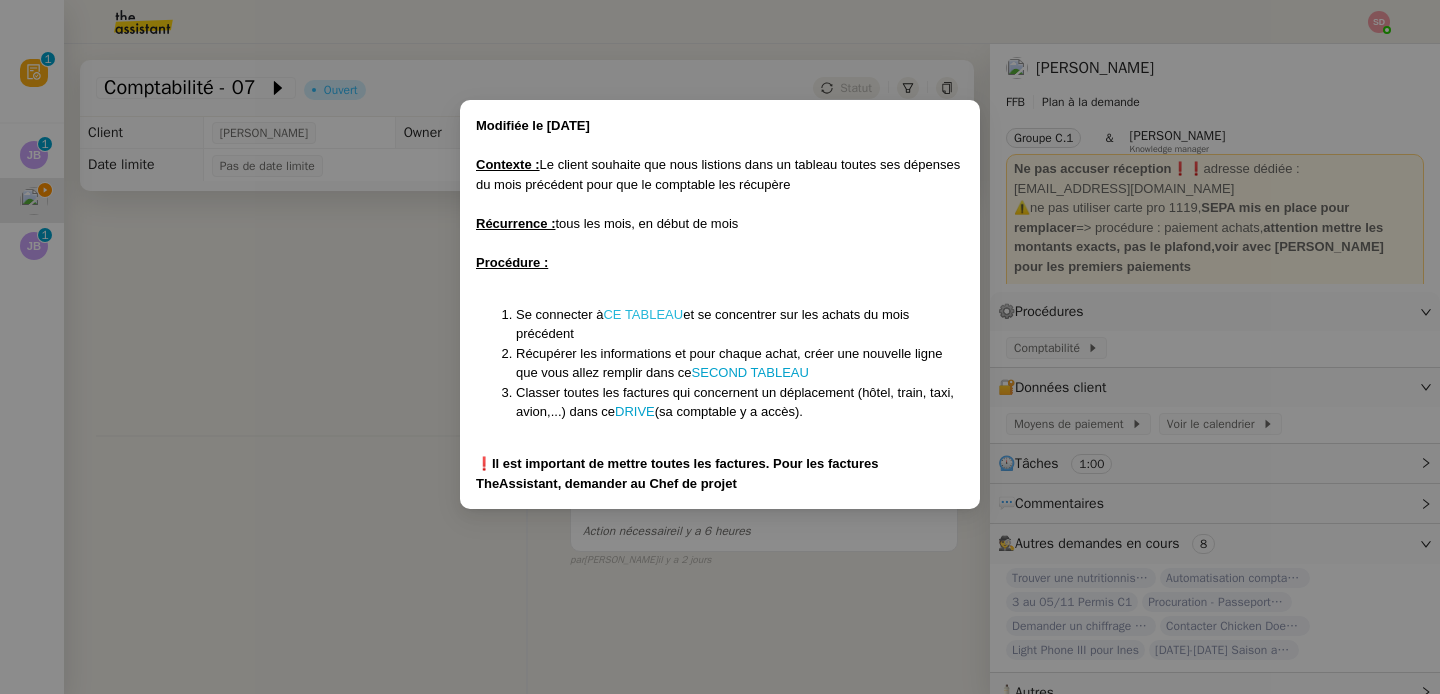 click on "CE TABLEAU" at bounding box center [643, 314] 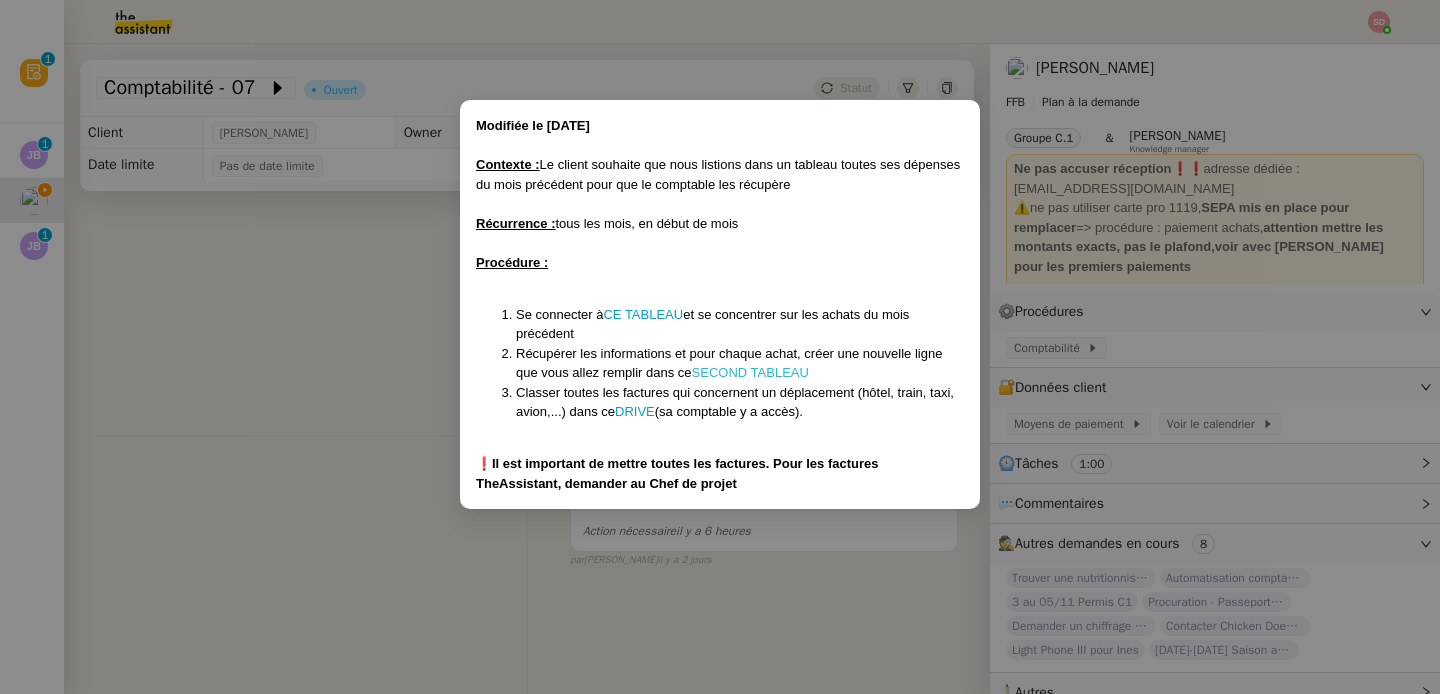 click on "SECOND TABLEAU" at bounding box center [750, 372] 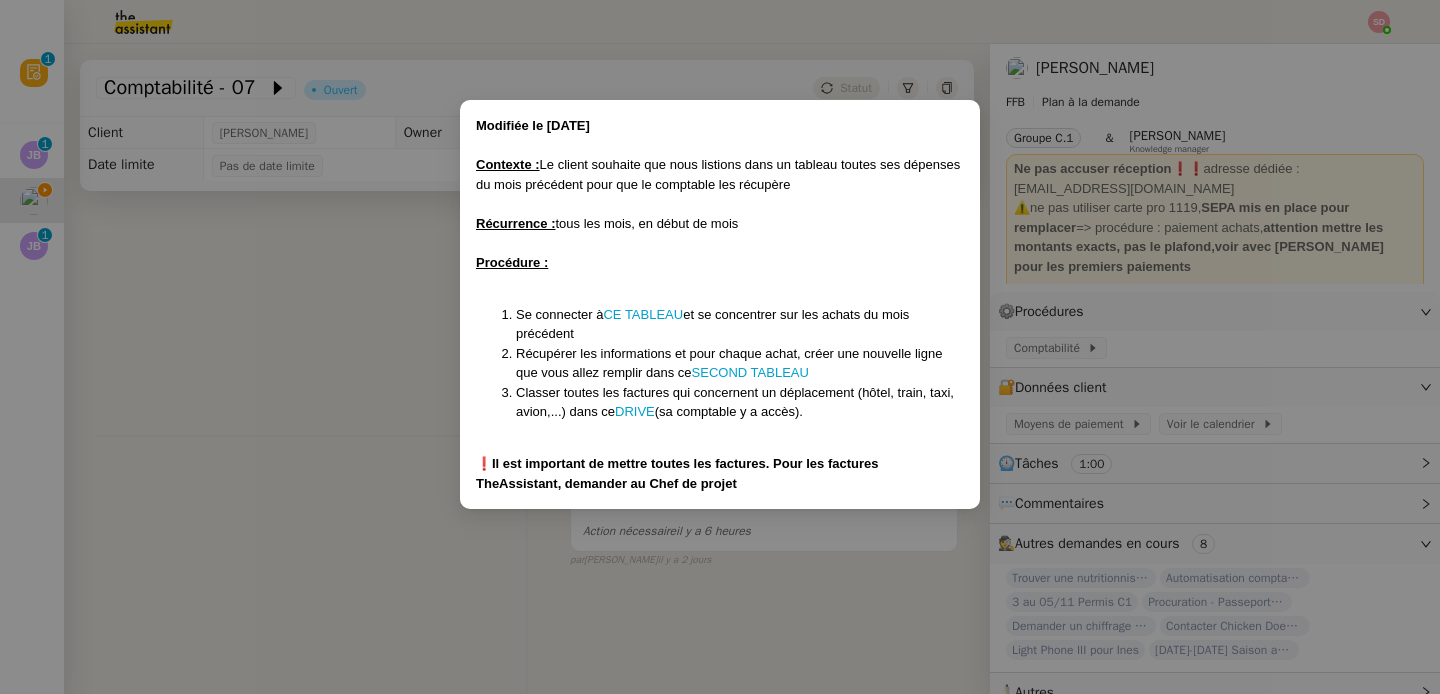 click on "Modifiée le [DATE] Contexte :  Le client souhaite que nous listions dans un tableau toutes ses dépenses du mois précédent pour que le comptable les récupère Récurrence :  tous les mois, en début de mois Procédure : Se connecter à  CE TABLEAU  et se concentrer sur les achats du mois précédent Récupérer les informations et pour chaque achat, créer une nouvelle ligne que vous allez remplir dans ce  SECOND TABLEAU Classer toutes les factures qui concernent un déplacement (hôtel, train, taxi, avion,...) dans ce  DRIVE  (sa comptable y a accès). ❗ Il est important de mettre toutes les factures. Pour les factures TheAssistant, demander au Chef de projet" at bounding box center (720, 347) 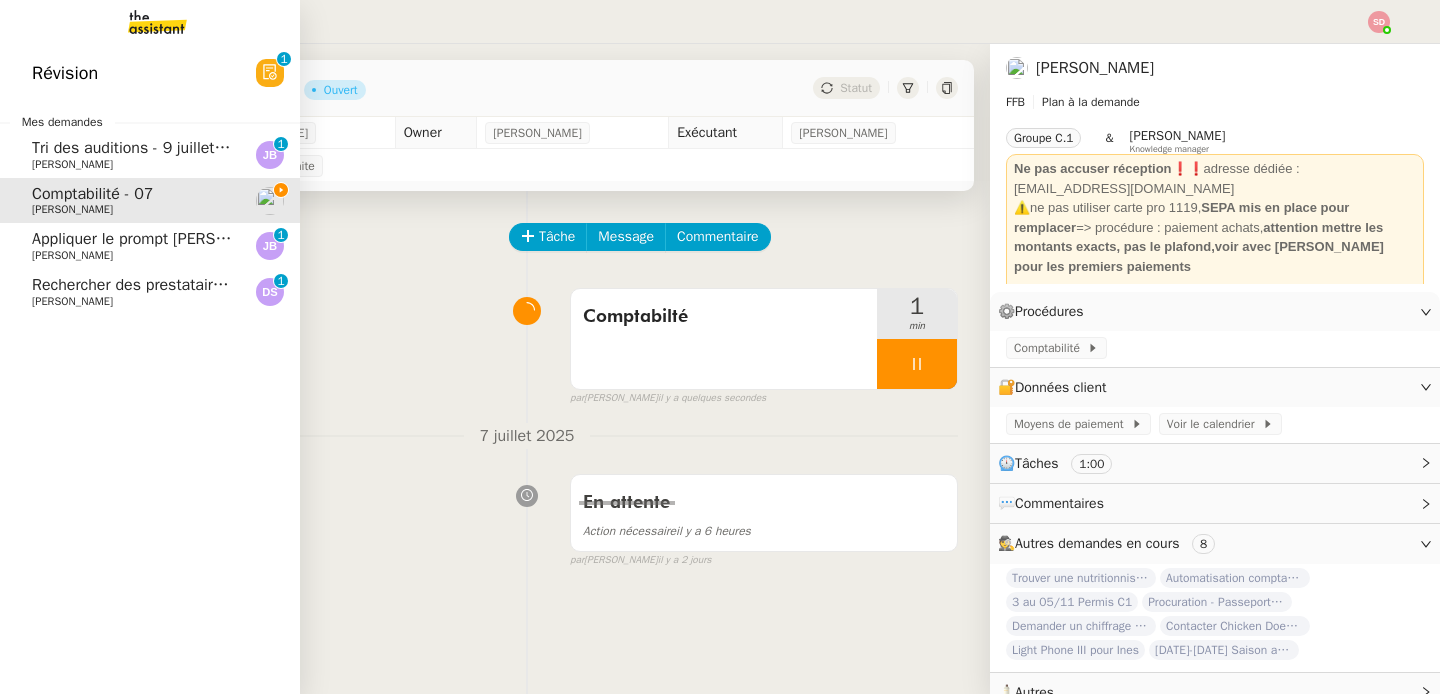 click on "Rechercher des prestataires pour formation IA" 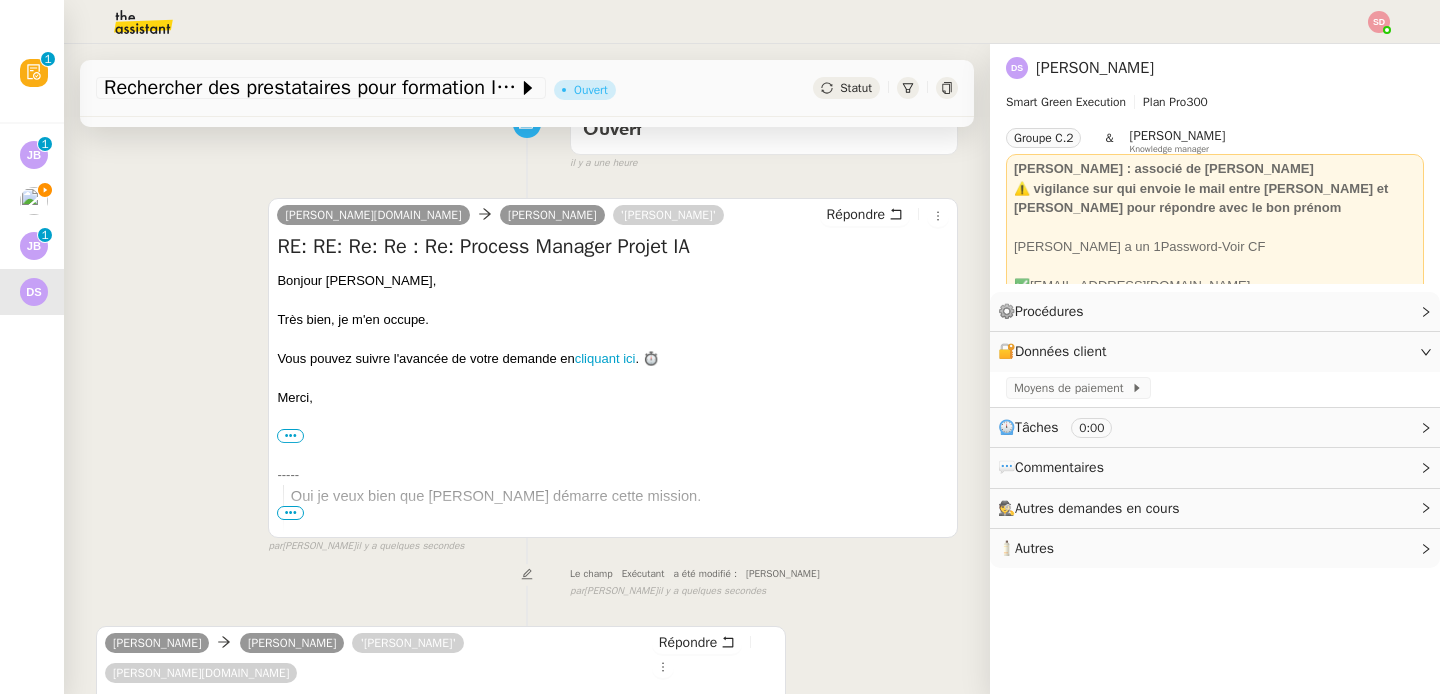 scroll, scrollTop: 0, scrollLeft: 0, axis: both 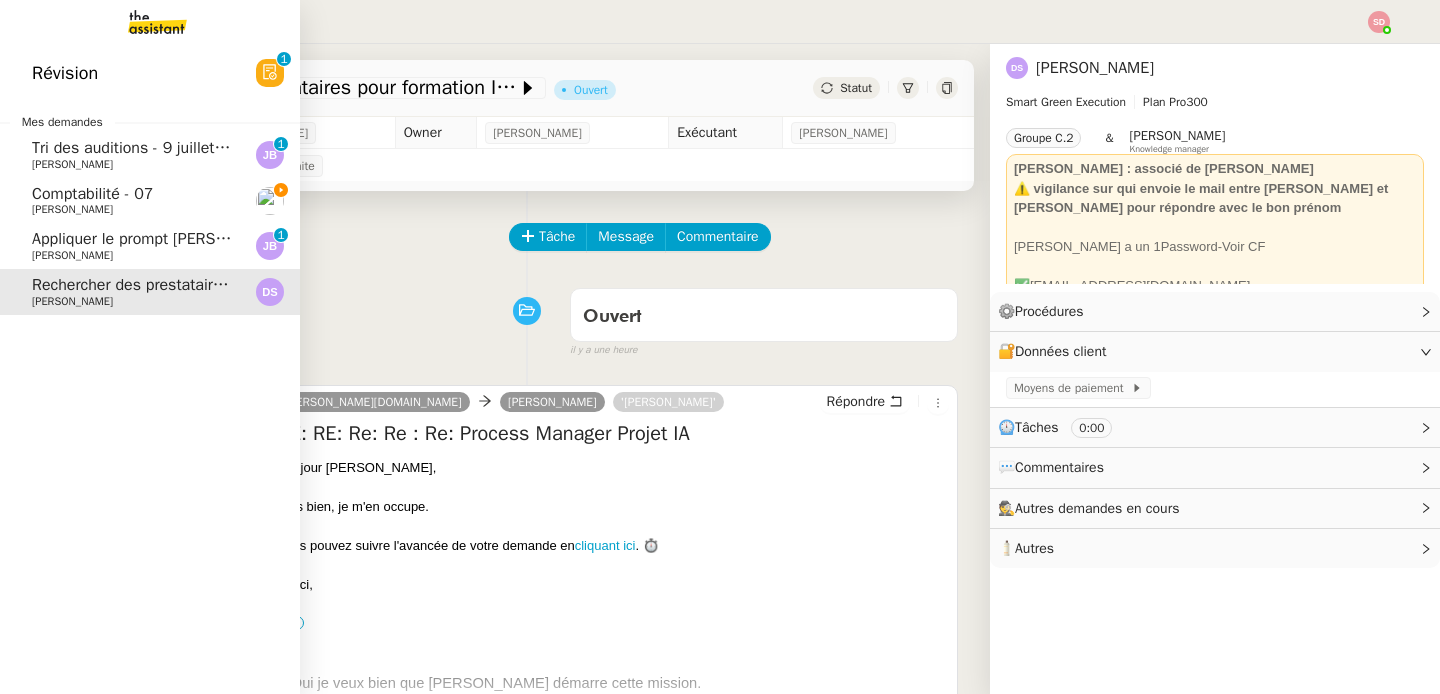 click on "Comptabilité - 07" 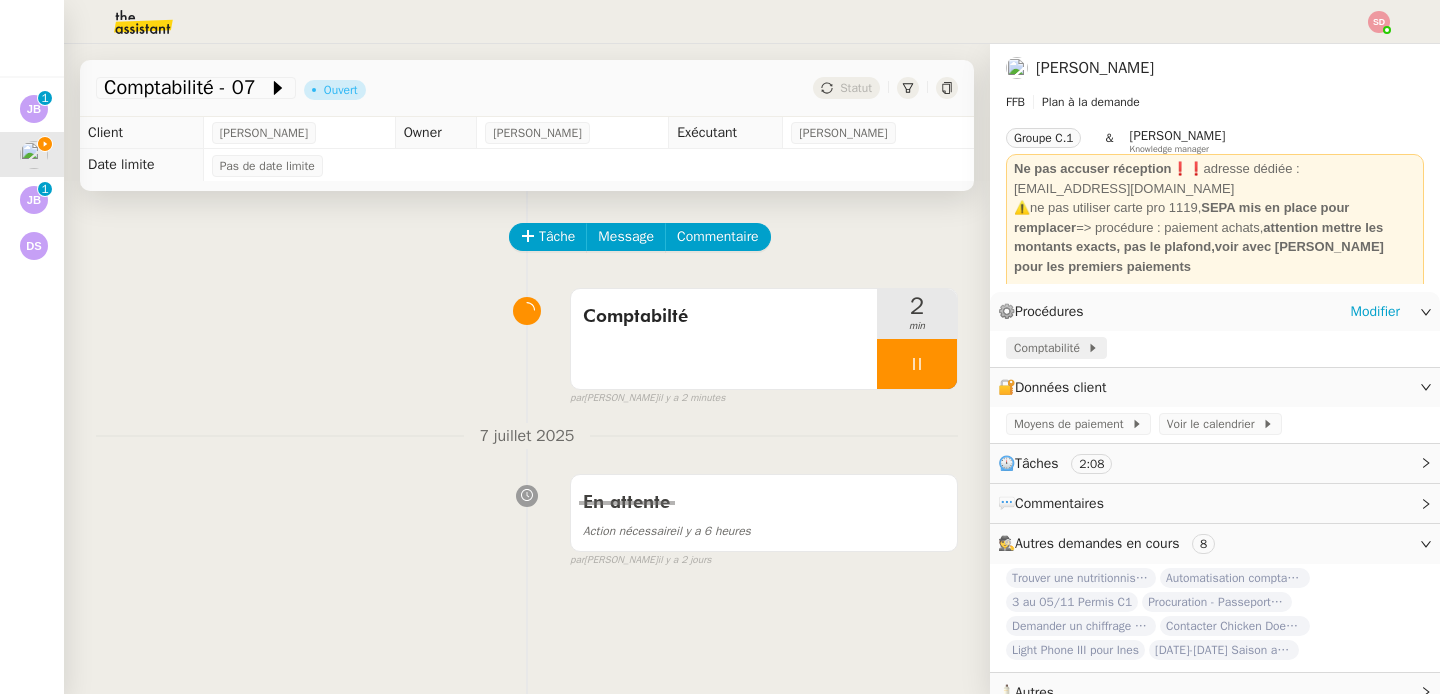 click on "Comptabilité" 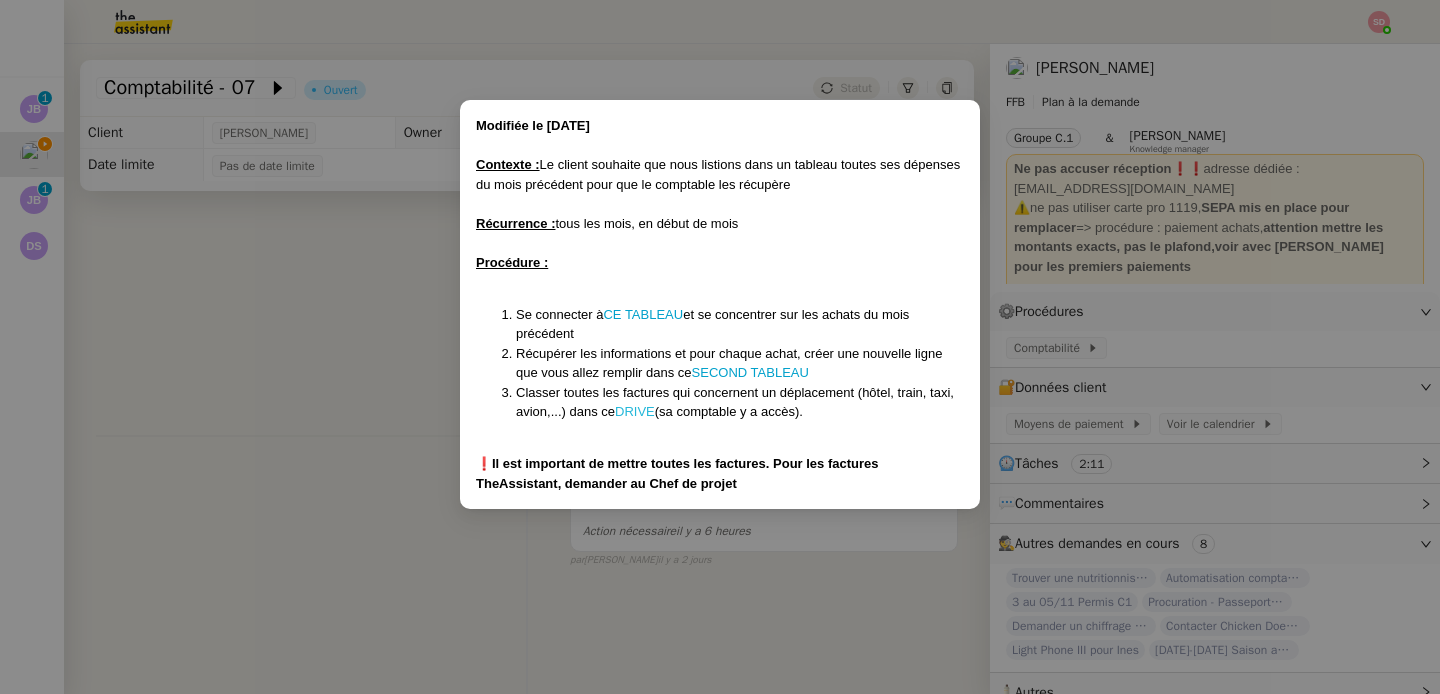 click on "DRIVE" at bounding box center (635, 411) 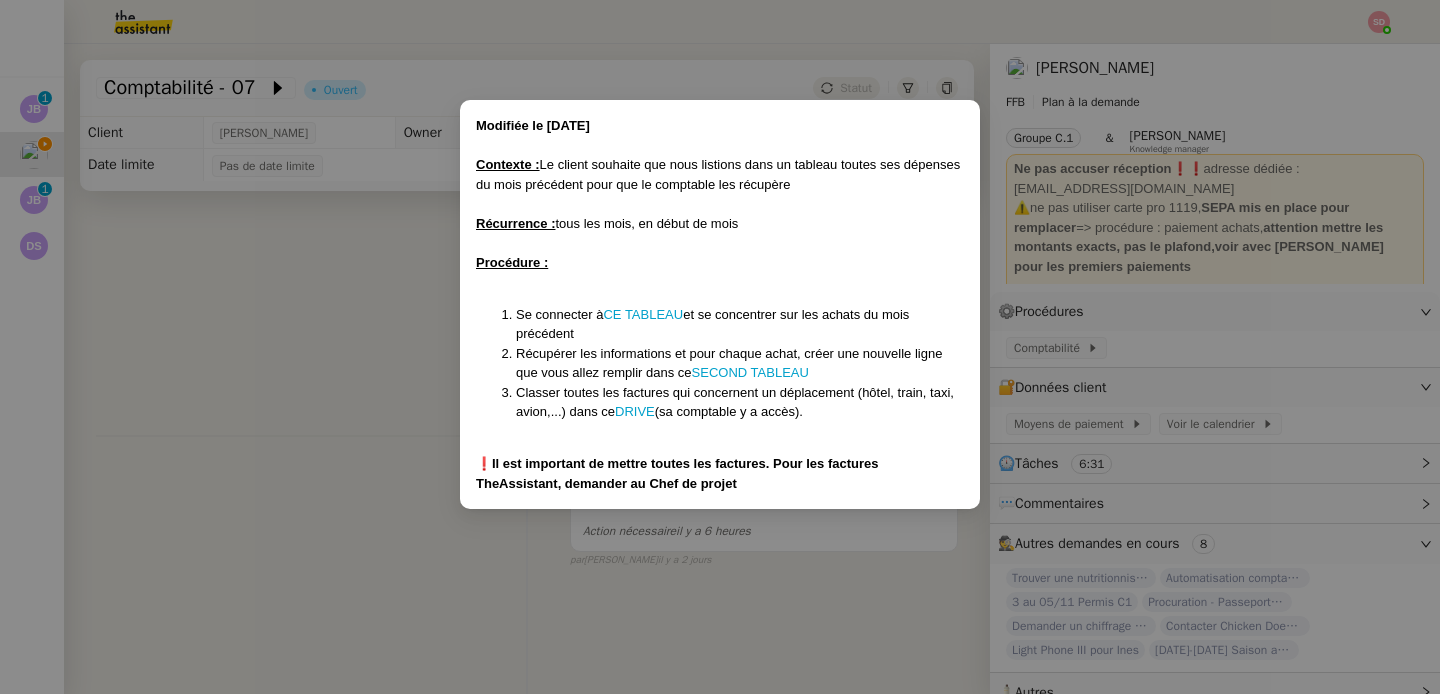 click on "Modifiée le [DATE] Contexte :  Le client souhaite que nous listions dans un tableau toutes ses dépenses du mois précédent pour que le comptable les récupère Récurrence :  tous les mois, en début de mois Procédure : Se connecter à  CE TABLEAU  et se concentrer sur les achats du mois précédent Récupérer les informations et pour chaque achat, créer une nouvelle ligne que vous allez remplir dans ce  SECOND TABLEAU Classer toutes les factures qui concernent un déplacement (hôtel, train, taxi, avion,...) dans ce  DRIVE  (sa comptable y a accès). ❗ Il est important de mettre toutes les factures. Pour les factures TheAssistant, demander au Chef de projet" at bounding box center [720, 347] 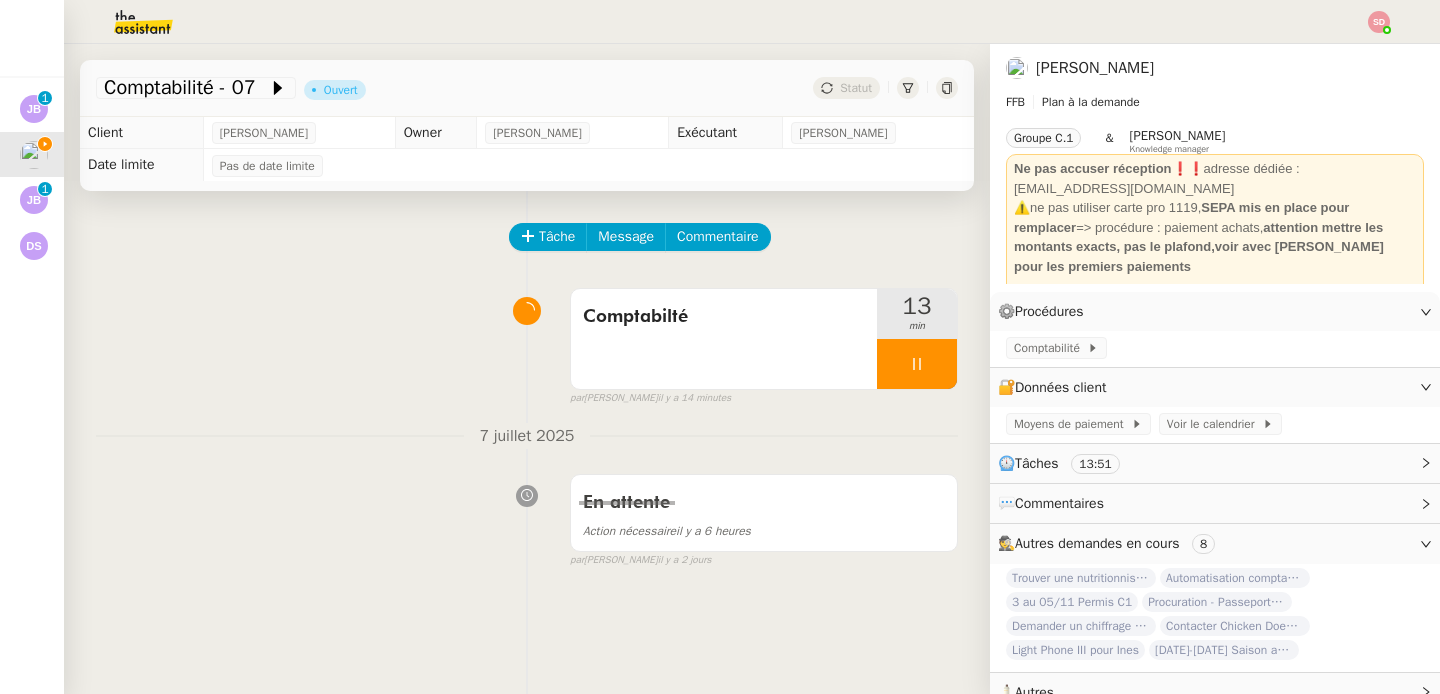 click on "Tâche Message Commentaire" 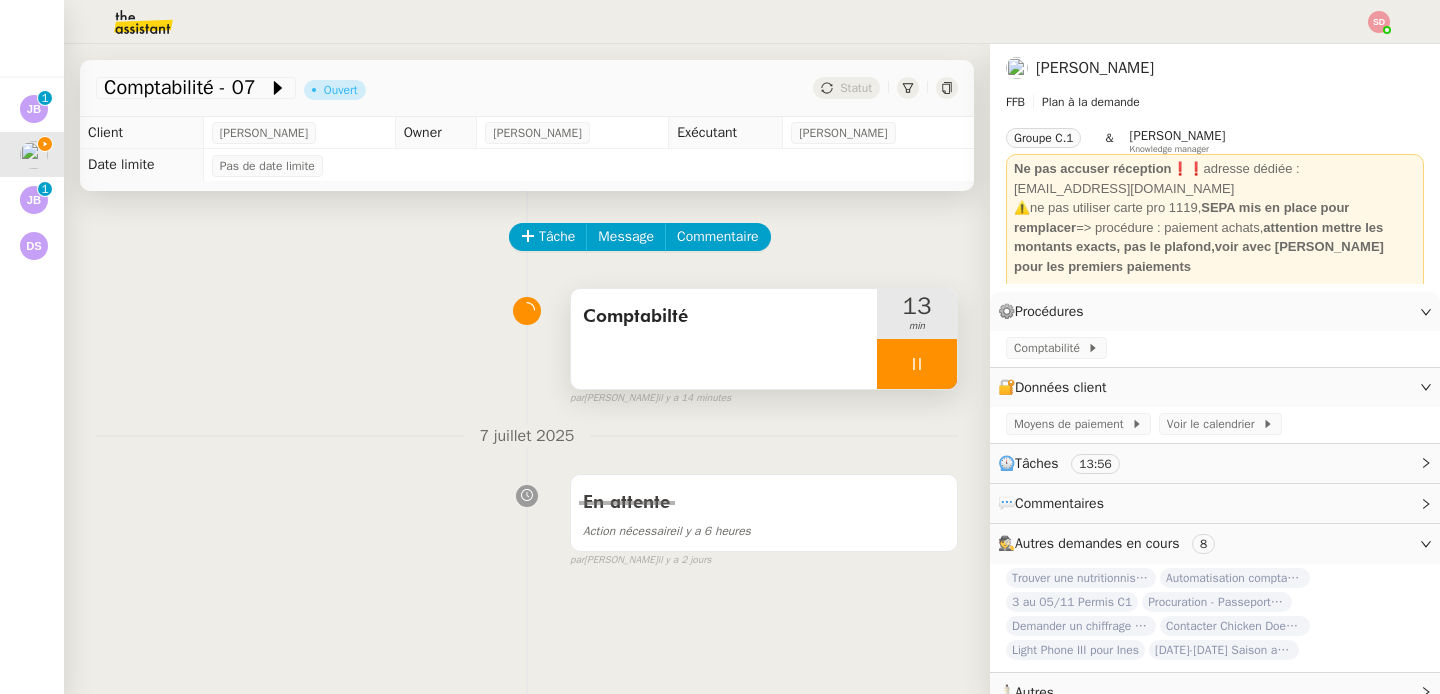 click 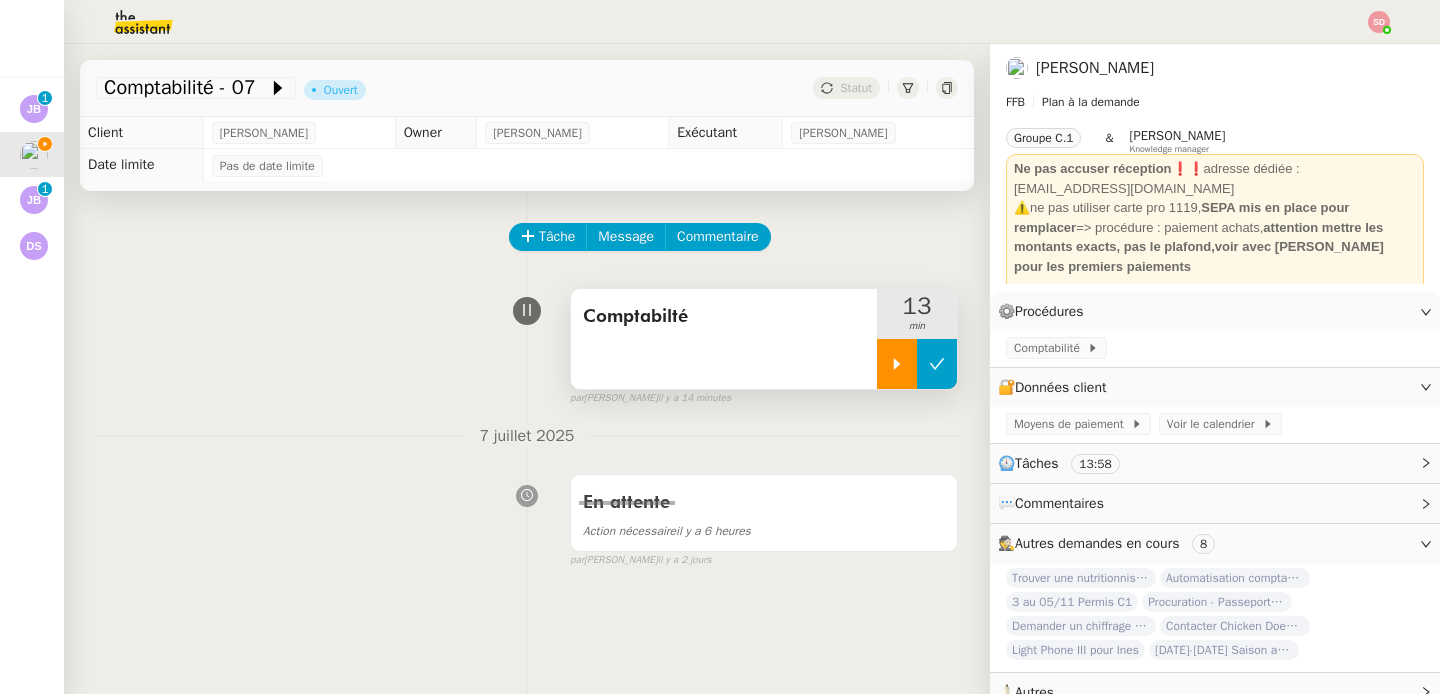 click 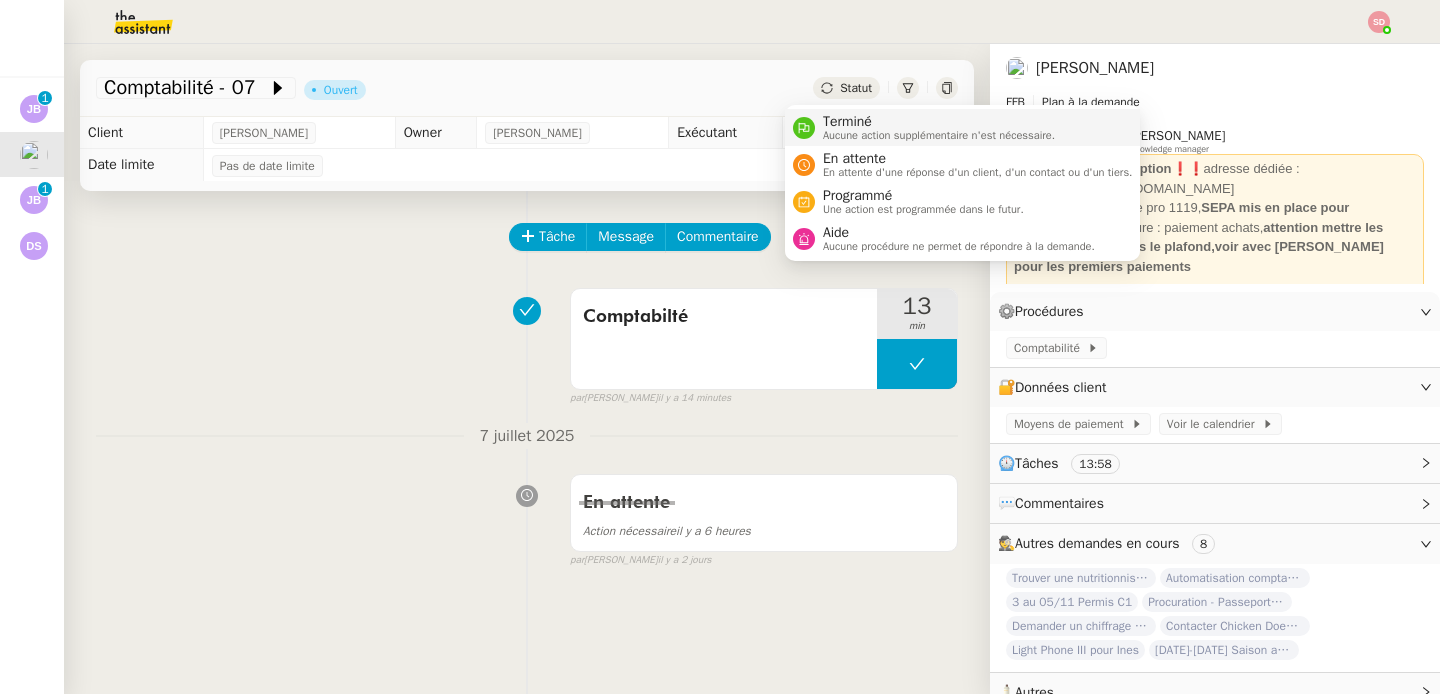 click on "Terminé" at bounding box center (939, 122) 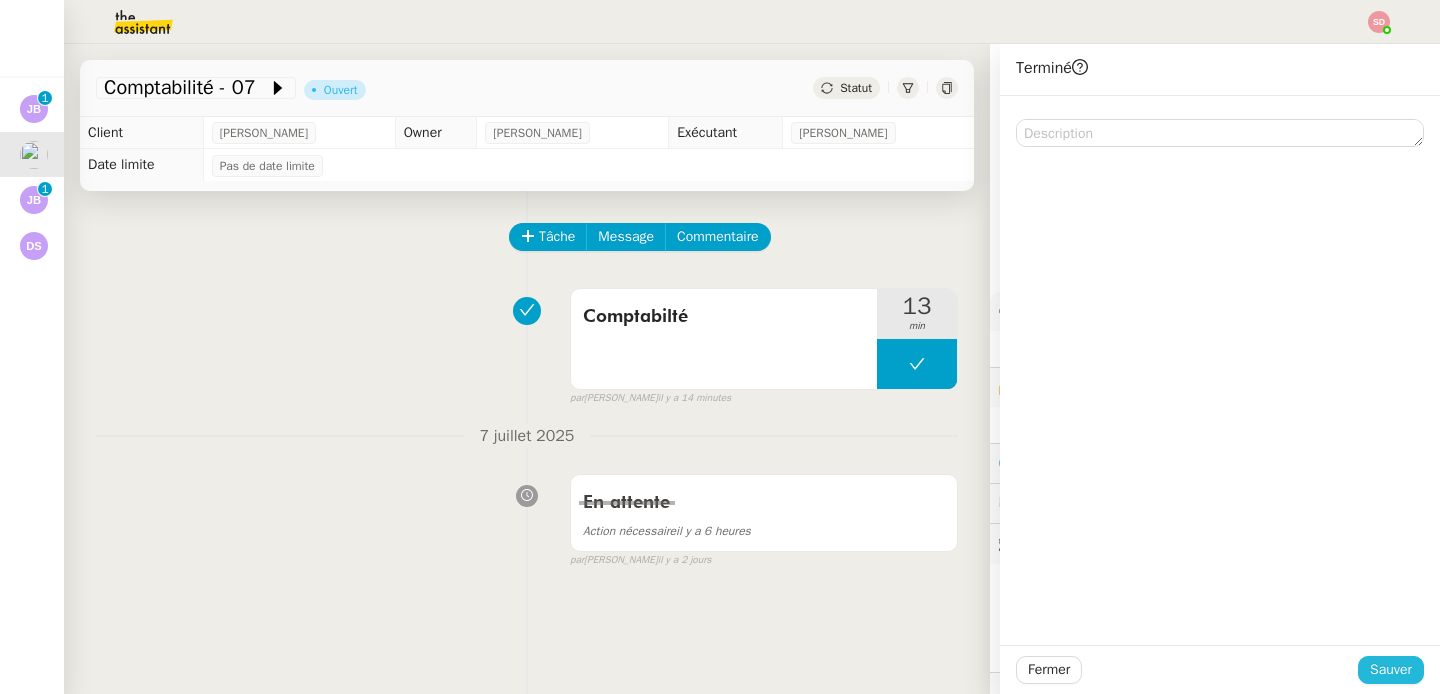 click on "Sauver" 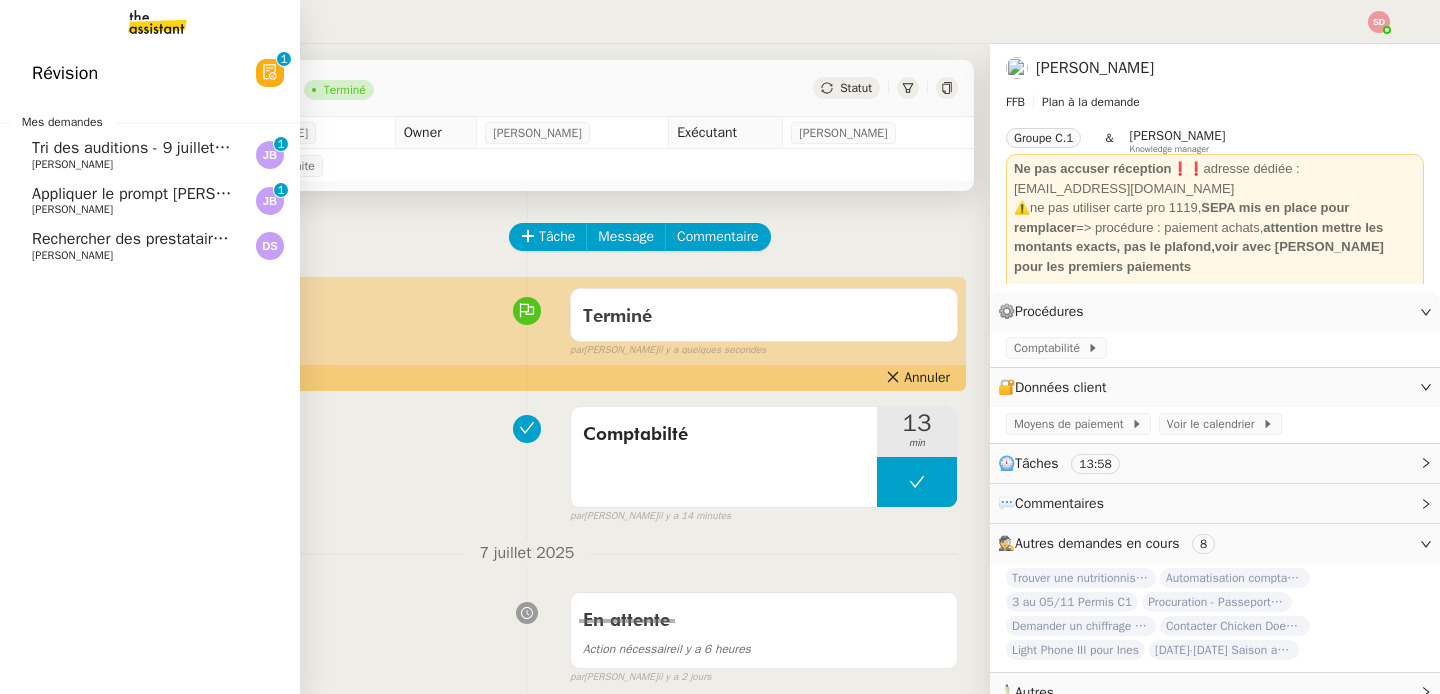click on "Tri des auditions - 9 juillet 2025" 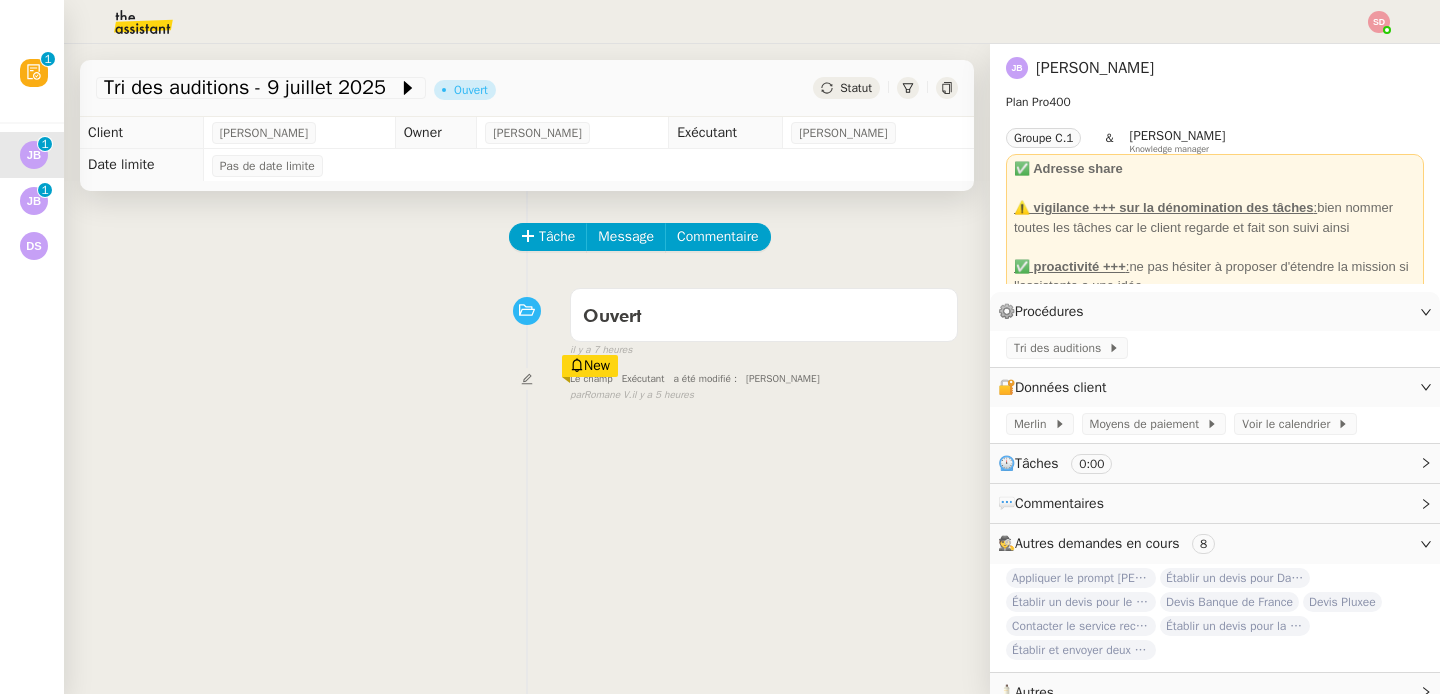 click on "Tri des auditions - [DATE]         [PERSON_NAME]" 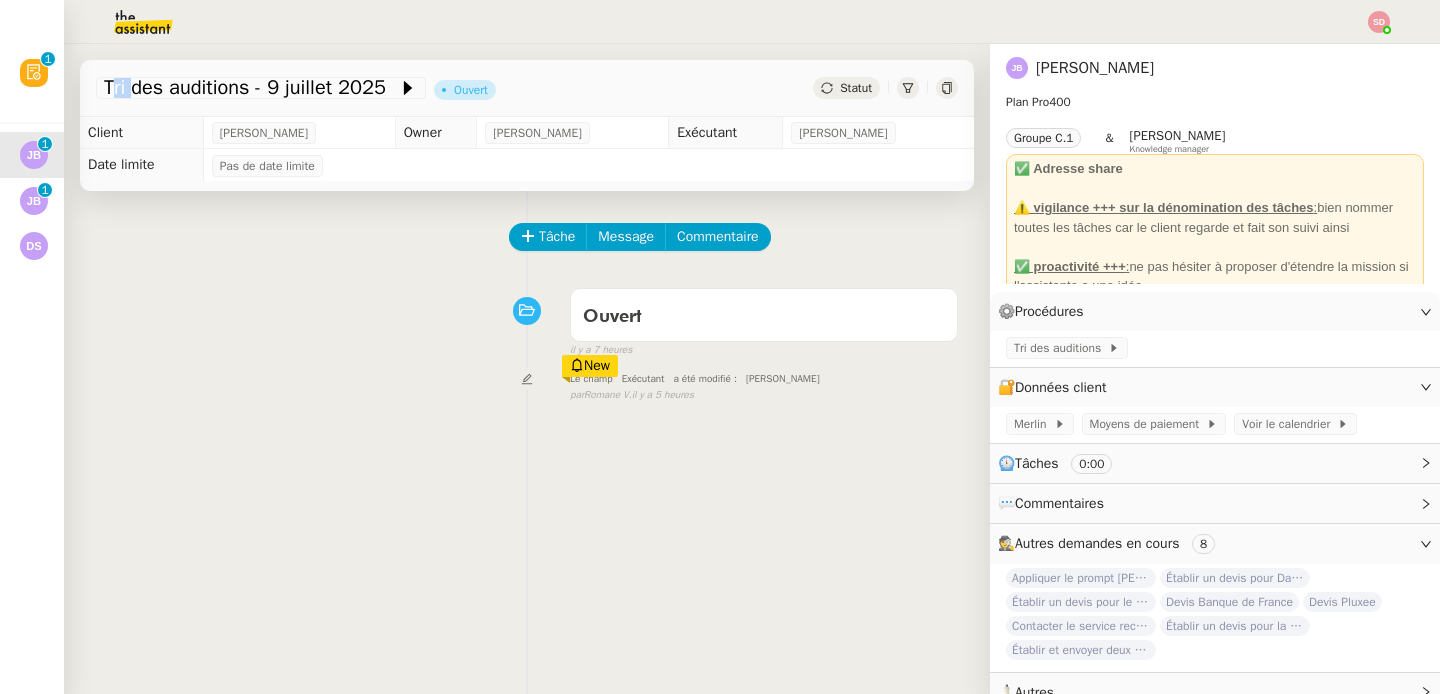 click on "Tri des auditions - [DATE]         [PERSON_NAME]" 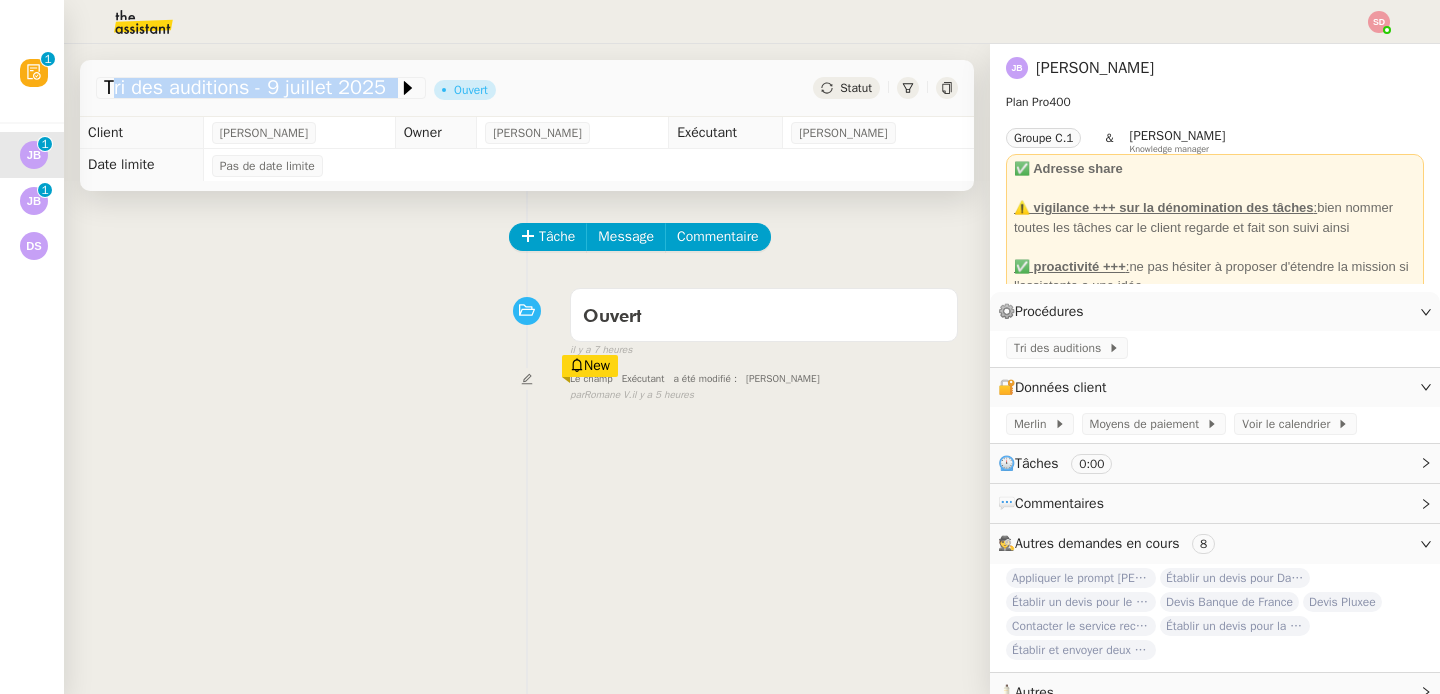 click on "Tri des auditions - [DATE]         [PERSON_NAME]" 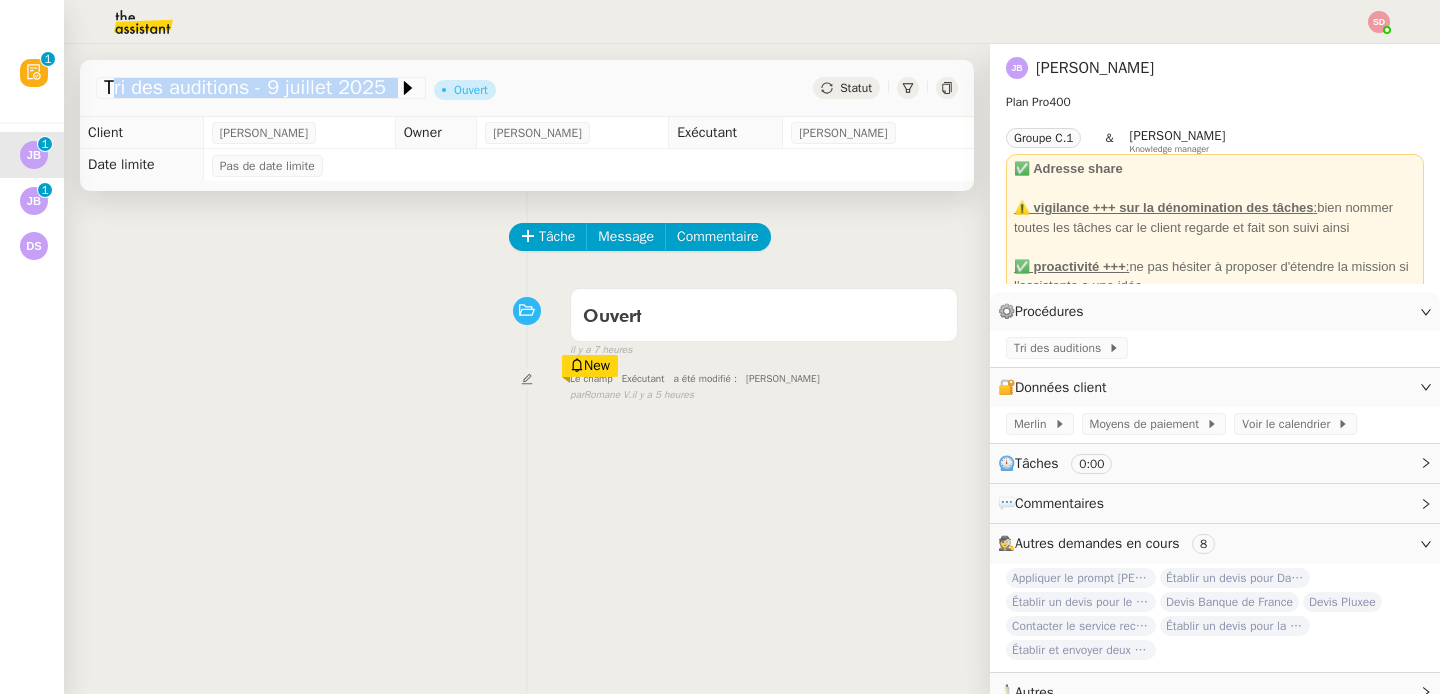 copy on "Tri des auditions - 9 juillet 2025" 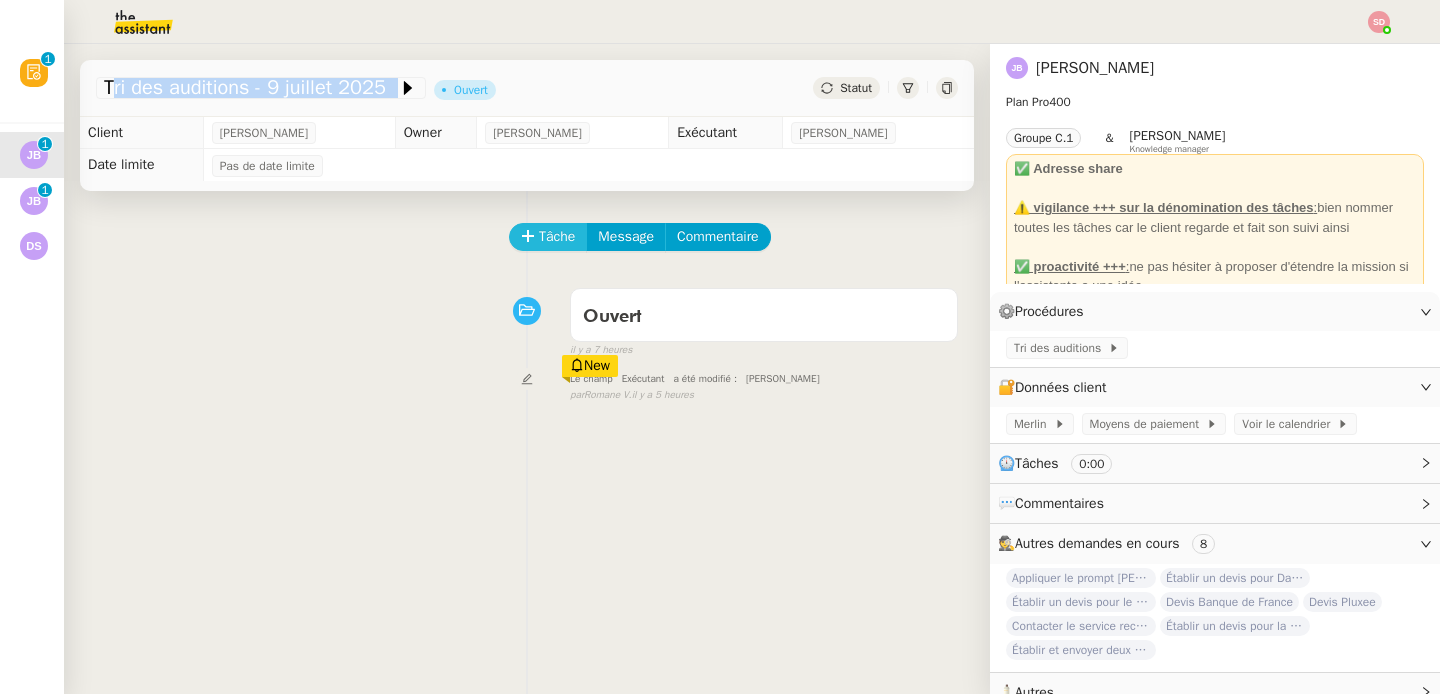 click on "Tâche" 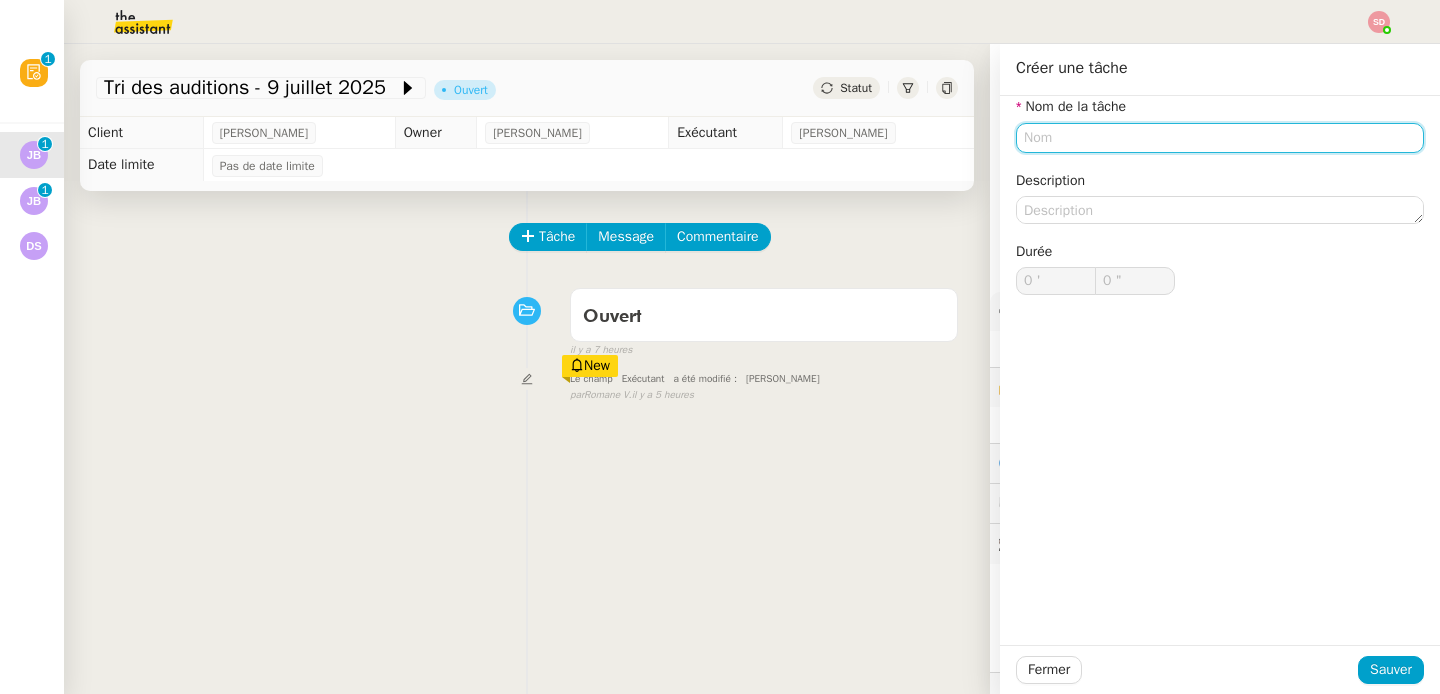 paste on "Tri des auditions - 9 juillet 2025" 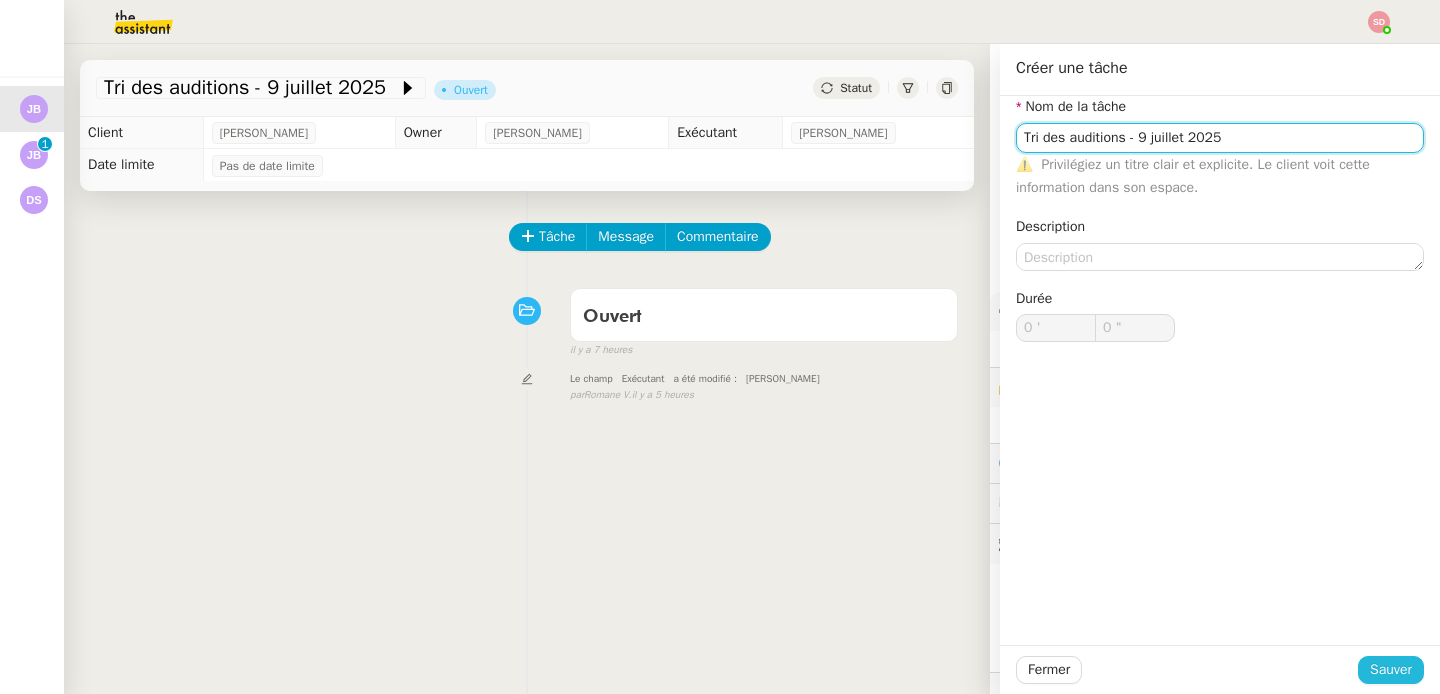 type on "Tri des auditions - 9 juillet 2025" 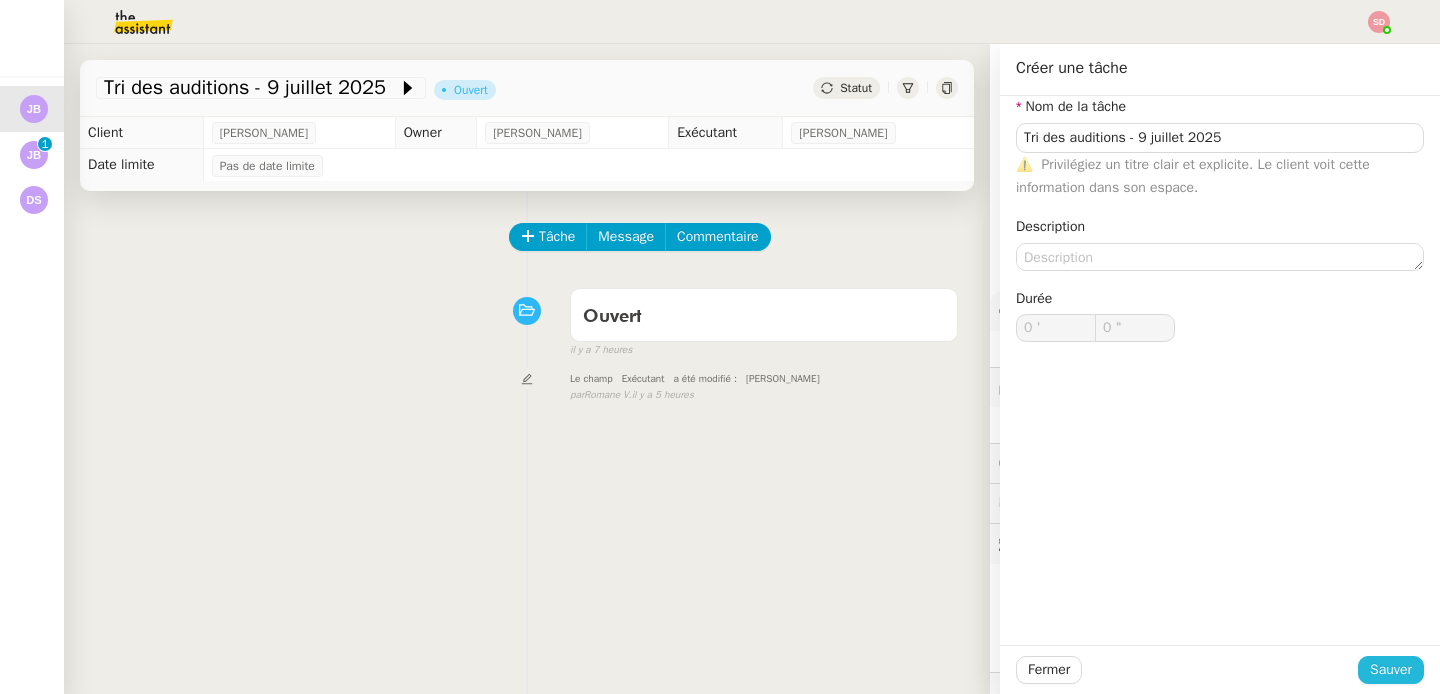 click on "Sauver" 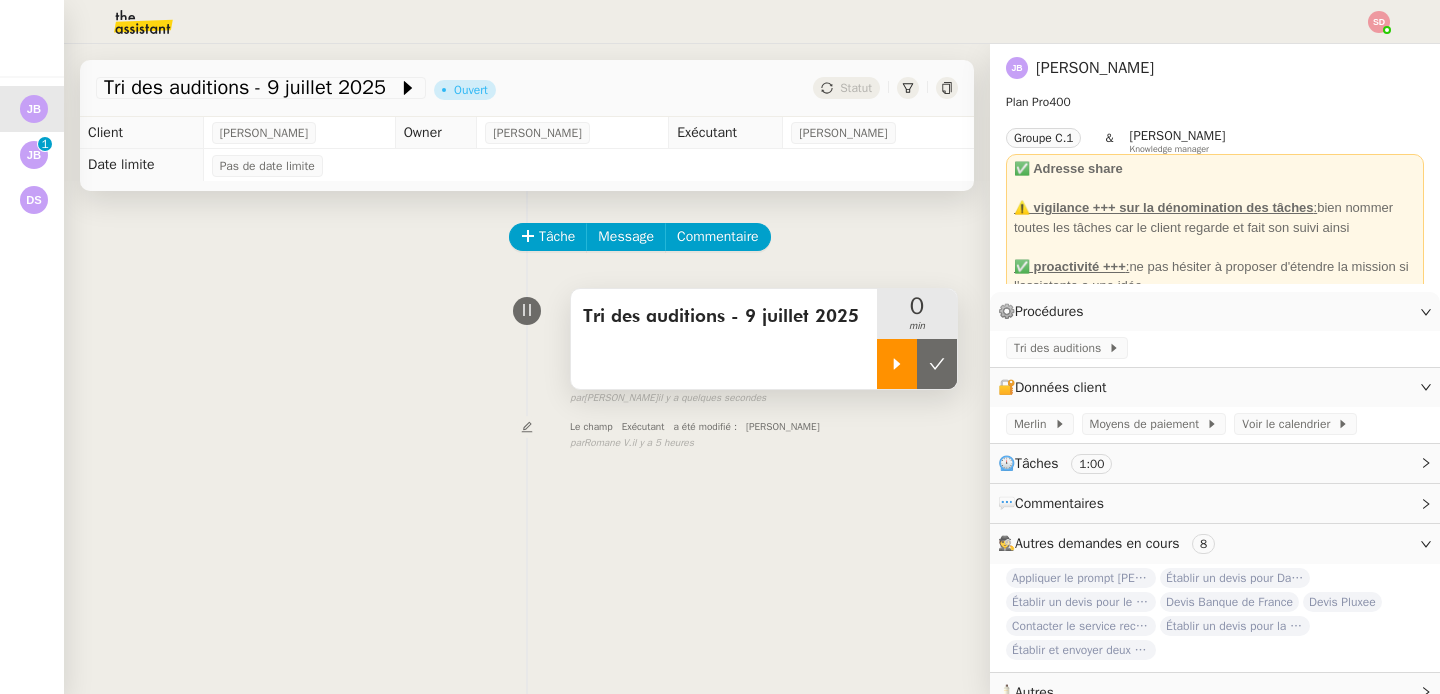 click 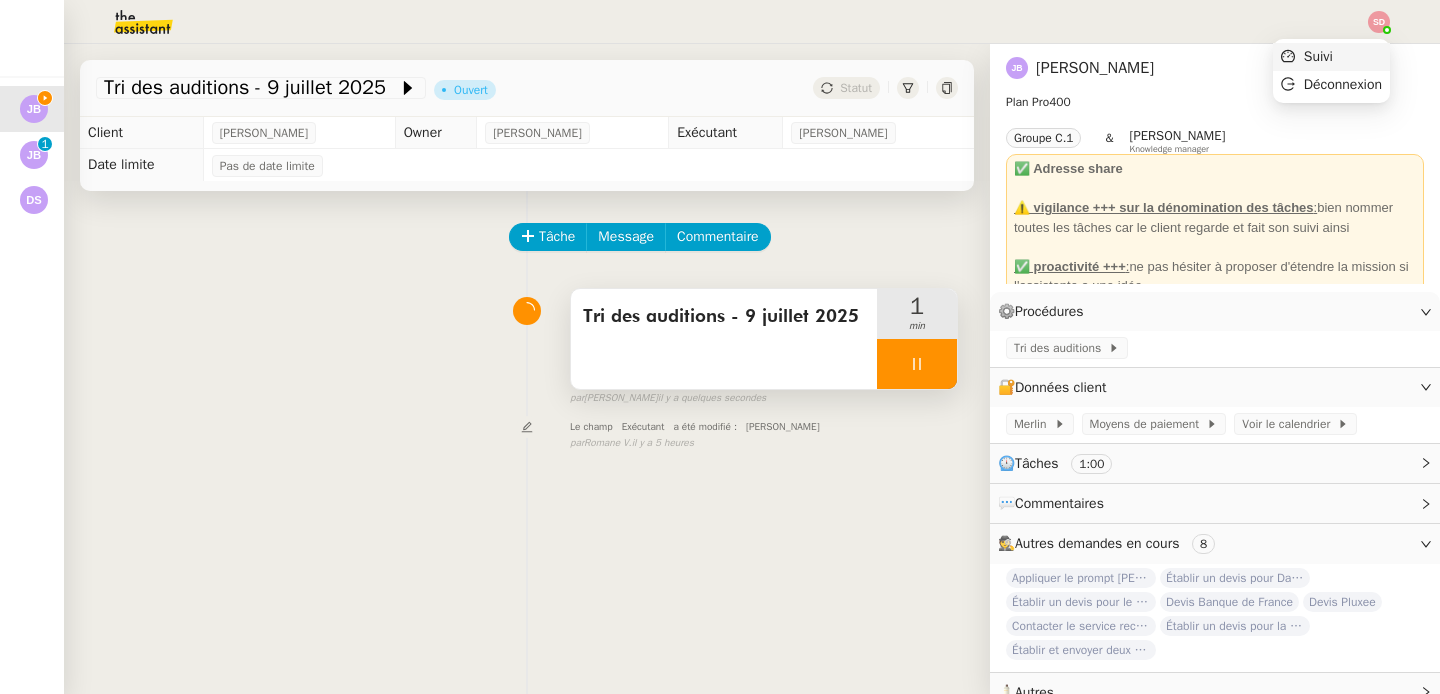 click on "Suivi" at bounding box center (1331, 57) 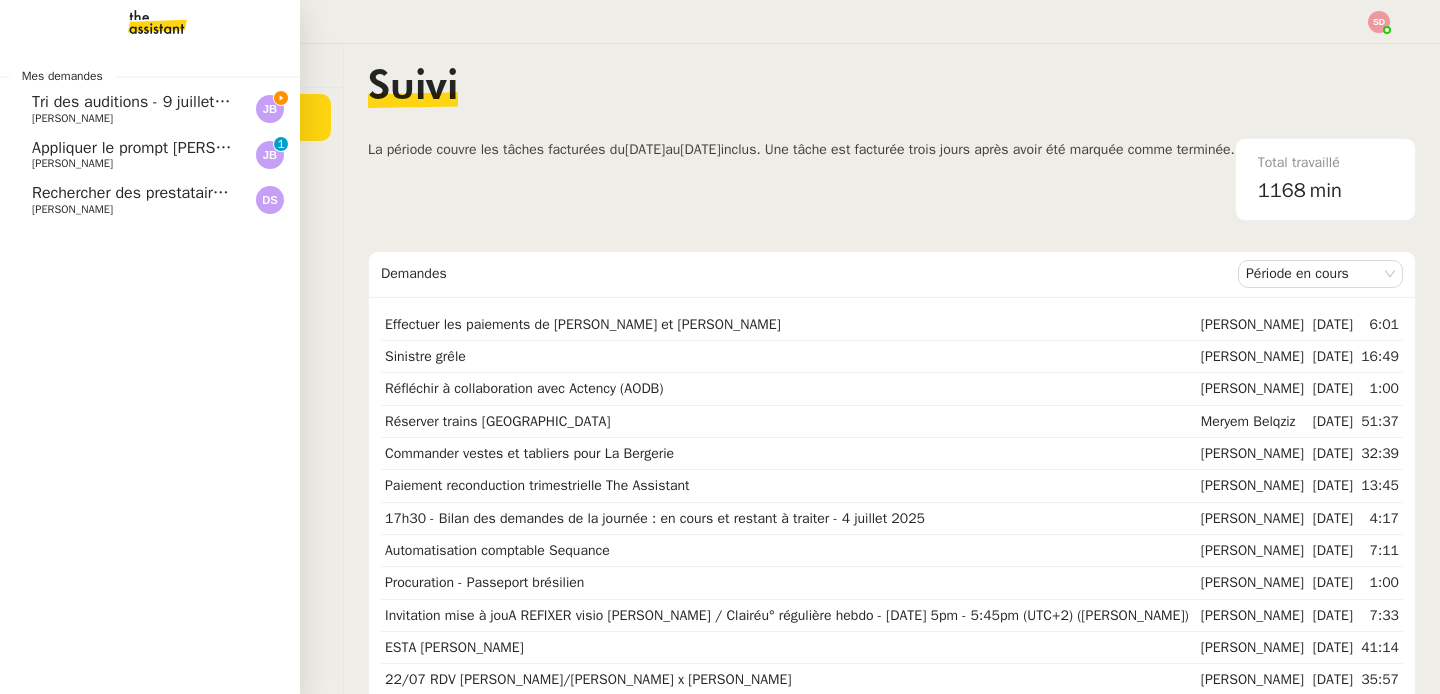click on "Tri des auditions - 9 juillet 2025" 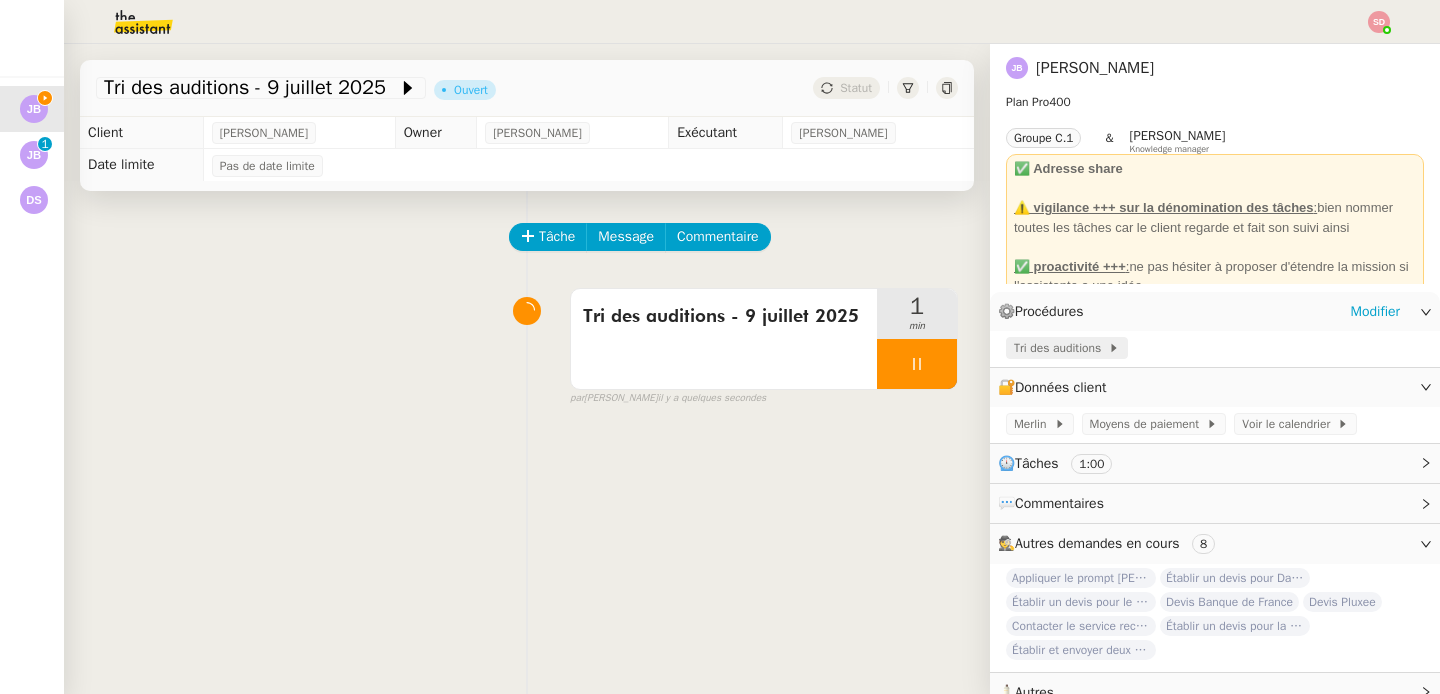 click on "Tri des auditions" 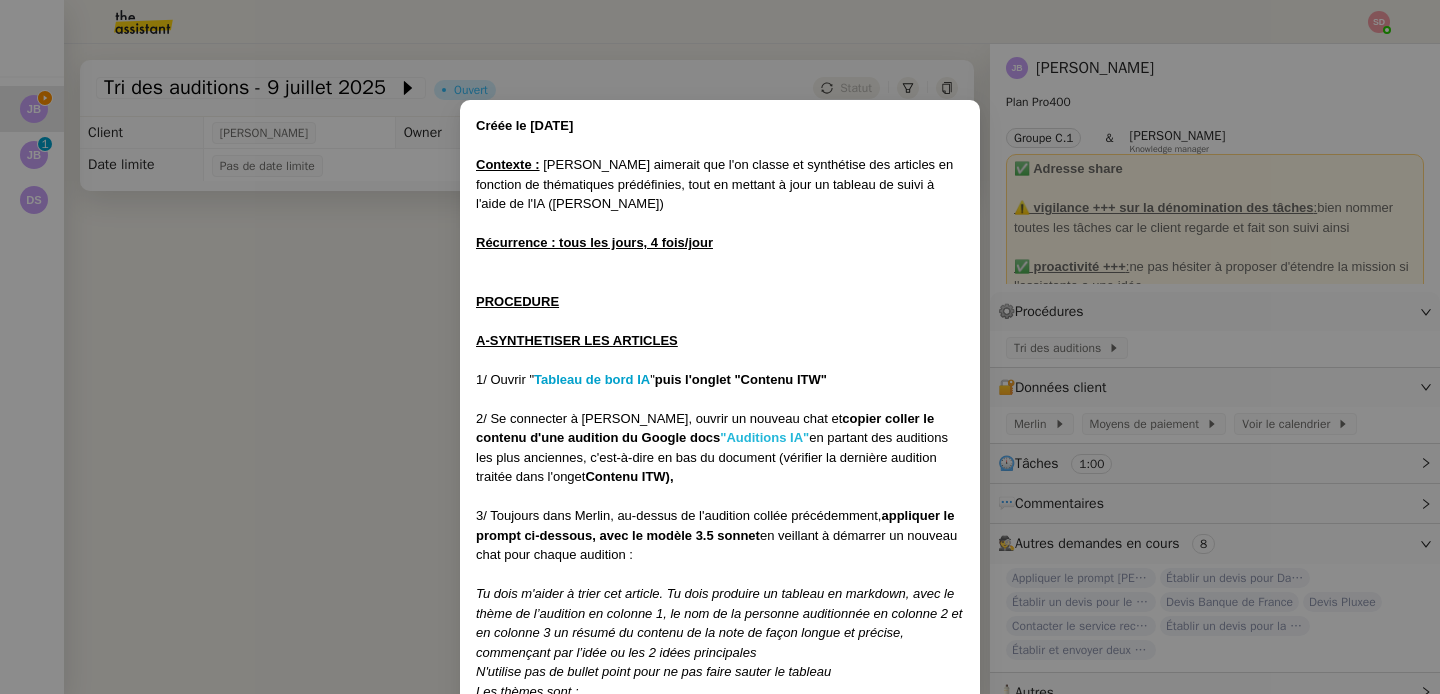 click on ""Auditions IA"" at bounding box center (764, 437) 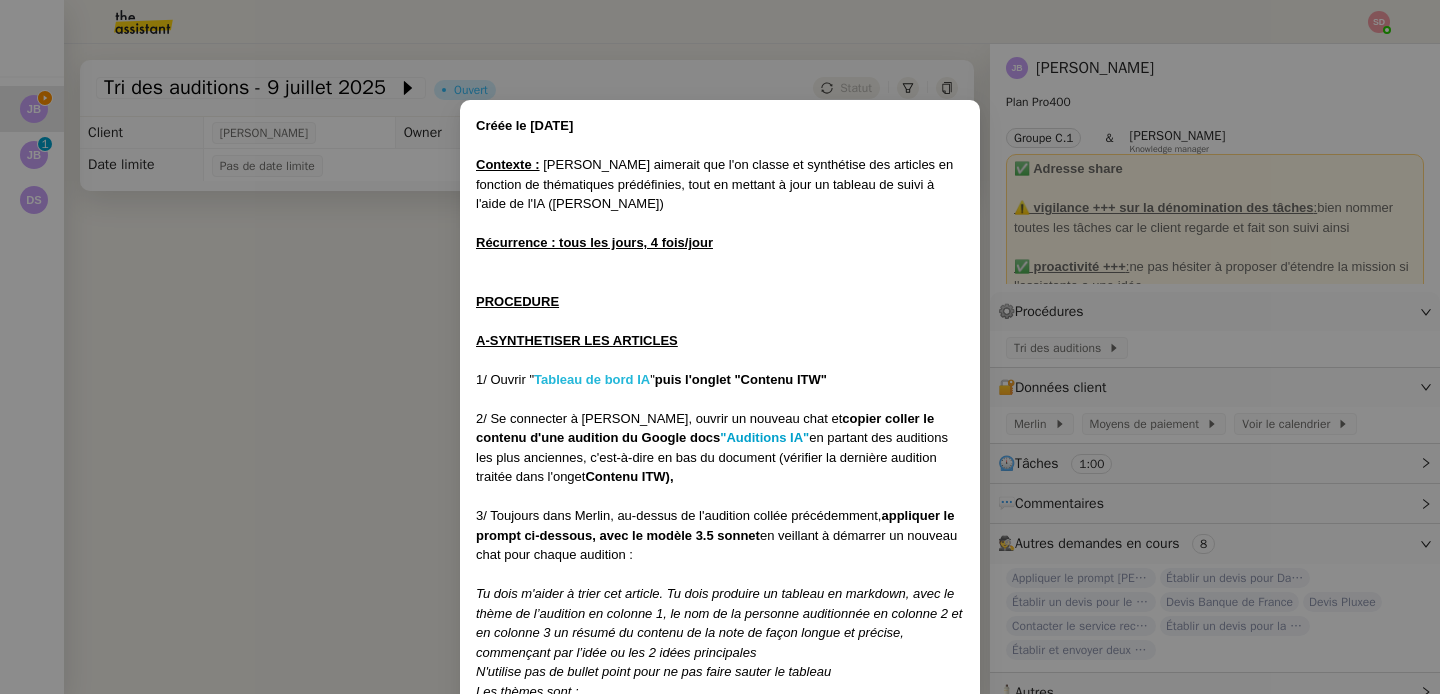 click on "Tableau de bord IA" at bounding box center [592, 379] 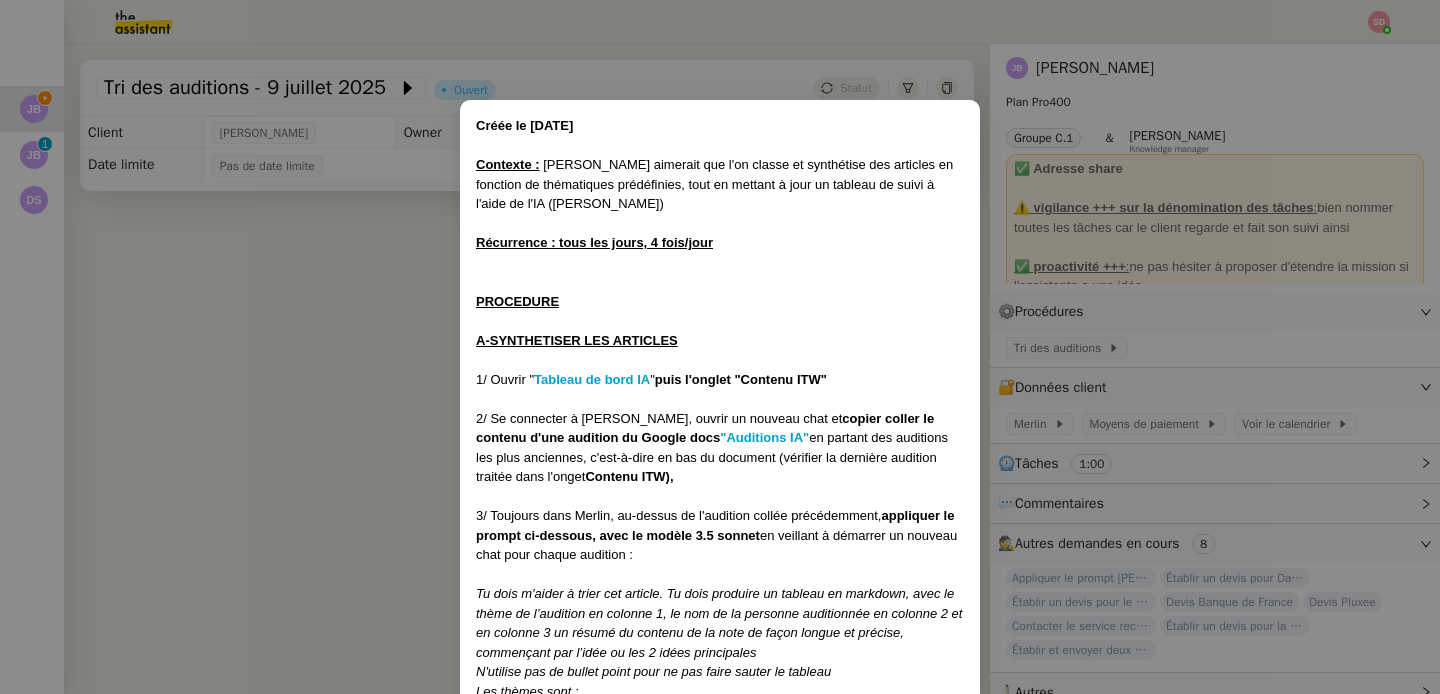 click on "Créée le [DATE] Contexte :   [PERSON_NAME] aimerait que l'on classe et synthétise des articles en fonction de thématiques prédéfinies, tout en mettant à jour un tableau de suivi à l'aide de l'IA (Merlin) Récurrence : tous les jours, 4 fois/jour PROCEDURE A-SYNTHETISER LES ARTICLES 1/ Ouvrir " Tableau de bord IA "  puis l'onglet "Contenu ITW" 2/ Se connecter à [PERSON_NAME], ouvrir un nouveau chat et  copier coller le contenu d'une audition du Google docs  "Auditions IA"  en partant des auditions les plus anciennes, c'est-à-dire en bas du document (vérifier la dernière audition traitée dans l'onget  Contenu ITW), 3/ Toujours dans Merlin, au-dessus de l'audition collée précédemment,  appliquer le prompt ci-dessous, avec le modèle 3.5 sonnet  en veillant à démarrer un nouveau chat pour chaque audition : N'utilise pas de bullet point pour ne pas faire sauter le tableau Les thèmes sont : Adoption et utilisation dans les organisations Aspects critiques et éthiques Impact sur l'emploi RH" at bounding box center (720, 347) 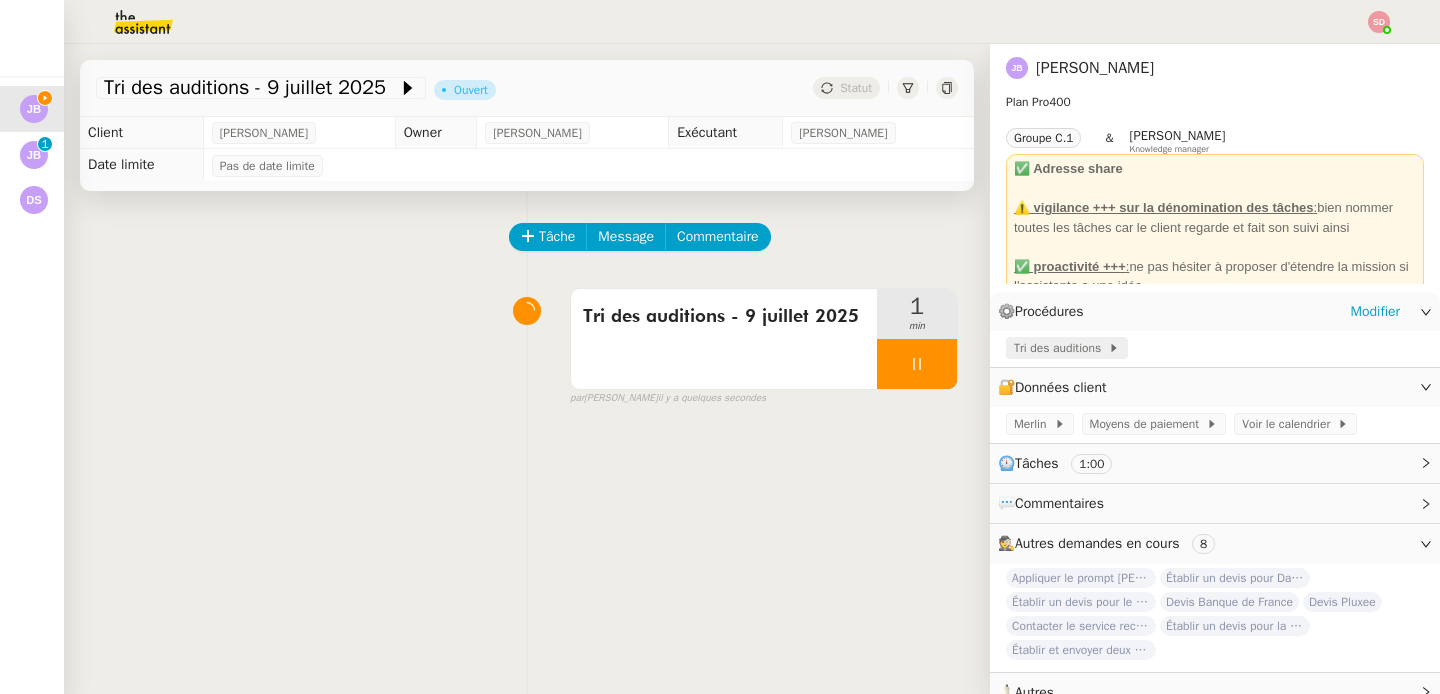 click on "Tri des auditions" 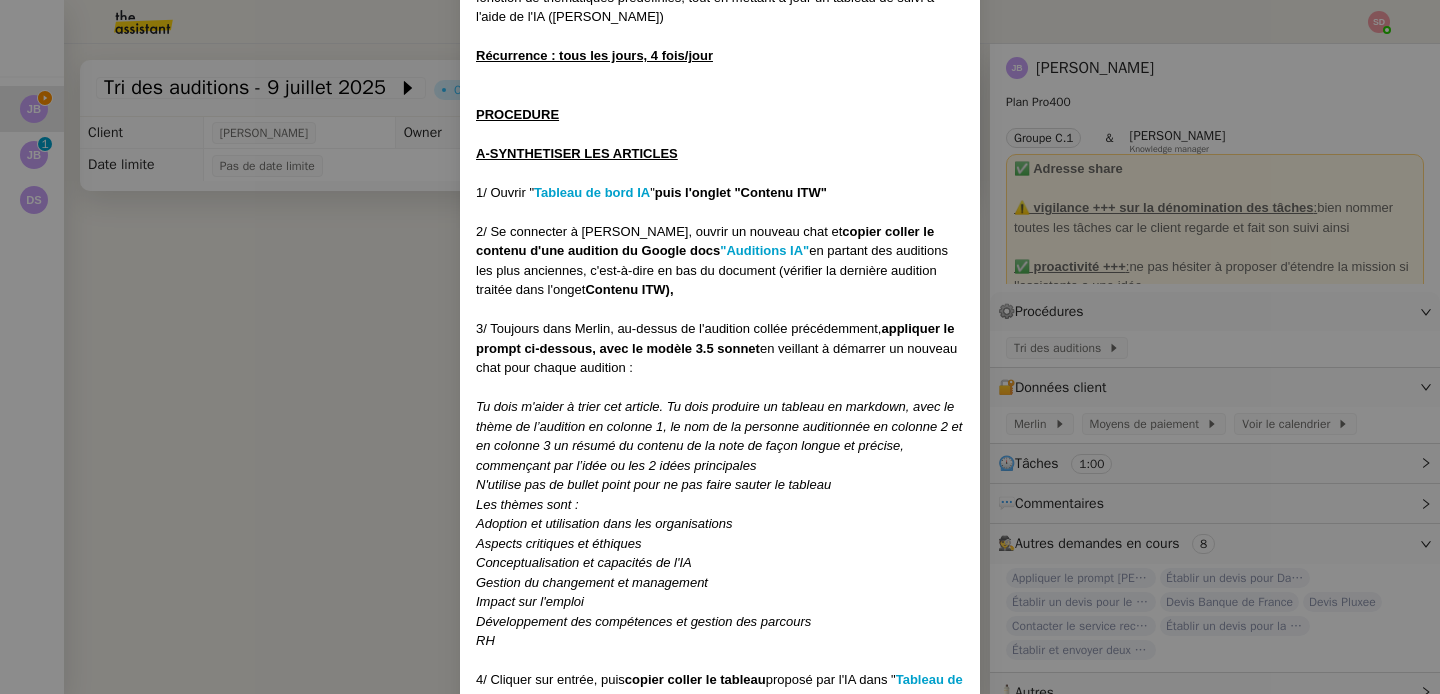 scroll, scrollTop: 242, scrollLeft: 0, axis: vertical 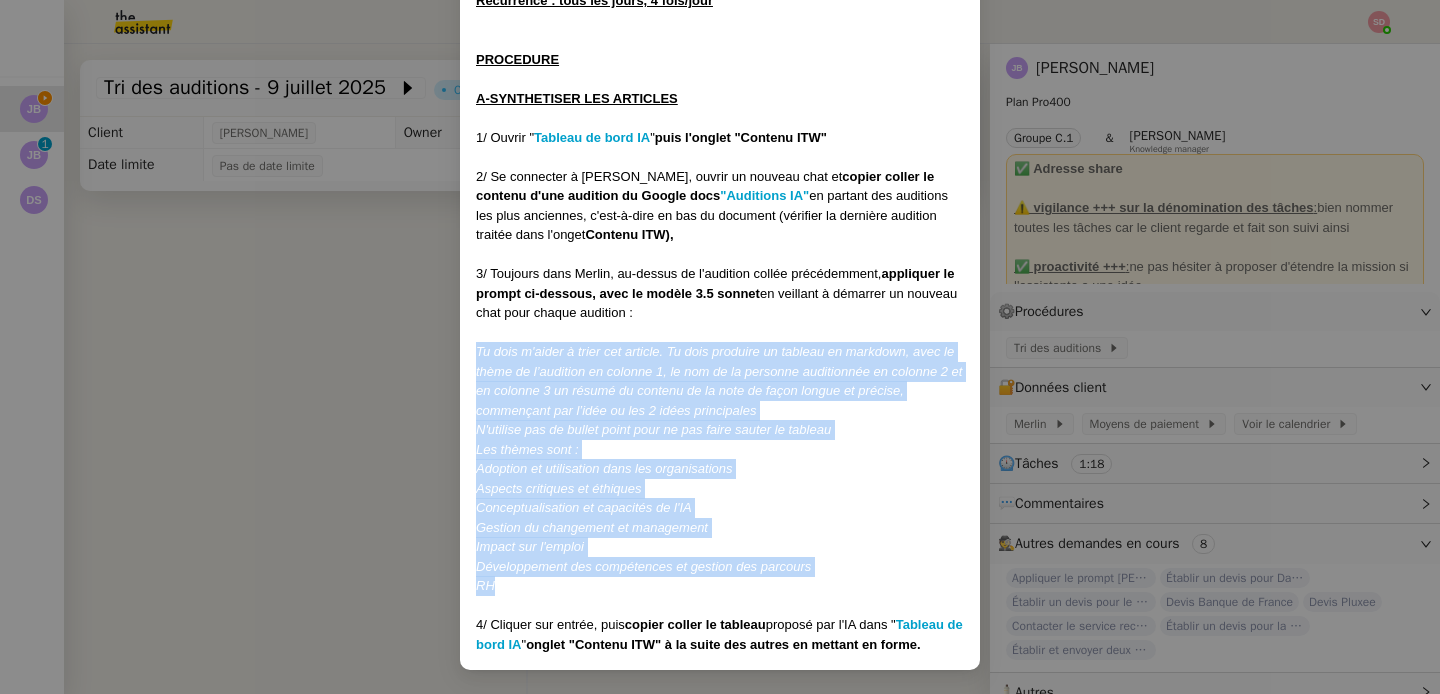 drag, startPoint x: 472, startPoint y: 352, endPoint x: 572, endPoint y: 587, distance: 255.39186 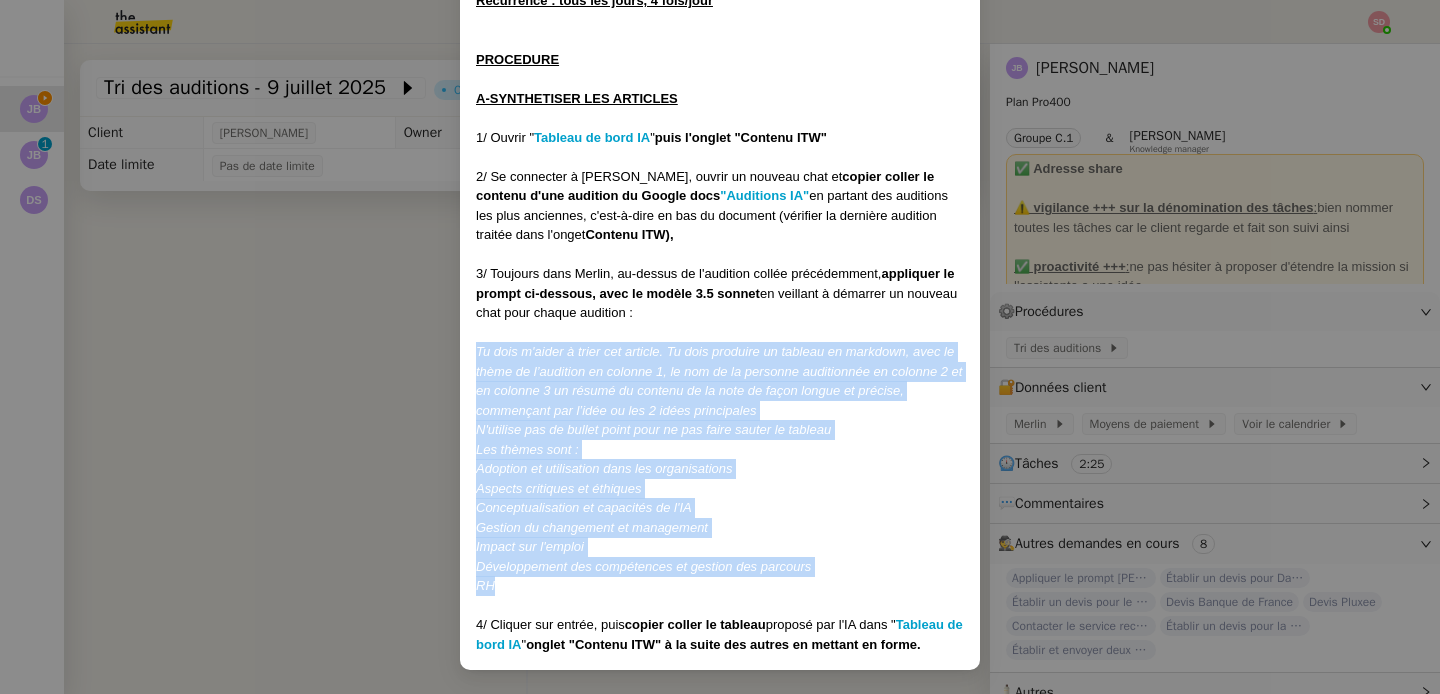 copy on "Tu dois m'aider à trier cet article. Tu dois produire un tableau en markdown, avec le thème de l’audition en colonne 1, le nom de la personne auditionnée en colonne 2 et en colonne 3 un résumé du contenu de la note de façon longue et précise, commençant par l’idée ou les 2 idées principales N'utilise pas de bullet point pour ne pas faire sauter le tableau Les thèmes sont : Adoption et utilisation dans les organisations Aspects critiques et éthiques Conceptualisation et capacités de l'IA Gestion du changement et management Impact sur l'emploi Développement des compétences et gestion des parcours RH" 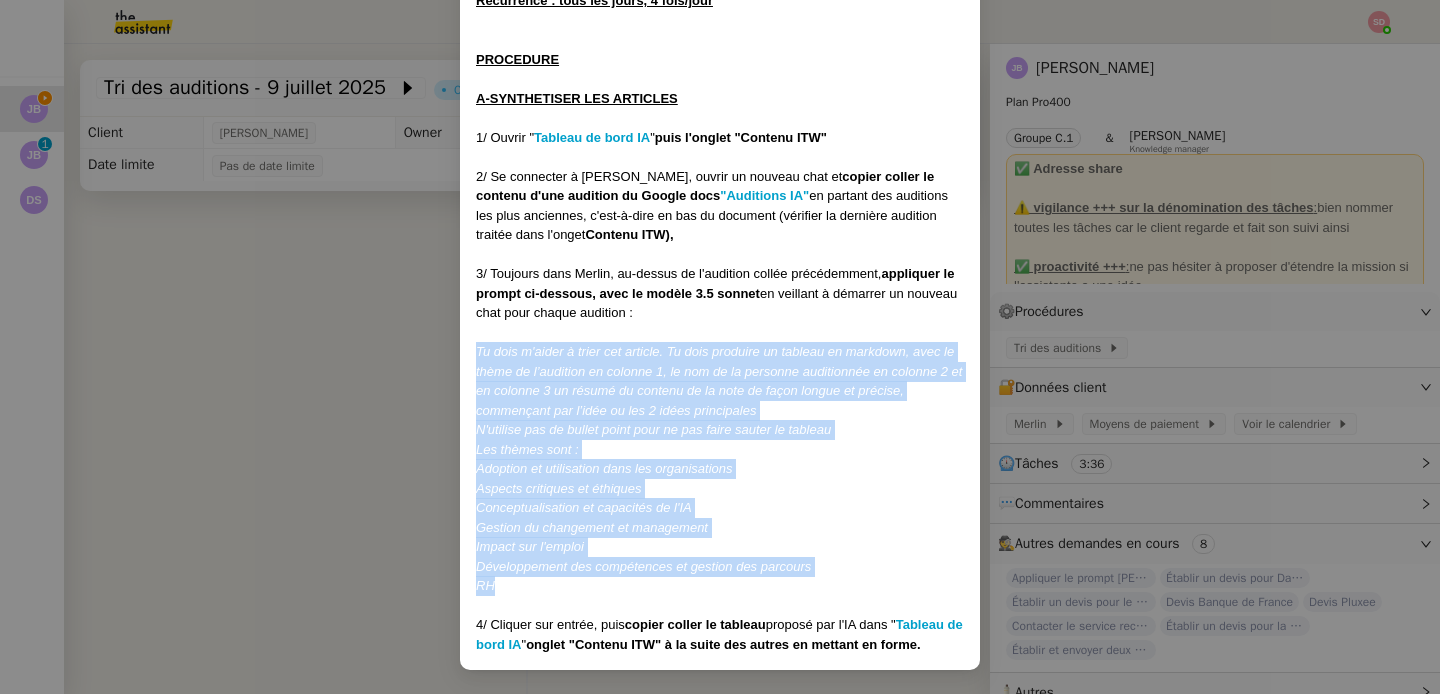 copy on "Tu dois m'aider à trier cet article. Tu dois produire un tableau en markdown, avec le thème de l’audition en colonne 1, le nom de la personne auditionnée en colonne 2 et en colonne 3 un résumé du contenu de la note de façon longue et précise, commençant par l’idée ou les 2 idées principales N'utilise pas de bullet point pour ne pas faire sauter le tableau Les thèmes sont : Adoption et utilisation dans les organisations Aspects critiques et éthiques Conceptualisation et capacités de l'IA Gestion du changement et management Impact sur l'emploi Développement des compétences et gestion des parcours RH" 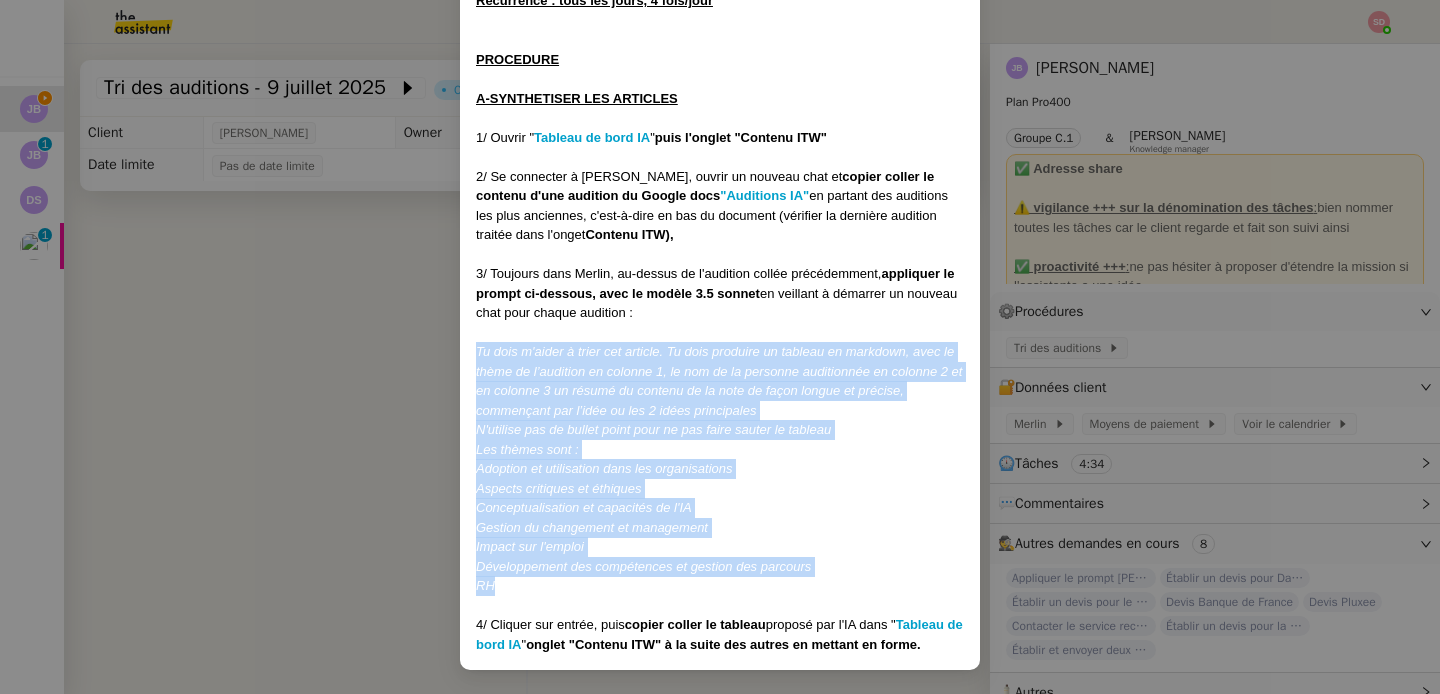 copy on "Tu dois m'aider à trier cet article. Tu dois produire un tableau en markdown, avec le thème de l’audition en colonne 1, le nom de la personne auditionnée en colonne 2 et en colonne 3 un résumé du contenu de la note de façon longue et précise, commençant par l’idée ou les 2 idées principales N'utilise pas de bullet point pour ne pas faire sauter le tableau Les thèmes sont : Adoption et utilisation dans les organisations Aspects critiques et éthiques Conceptualisation et capacités de l'IA Gestion du changement et management Impact sur l'emploi Développement des compétences et gestion des parcours RH" 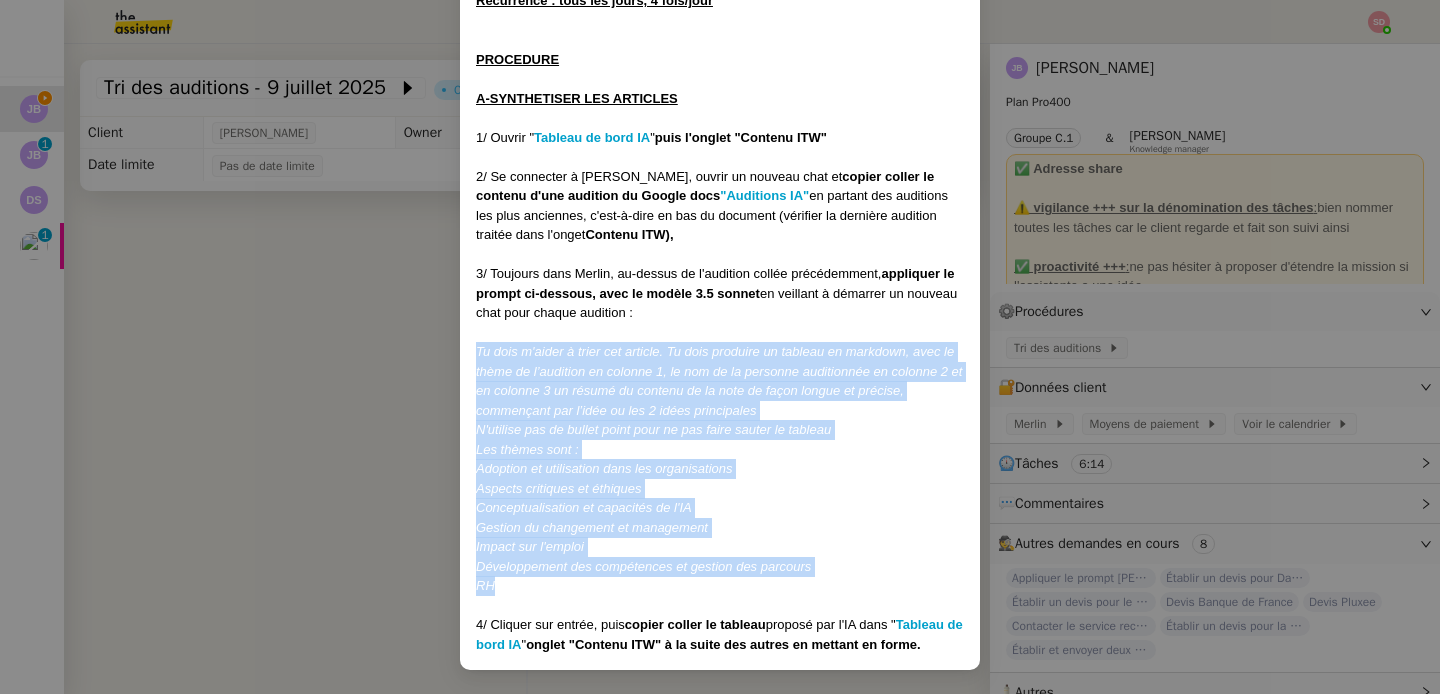 copy on "Tu dois m'aider à trier cet article. Tu dois produire un tableau en markdown, avec le thème de l’audition en colonne 1, le nom de la personne auditionnée en colonne 2 et en colonne 3 un résumé du contenu de la note de façon longue et précise, commençant par l’idée ou les 2 idées principales N'utilise pas de bullet point pour ne pas faire sauter le tableau Les thèmes sont : Adoption et utilisation dans les organisations Aspects critiques et éthiques Conceptualisation et capacités de l'IA Gestion du changement et management Impact sur l'emploi Développement des compétences et gestion des parcours RH" 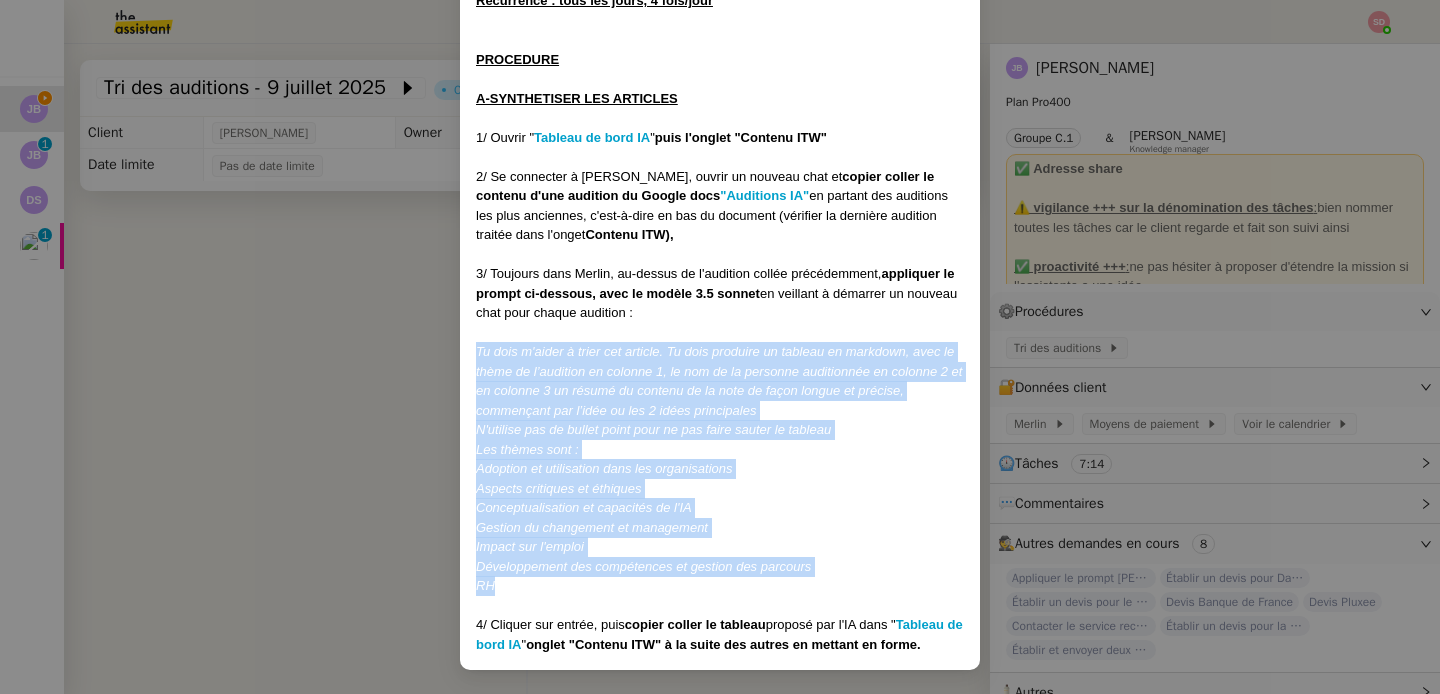copy on "Tu dois m'aider à trier cet article. Tu dois produire un tableau en markdown, avec le thème de l’audition en colonne 1, le nom de la personne auditionnée en colonne 2 et en colonne 3 un résumé du contenu de la note de façon longue et précise, commençant par l’idée ou les 2 idées principales N'utilise pas de bullet point pour ne pas faire sauter le tableau Les thèmes sont : Adoption et utilisation dans les organisations Aspects critiques et éthiques Conceptualisation et capacités de l'IA Gestion du changement et management Impact sur l'emploi Développement des compétences et gestion des parcours RH" 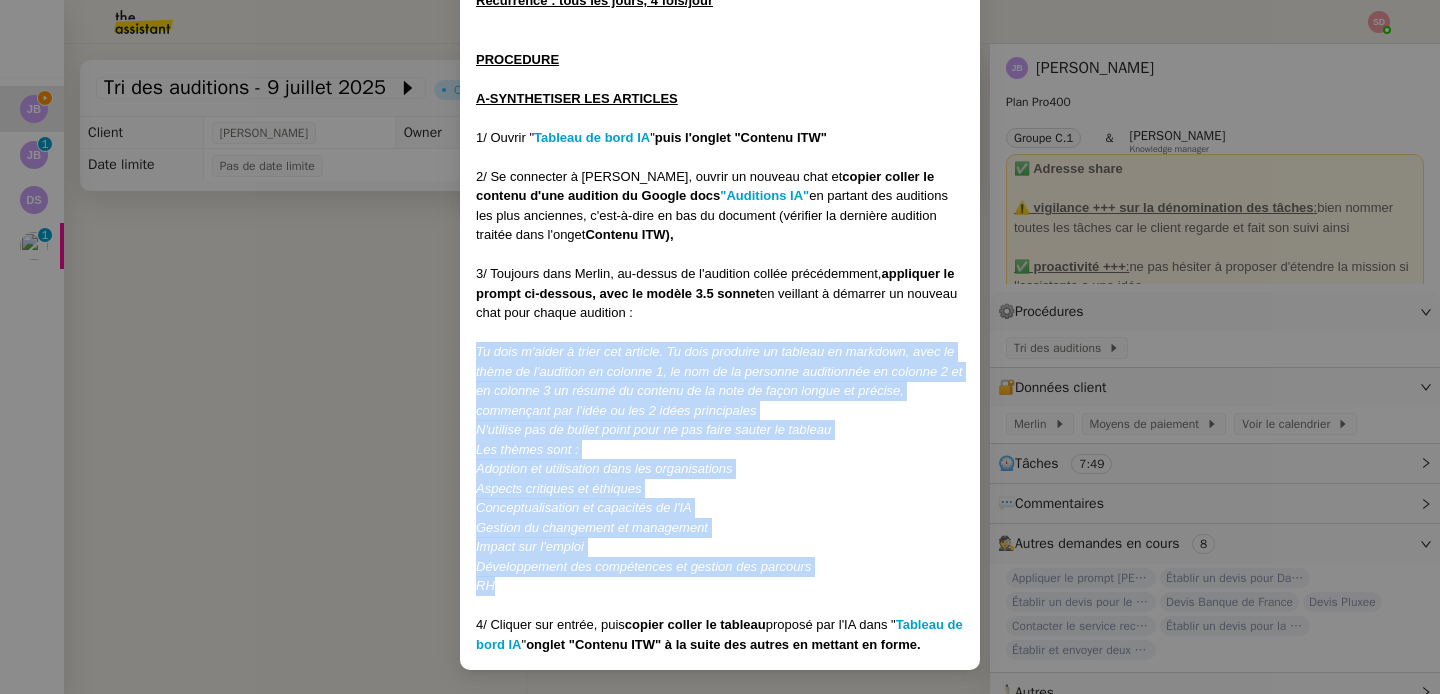 copy on "Tu dois m'aider à trier cet article. Tu dois produire un tableau en markdown, avec le thème de l’audition en colonne 1, le nom de la personne auditionnée en colonne 2 et en colonne 3 un résumé du contenu de la note de façon longue et précise, commençant par l’idée ou les 2 idées principales N'utilise pas de bullet point pour ne pas faire sauter le tableau Les thèmes sont : Adoption et utilisation dans les organisations Aspects critiques et éthiques Conceptualisation et capacités de l'IA Gestion du changement et management Impact sur l'emploi Développement des compétences et gestion des parcours RH" 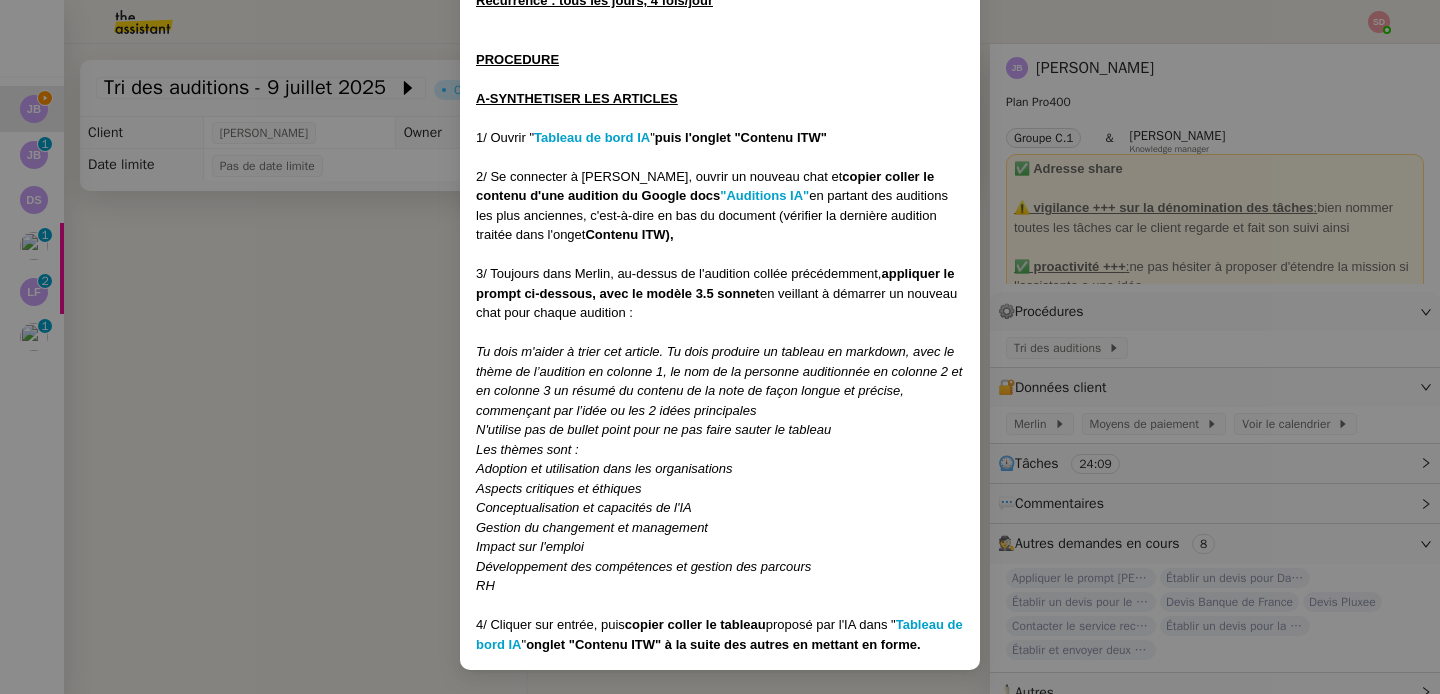 click on "Créée le [DATE] Contexte :   [PERSON_NAME] aimerait que l'on classe et synthétise des articles en fonction de thématiques prédéfinies, tout en mettant à jour un tableau de suivi à l'aide de l'IA (Merlin) Récurrence : tous les jours, 4 fois/jour PROCEDURE A-SYNTHETISER LES ARTICLES 1/ Ouvrir " Tableau de bord IA "  puis l'onglet "Contenu ITW" 2/ Se connecter à [PERSON_NAME], ouvrir un nouveau chat et  copier coller le contenu d'une audition du Google docs  "Auditions IA"  en partant des auditions les plus anciennes, c'est-à-dire en bas du document (vérifier la dernière audition traitée dans l'onget  Contenu ITW), 3/ Toujours dans Merlin, au-dessus de l'audition collée précédemment,  appliquer le prompt ci-dessous, avec le modèle 3.5 sonnet  en veillant à démarrer un nouveau chat pour chaque audition : N'utilise pas de bullet point pour ne pas faire sauter le tableau Les thèmes sont : Adoption et utilisation dans les organisations Aspects critiques et éthiques Impact sur l'emploi RH" at bounding box center [720, 347] 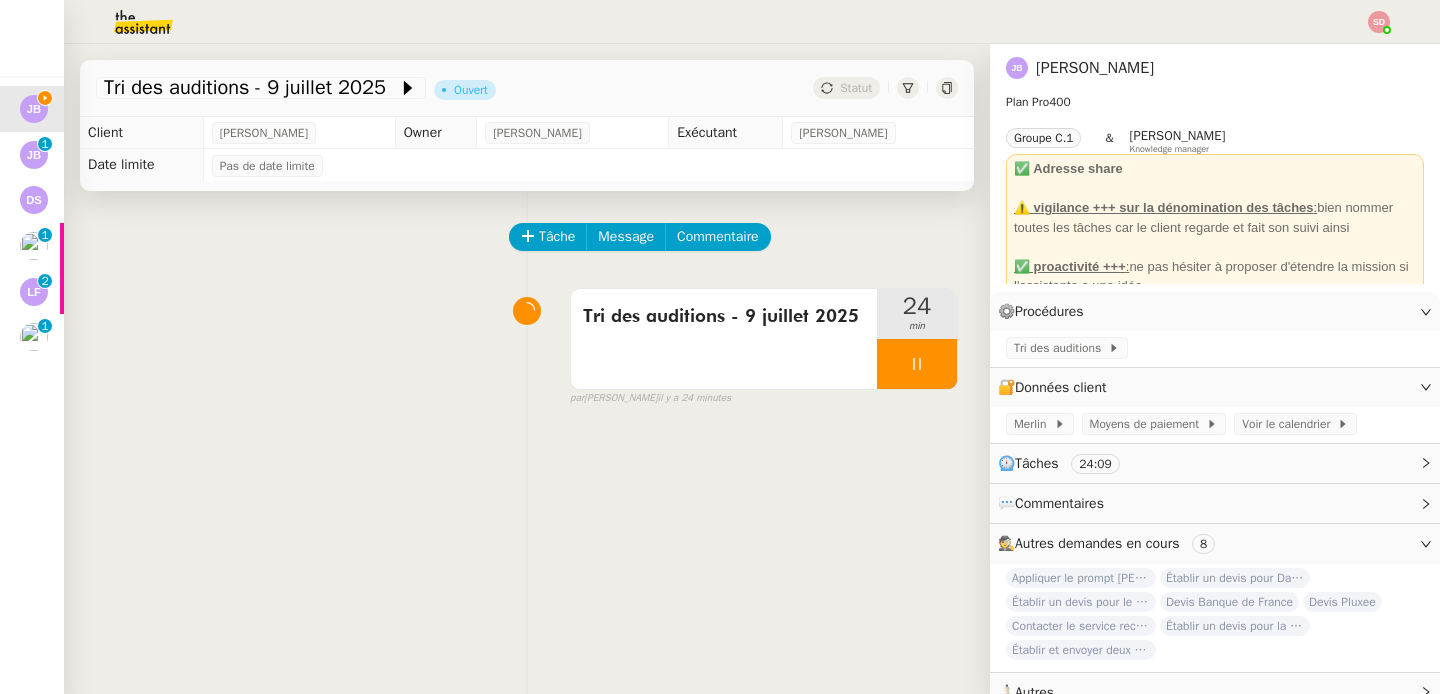 scroll, scrollTop: 142, scrollLeft: 0, axis: vertical 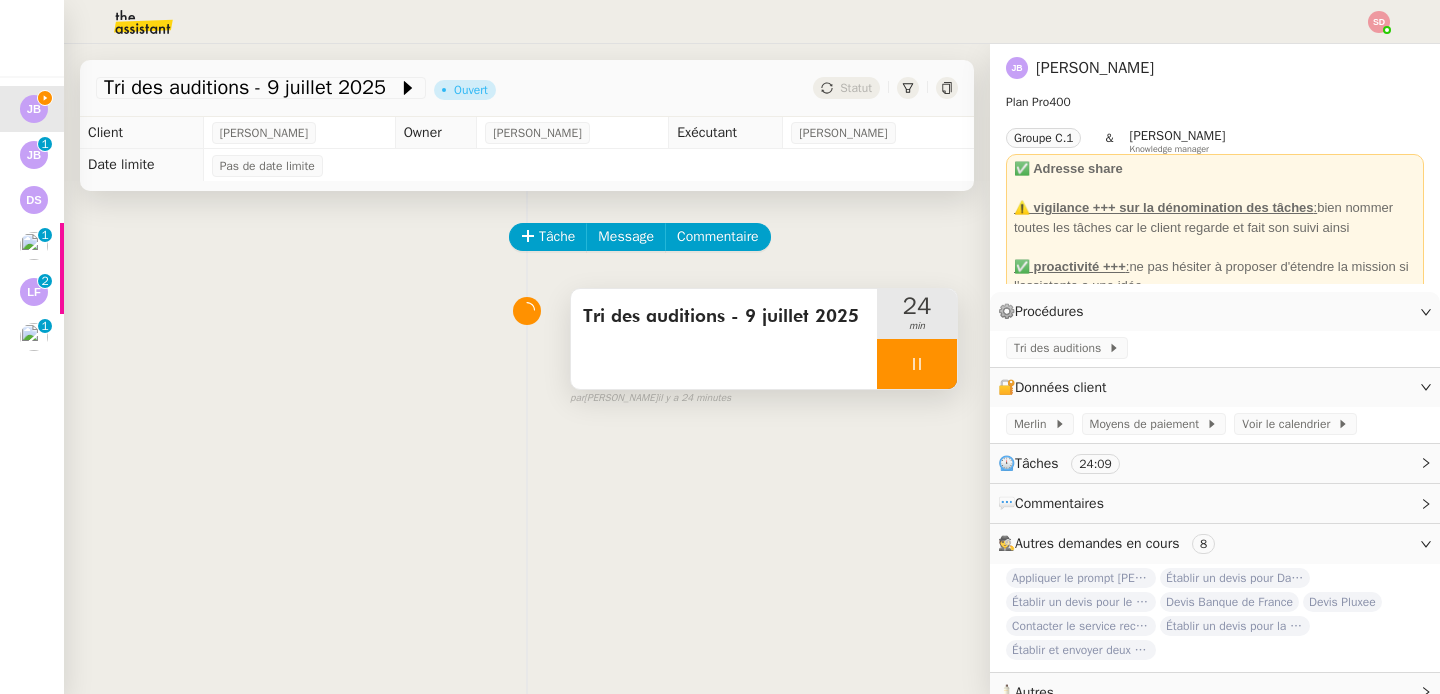click at bounding box center (917, 364) 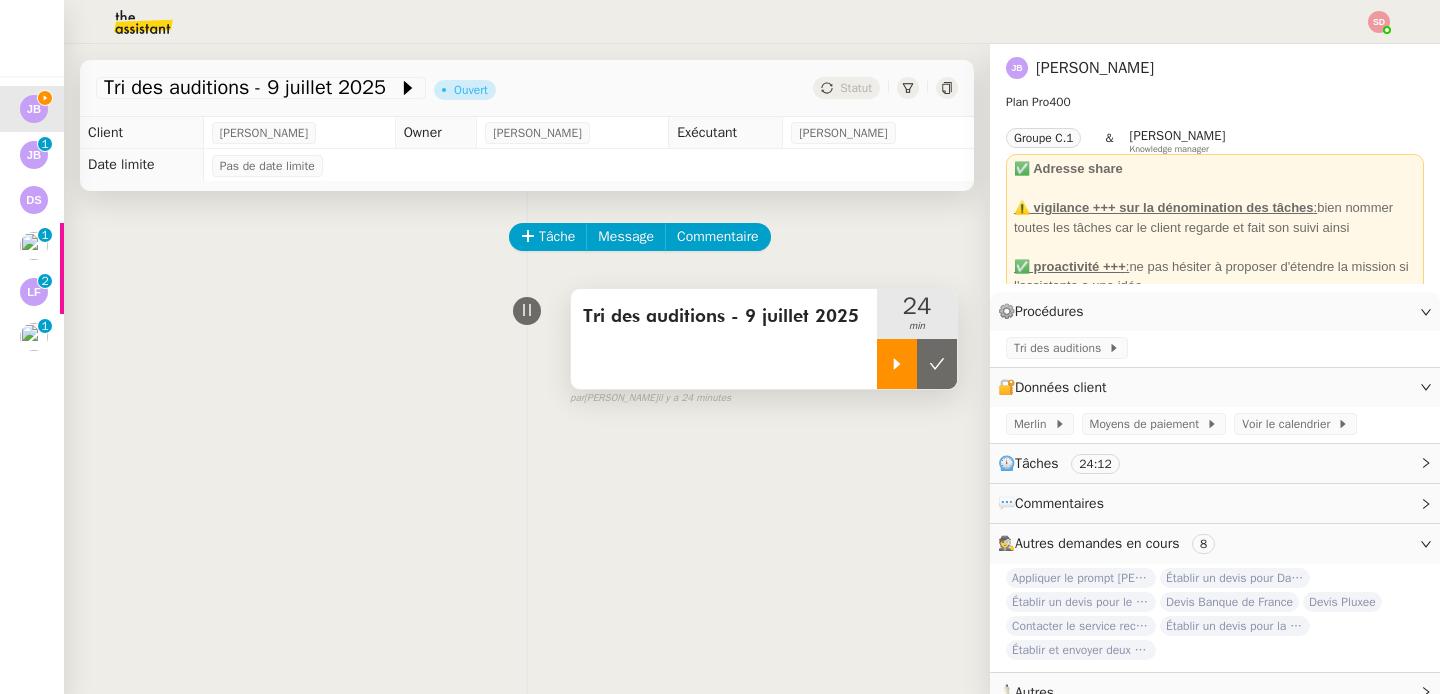 click at bounding box center (937, 364) 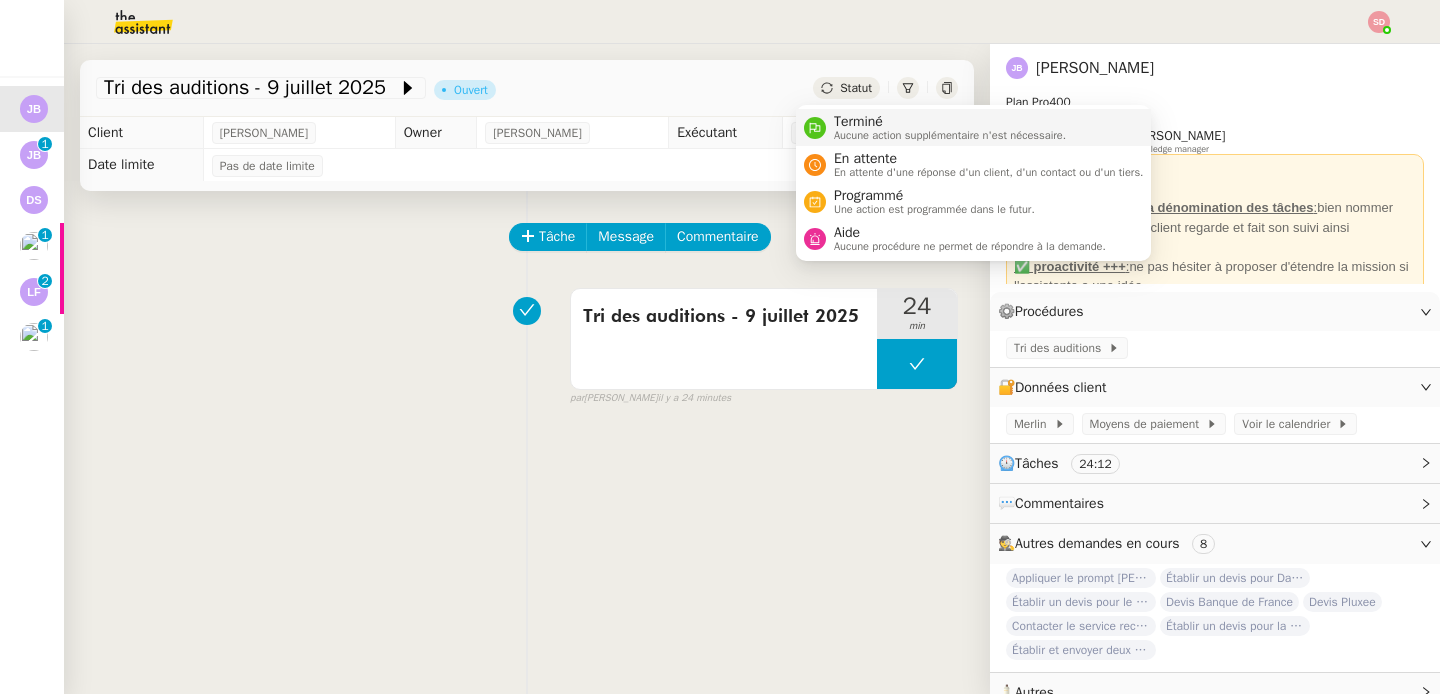 click on "Terminé Aucune action supplémentaire n'est nécessaire." at bounding box center [935, 127] 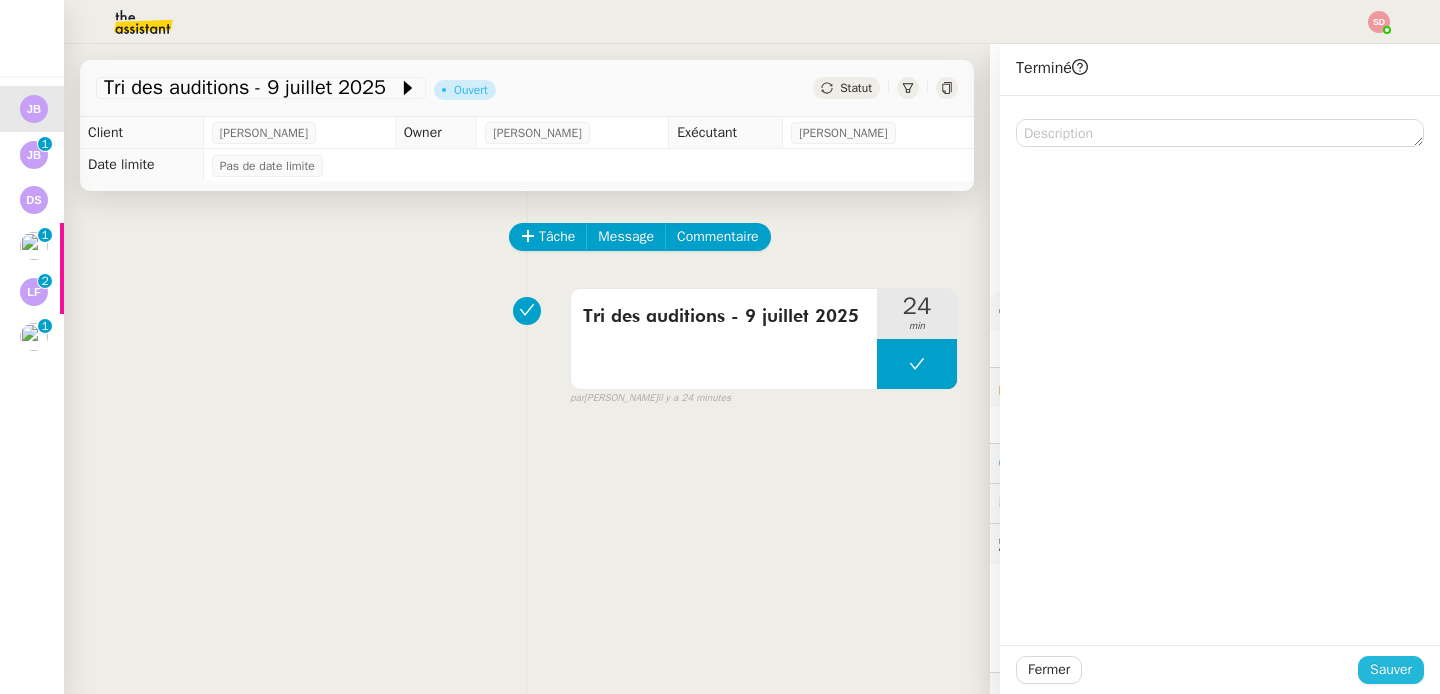 click on "Sauver" 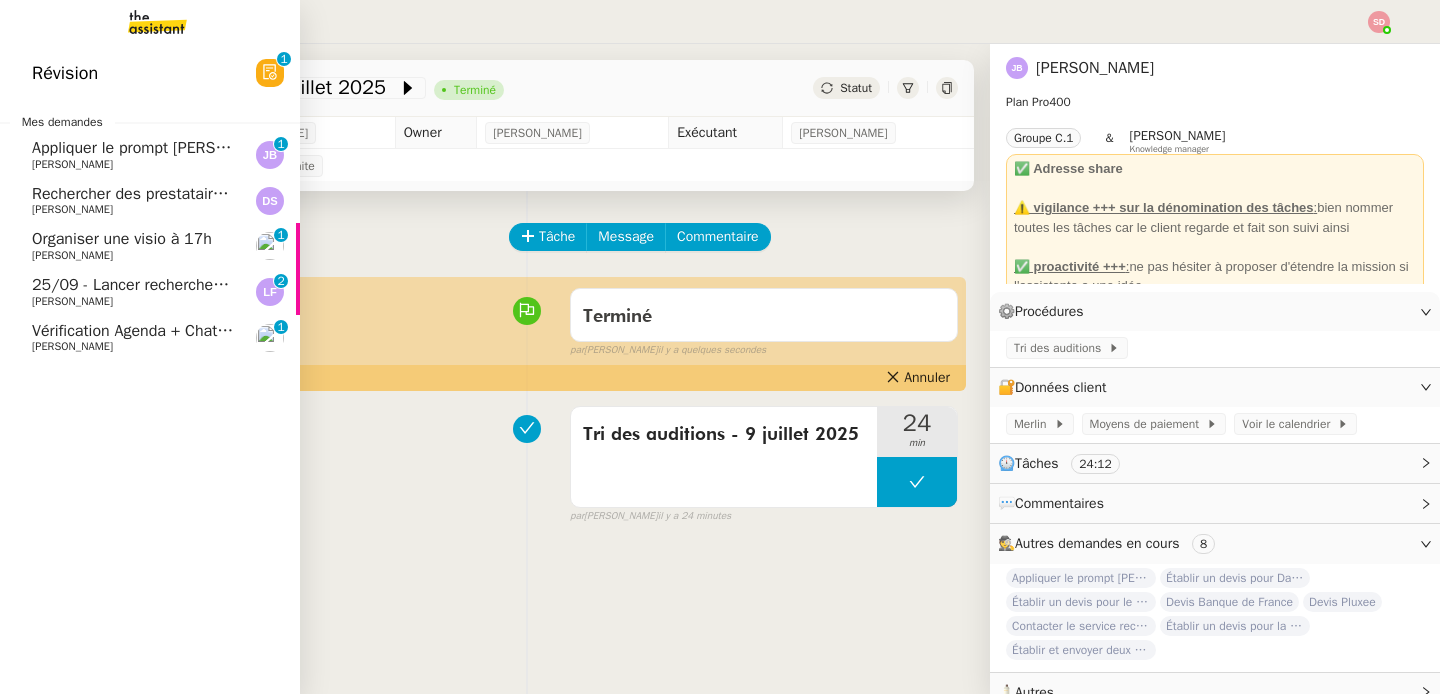 click on "Vérification Agenda + Chat + Wagram (9h et 14h)" 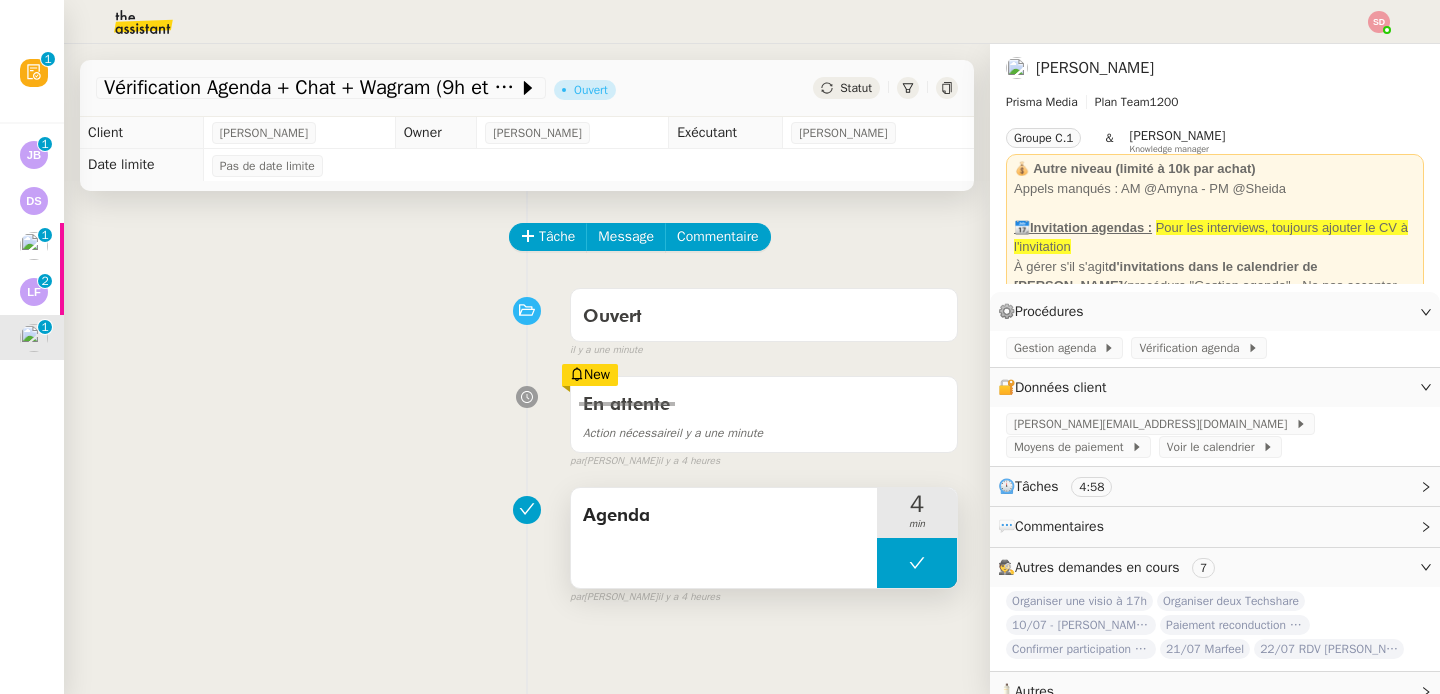 click at bounding box center (917, 563) 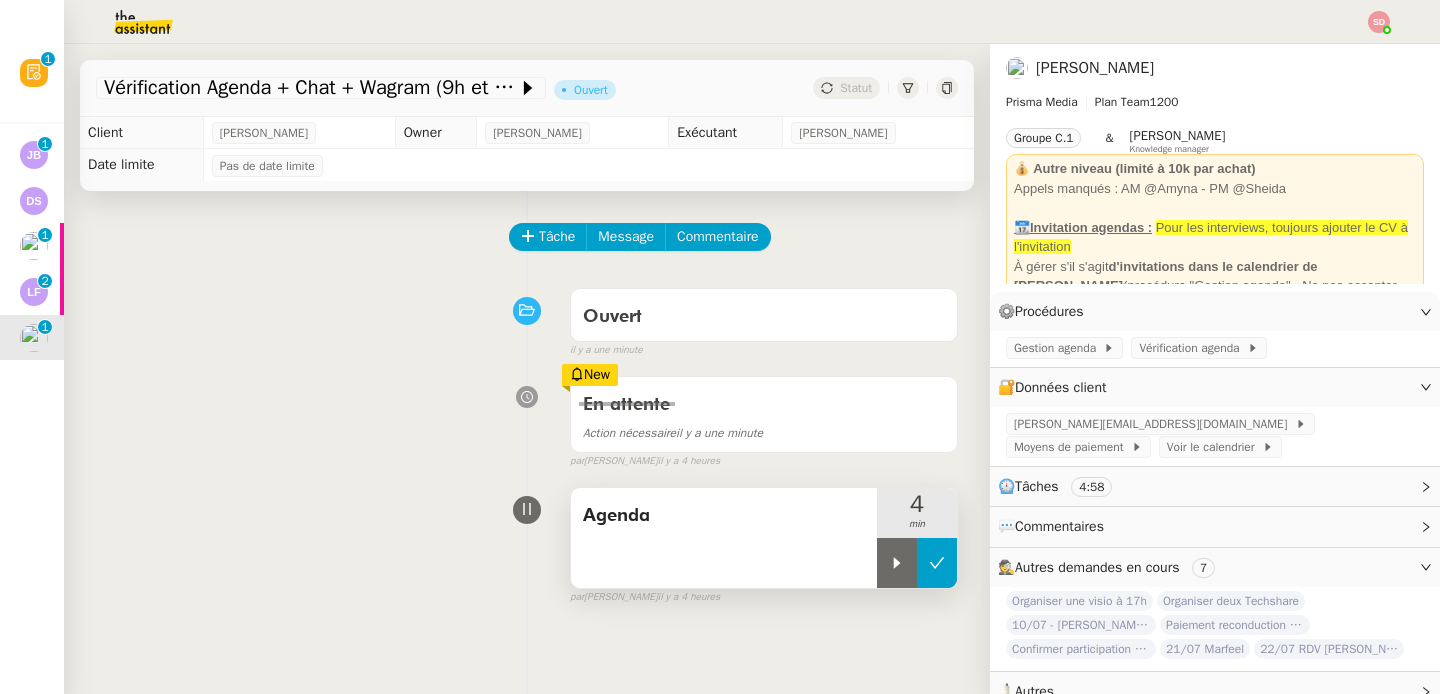 click at bounding box center (897, 563) 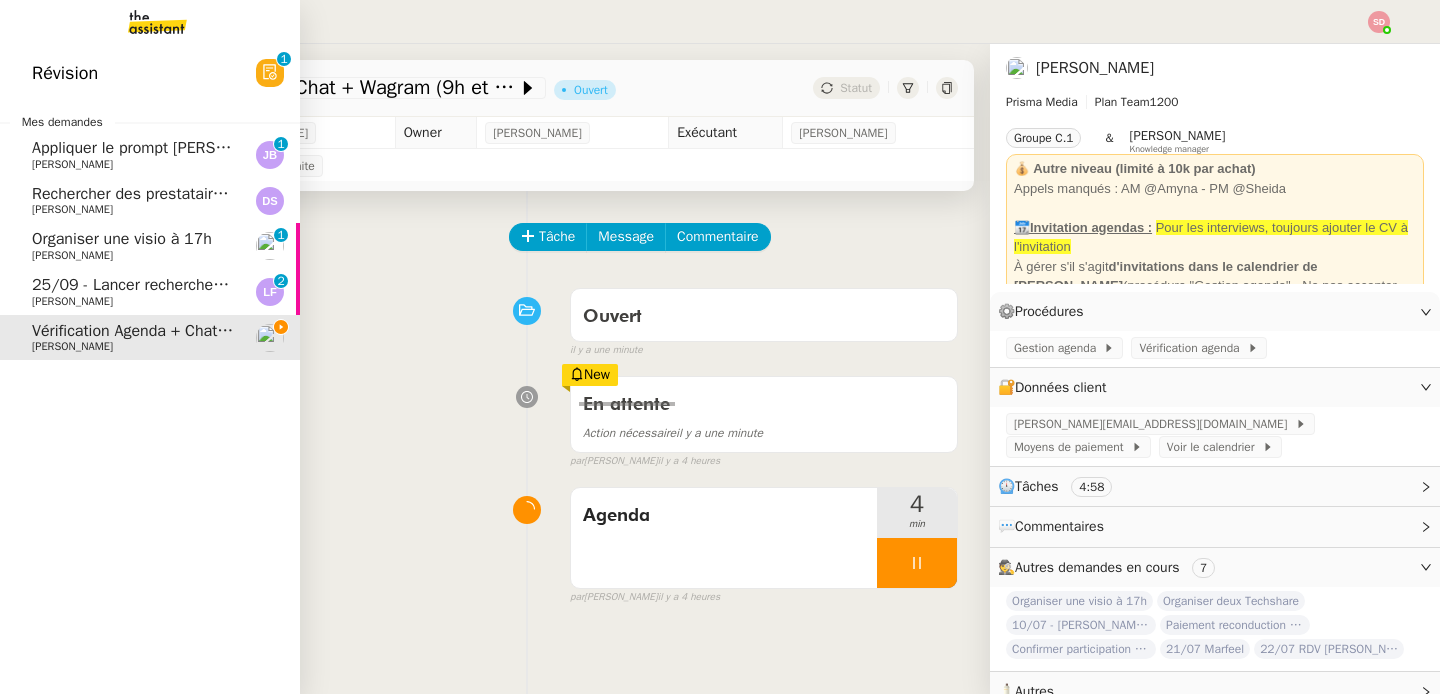 click on "Organiser une visio à 17h" 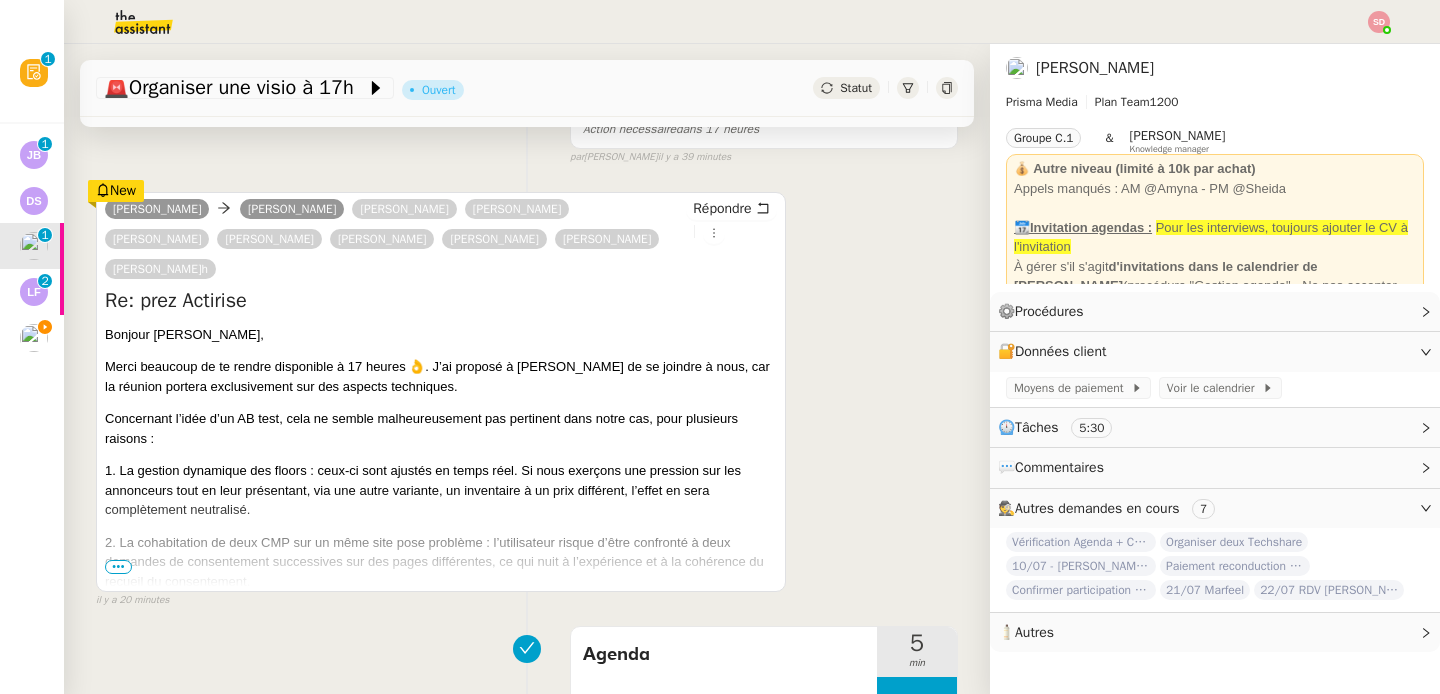 scroll, scrollTop: 360, scrollLeft: 0, axis: vertical 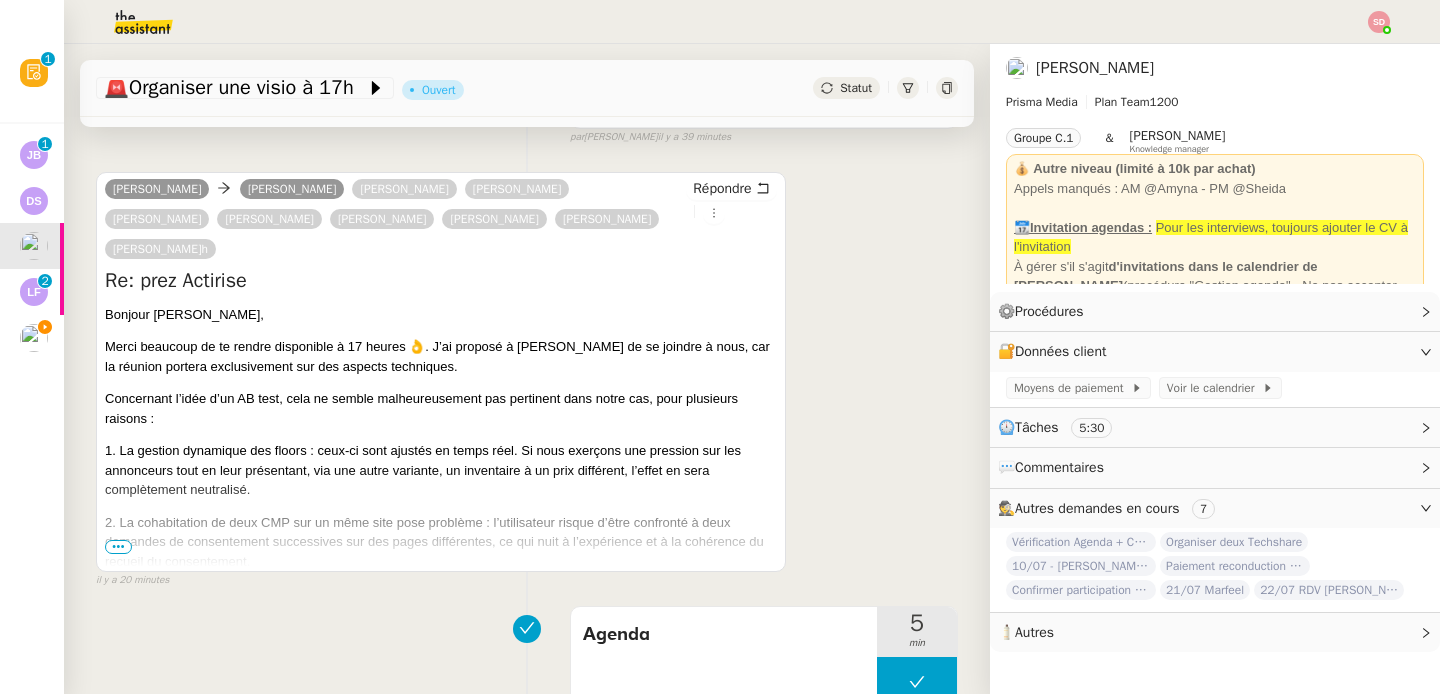 click on "•••" at bounding box center (118, 547) 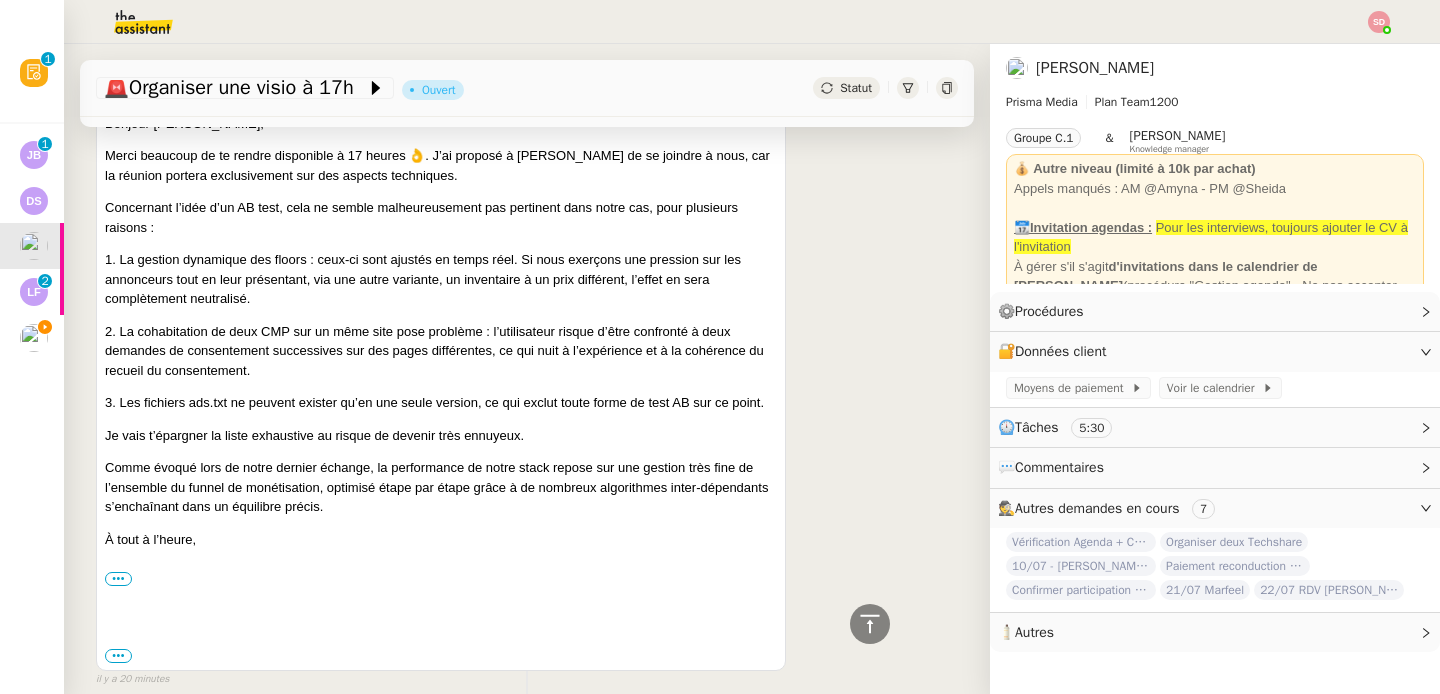 scroll, scrollTop: 739, scrollLeft: 0, axis: vertical 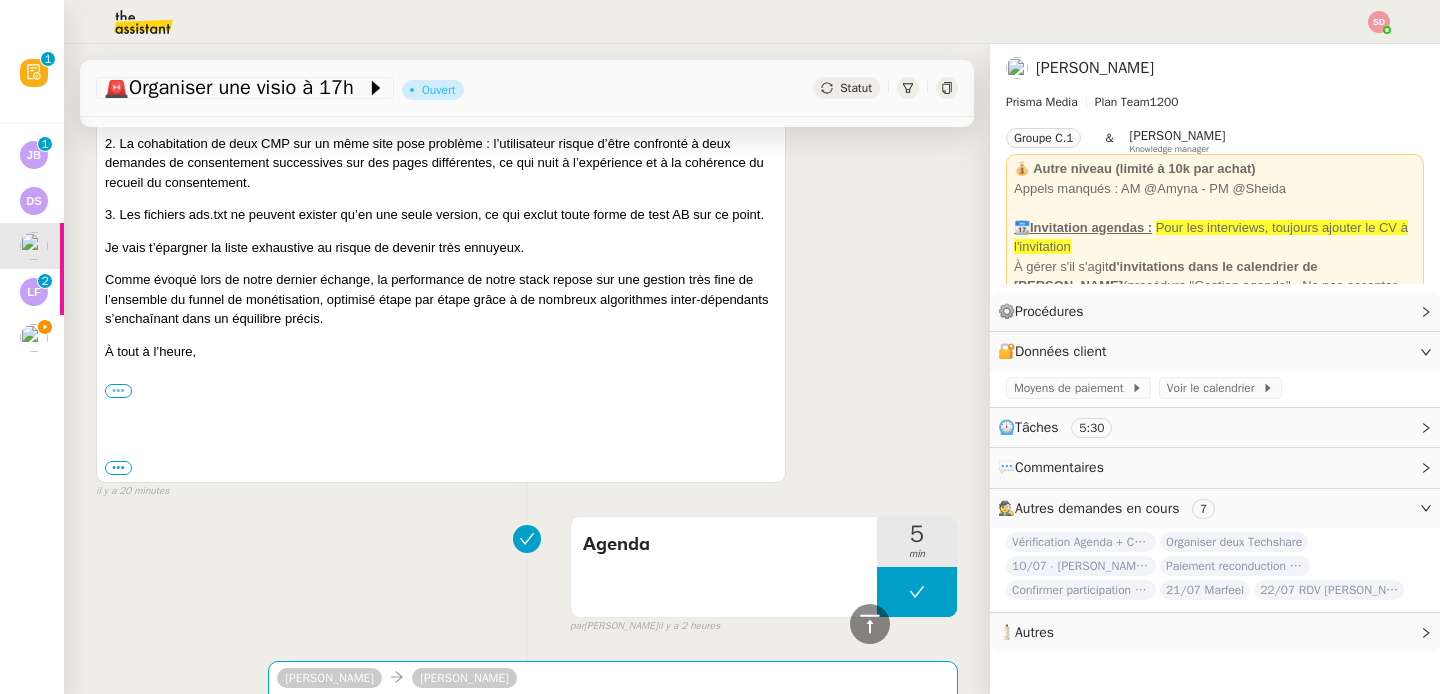 click on "•••" at bounding box center (118, 391) 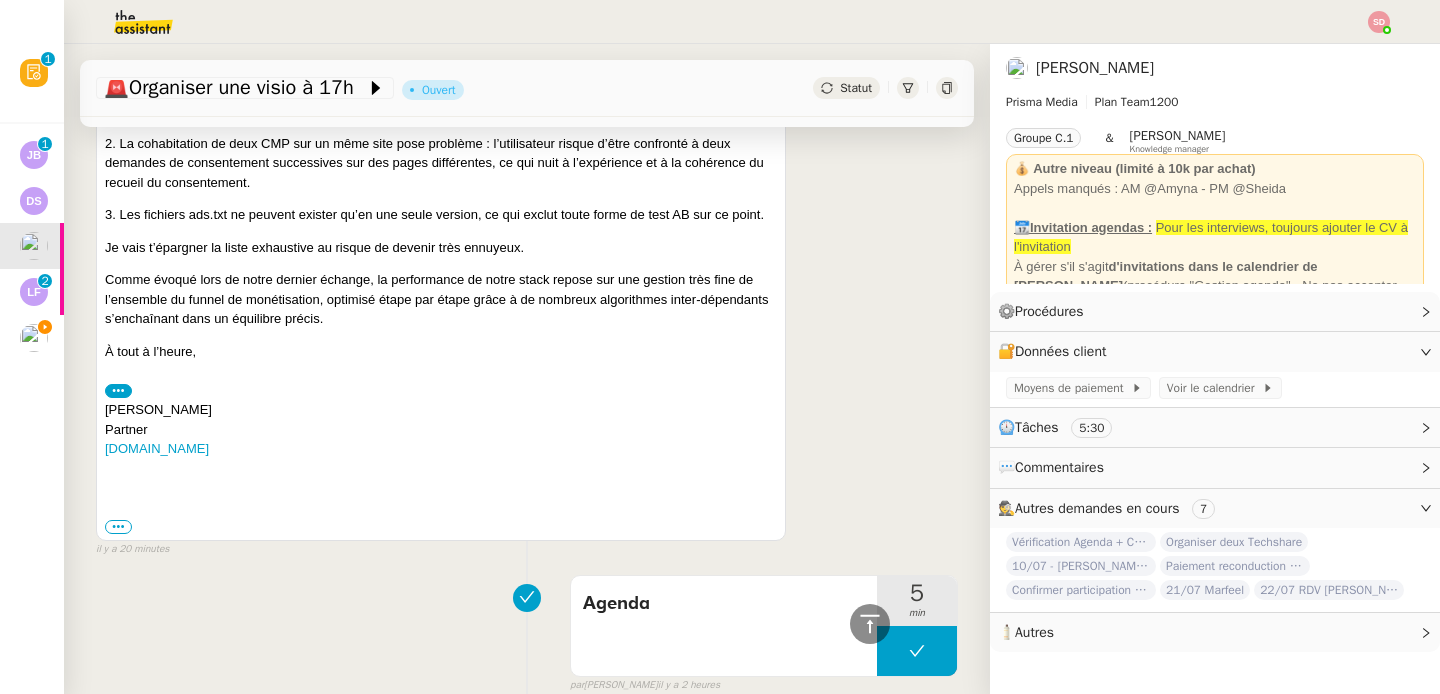 click on "•••" at bounding box center (118, 391) 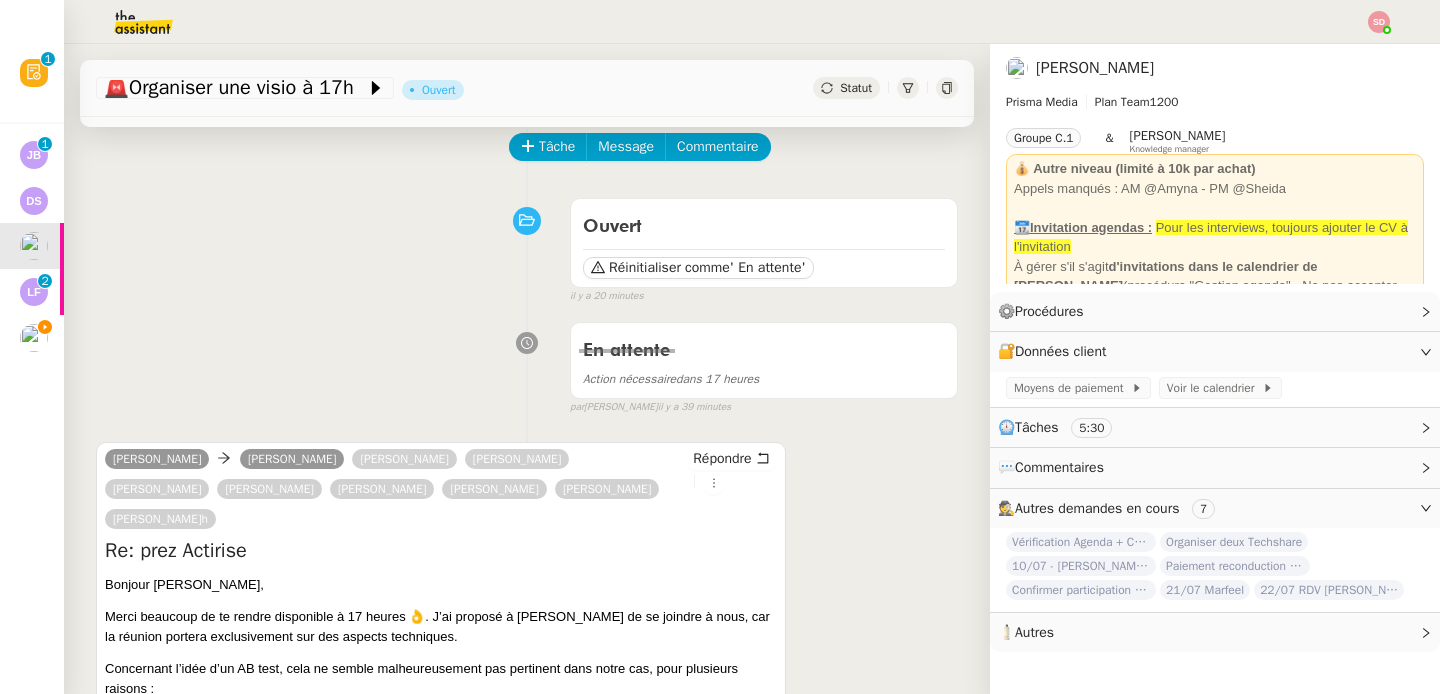scroll, scrollTop: 0, scrollLeft: 0, axis: both 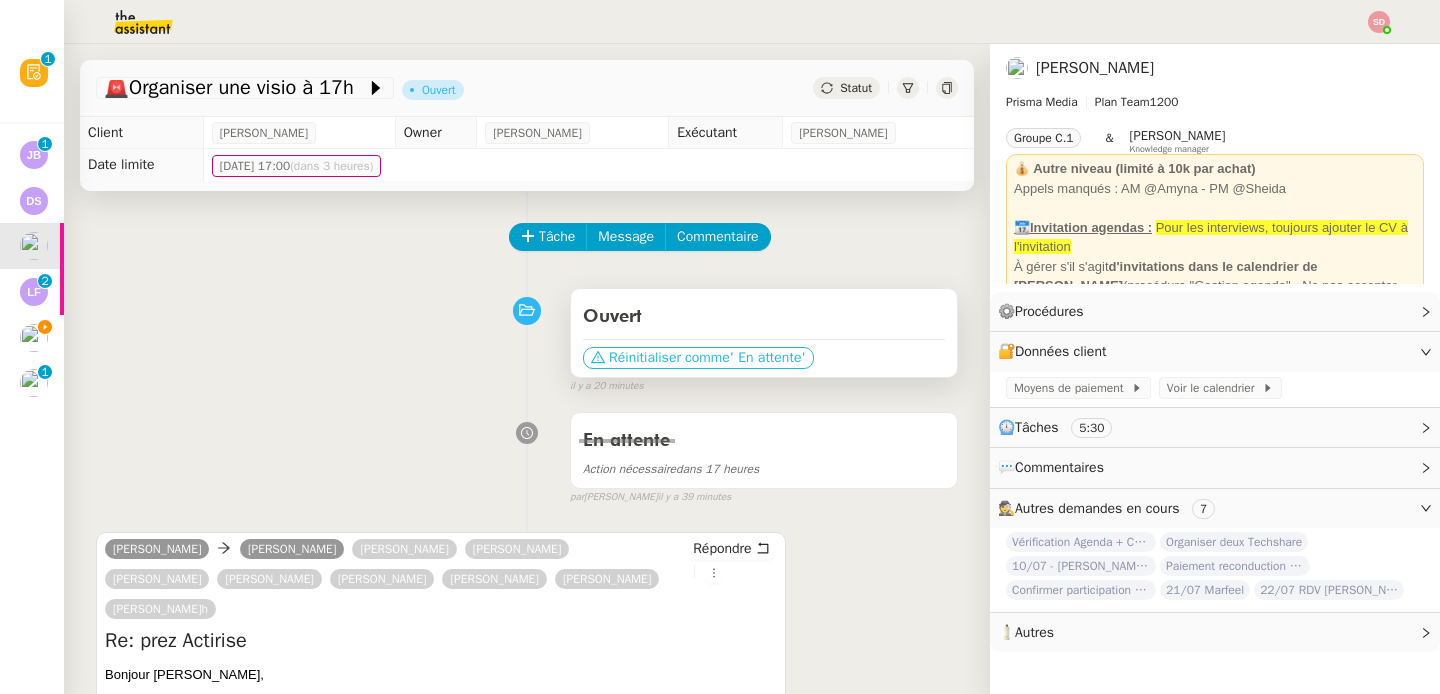 click on "Réinitialiser comme" at bounding box center (669, 358) 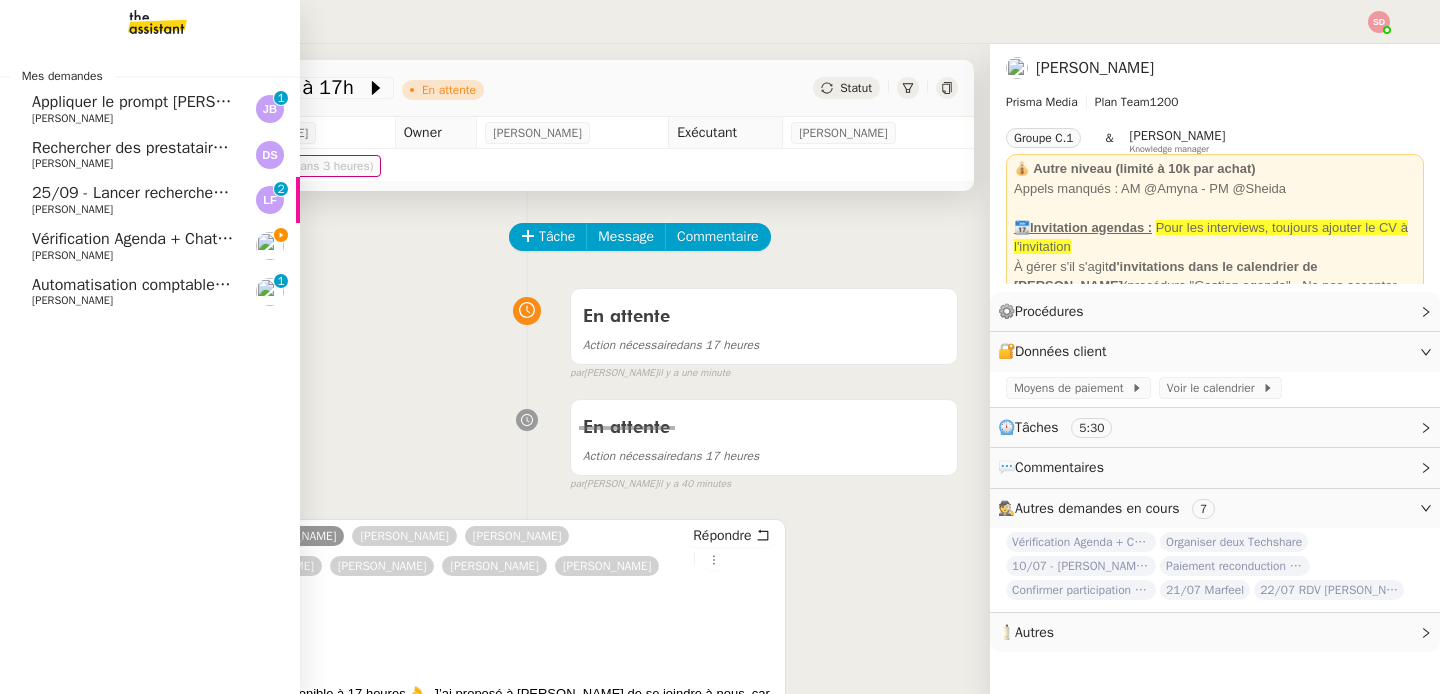 click on "Vérification Agenda + Chat + Wagram (9h et 14h)" 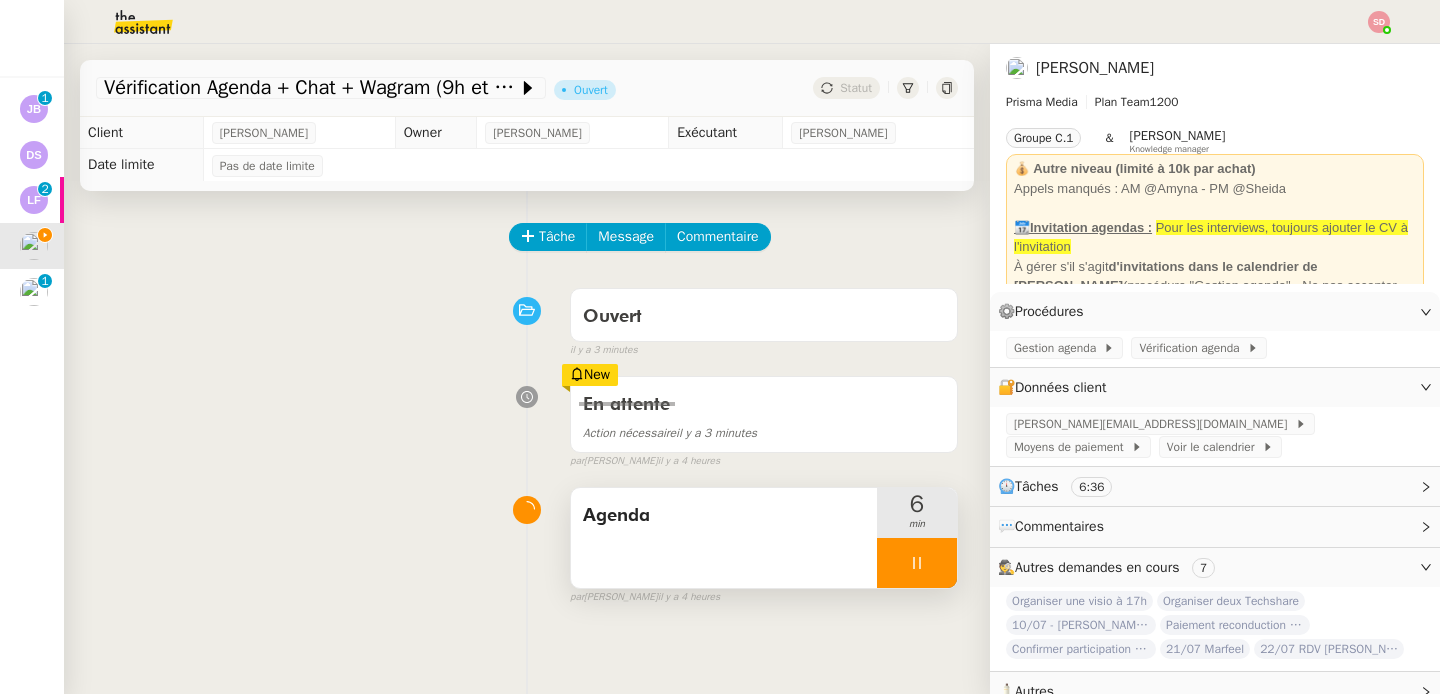 click at bounding box center [917, 563] 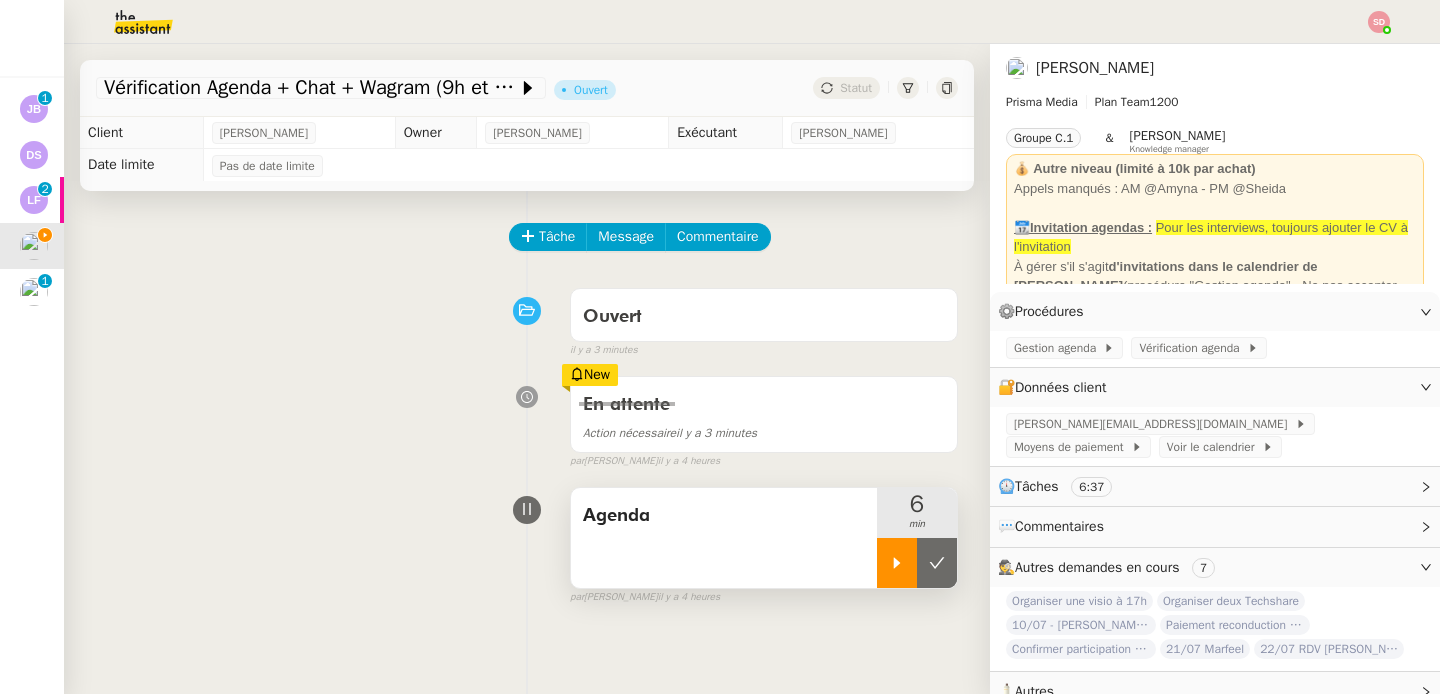 click at bounding box center (937, 563) 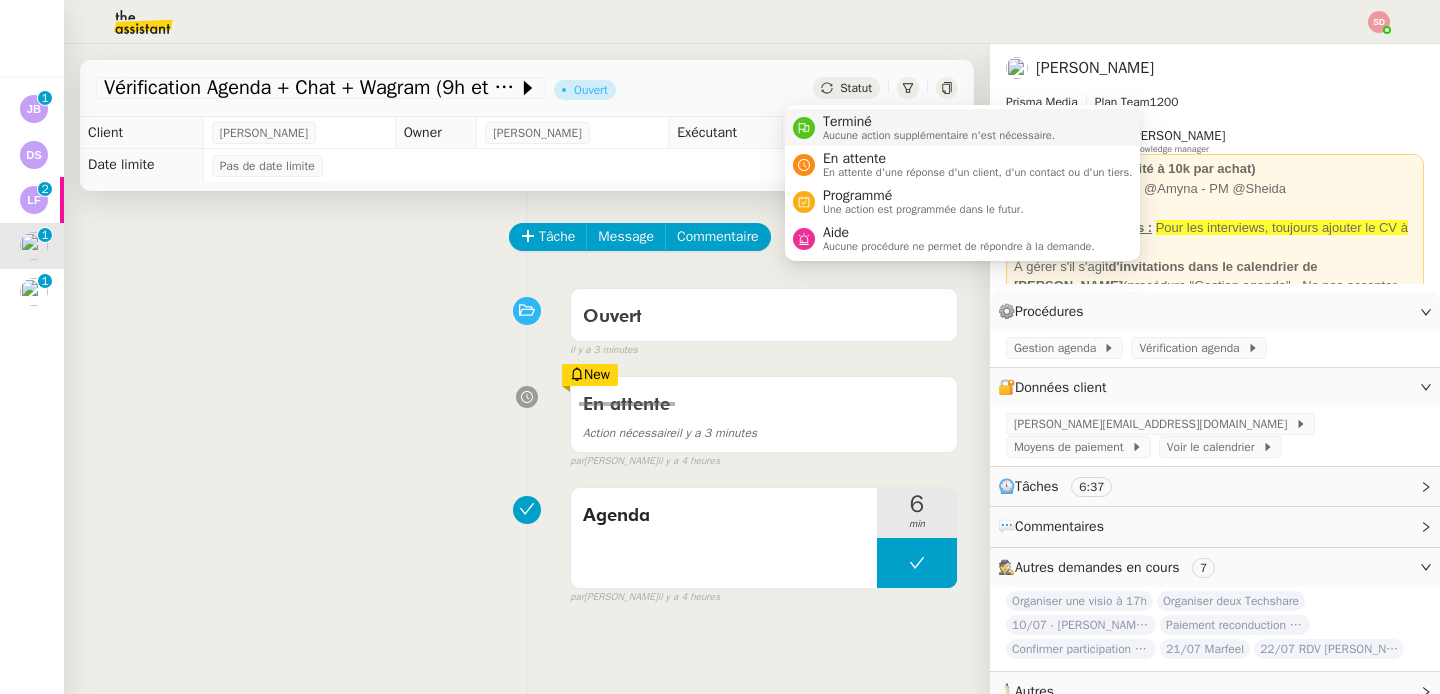 click on "Terminé Aucune action supplémentaire n'est nécessaire." at bounding box center (935, 127) 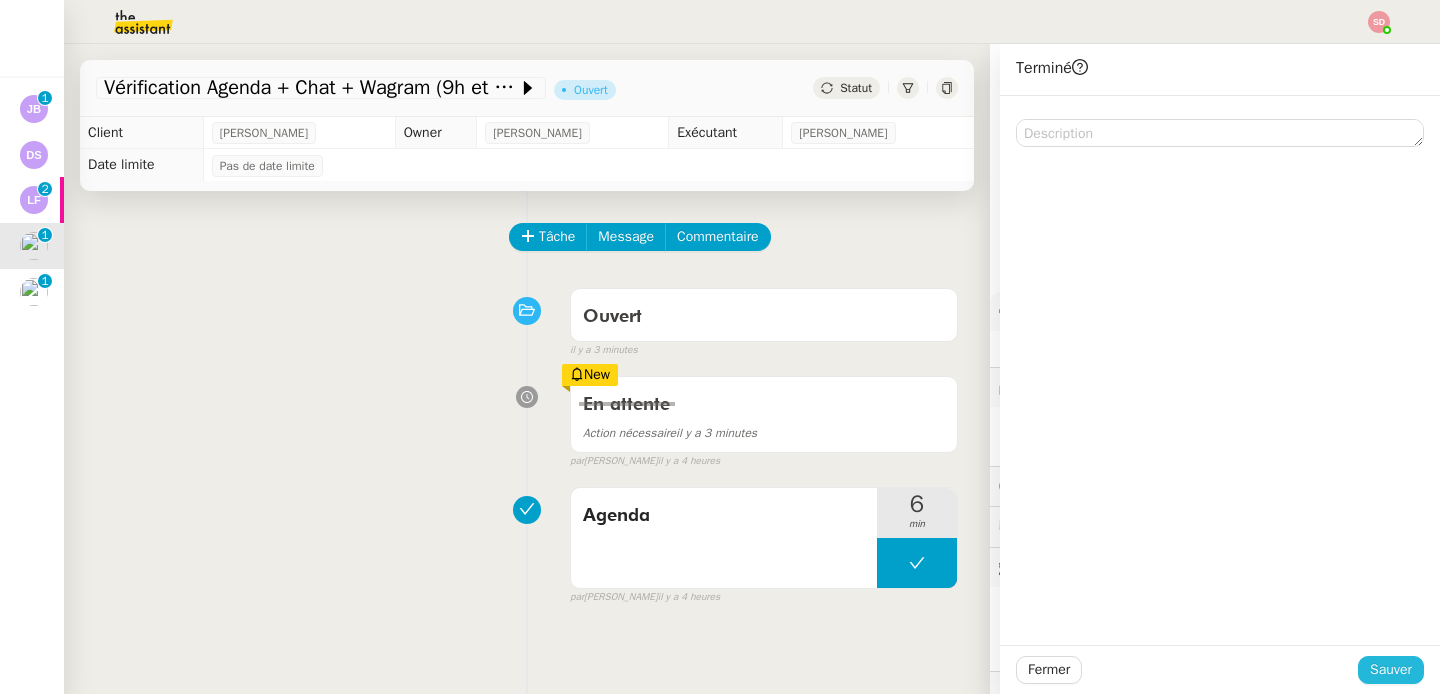 click on "Sauver" 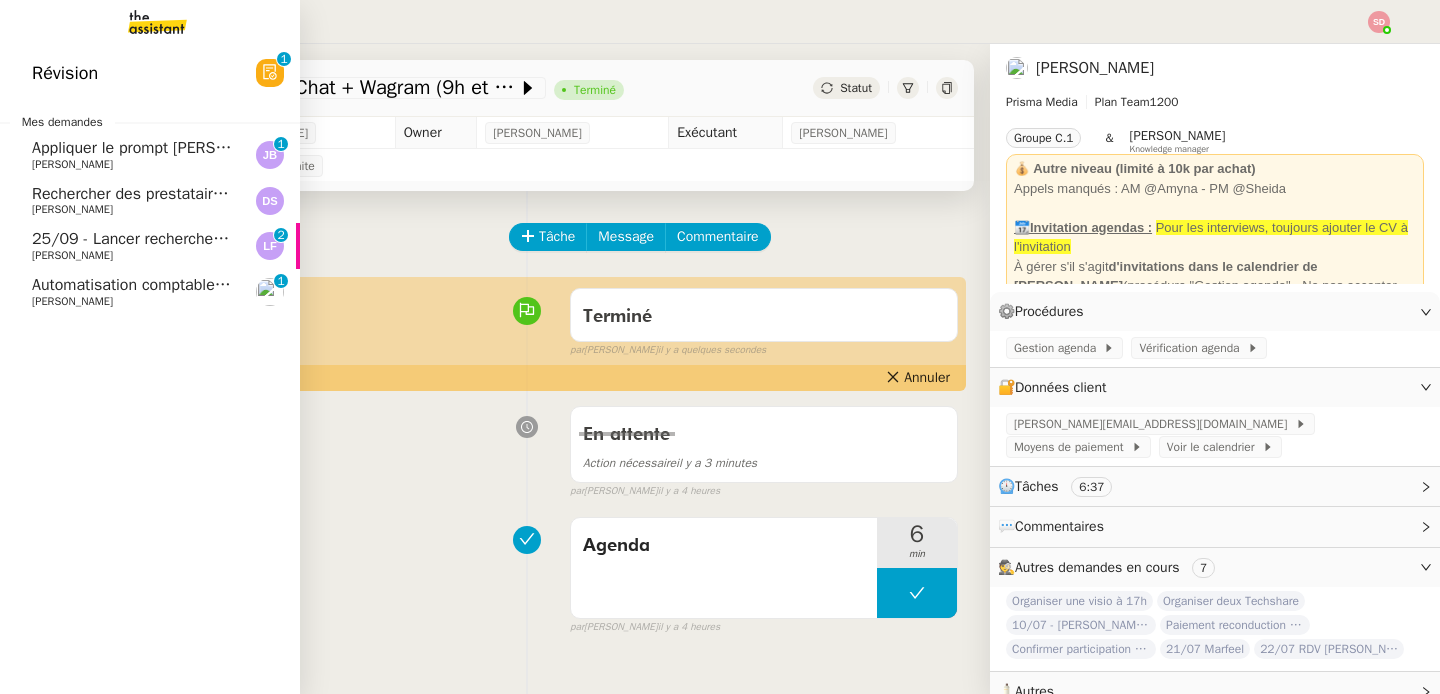 click on "[PERSON_NAME]" 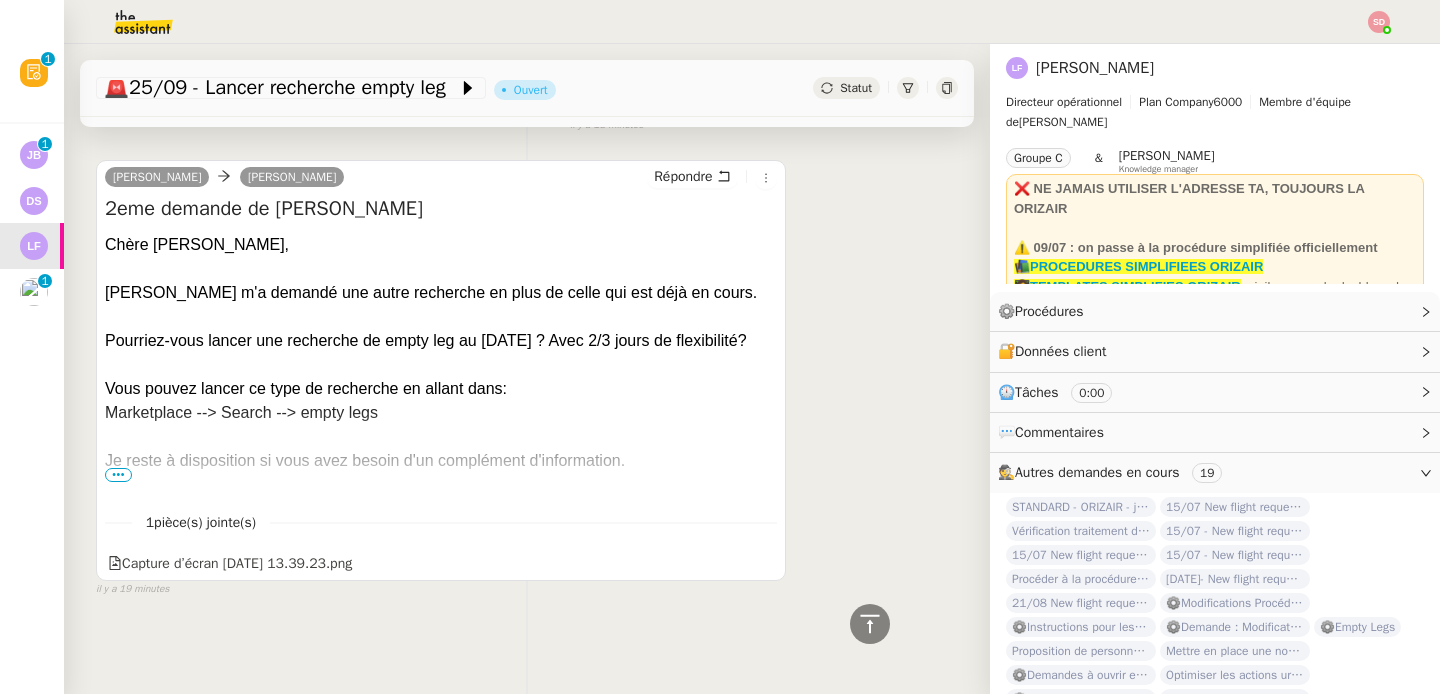 scroll, scrollTop: 0, scrollLeft: 0, axis: both 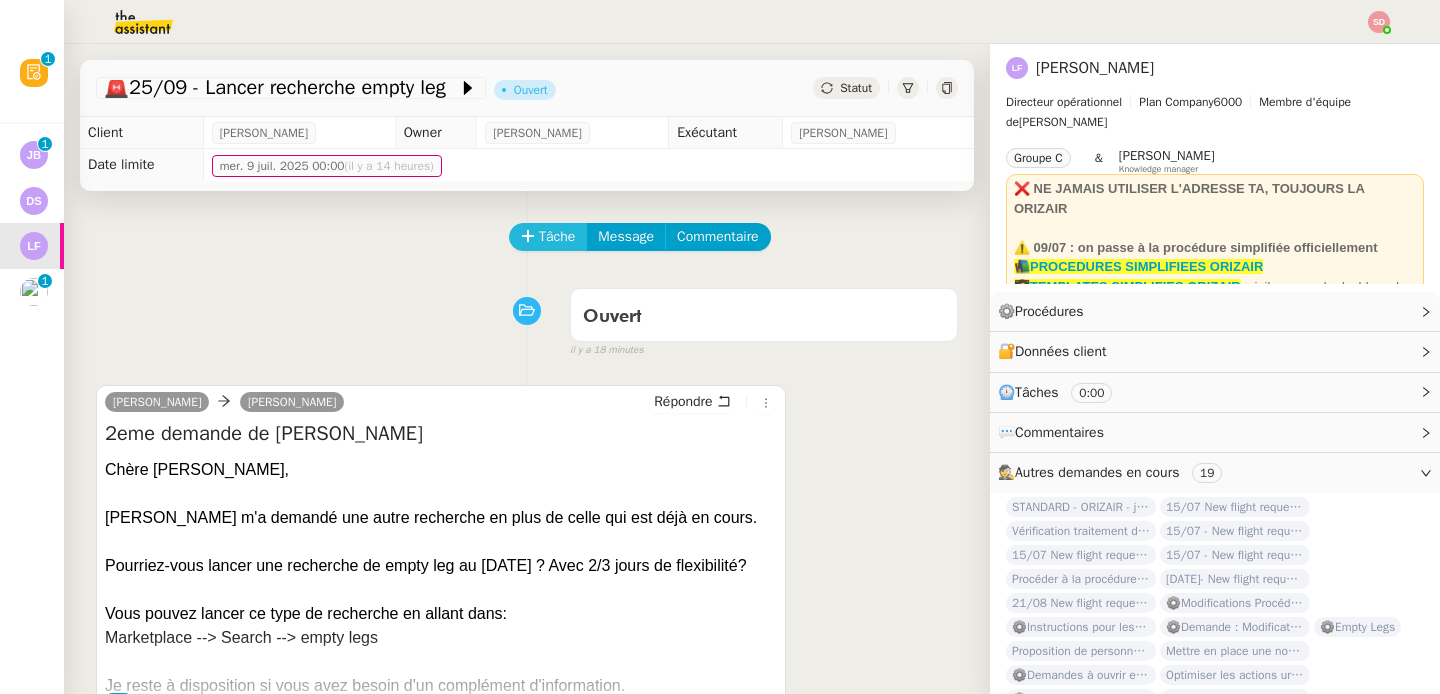 click on "Tâche" 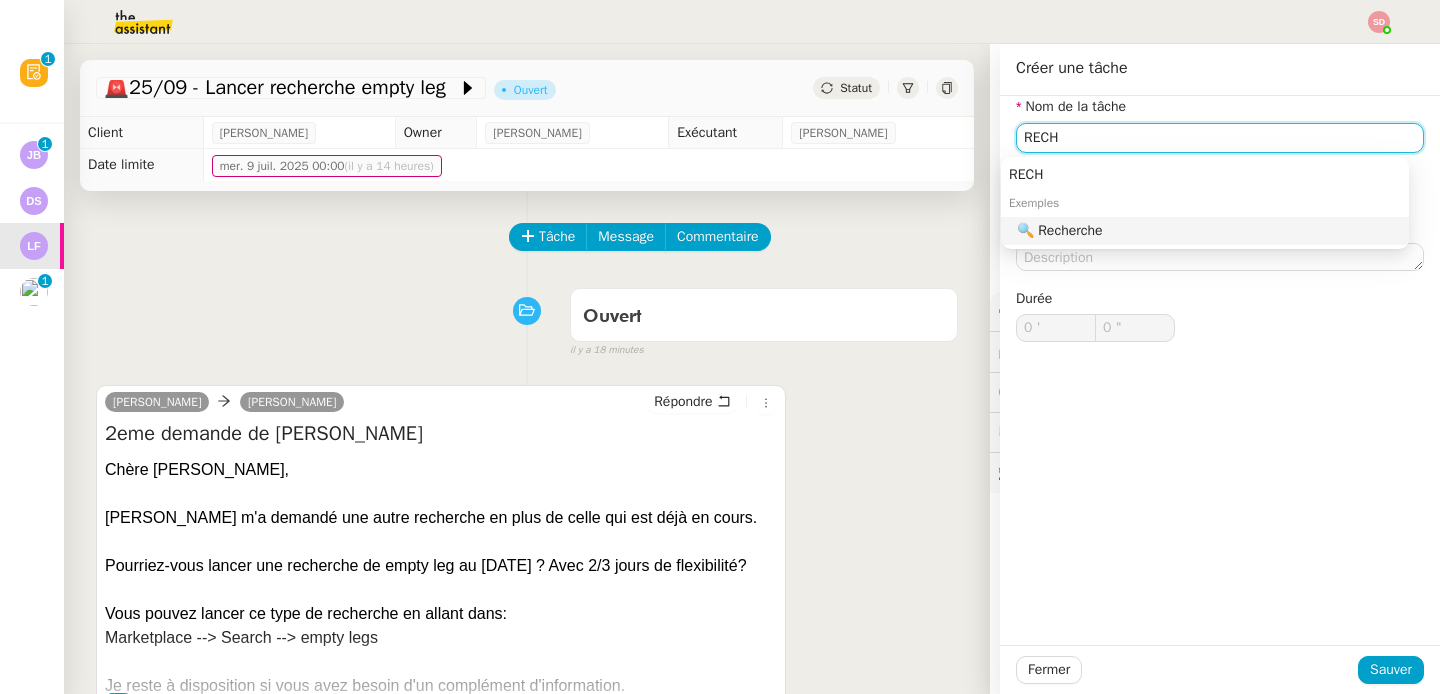 click on "🔍 Recherche" 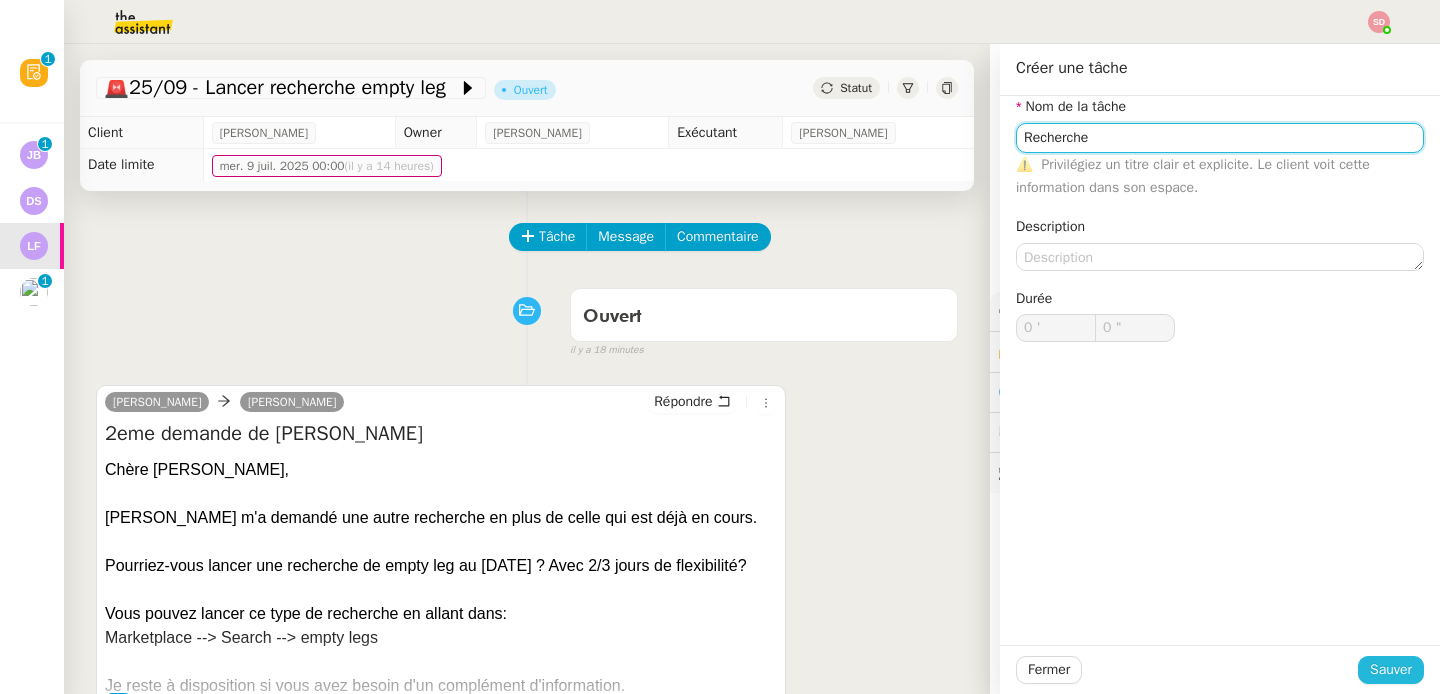 type on "Recherche" 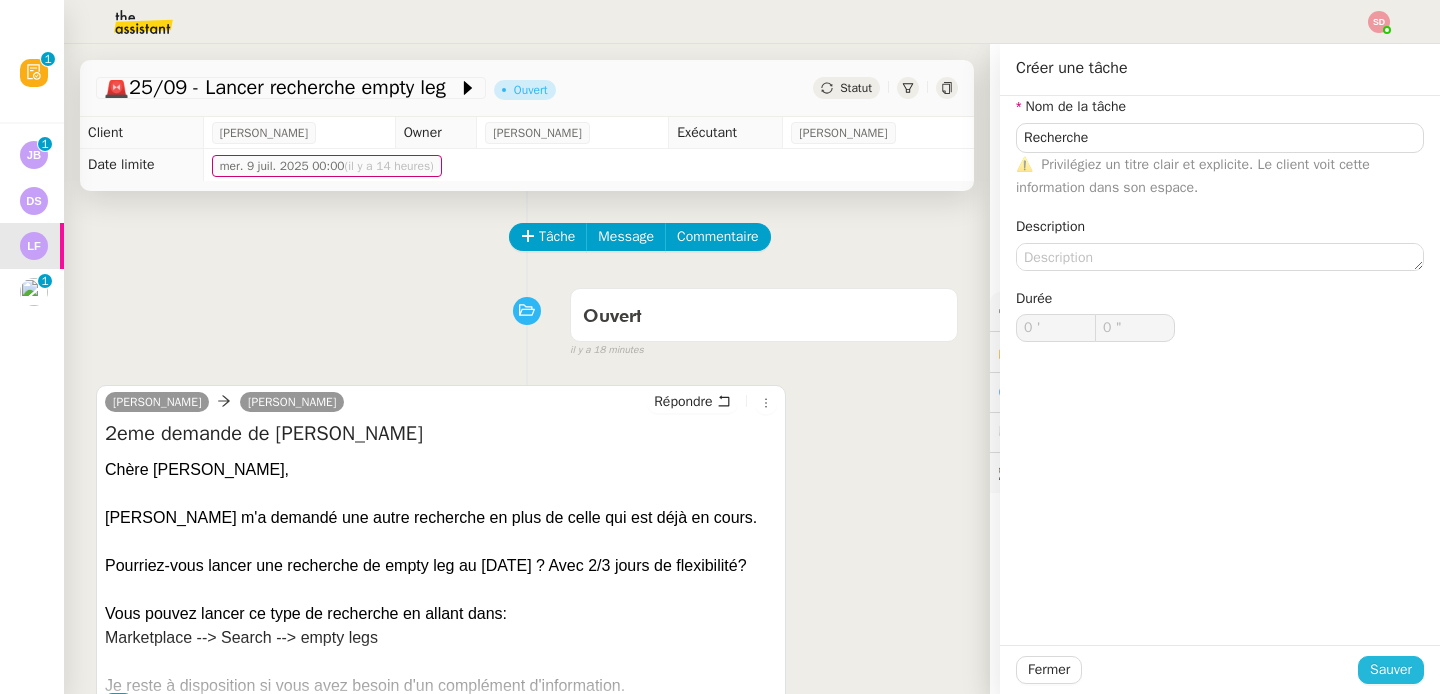 click on "Sauver" 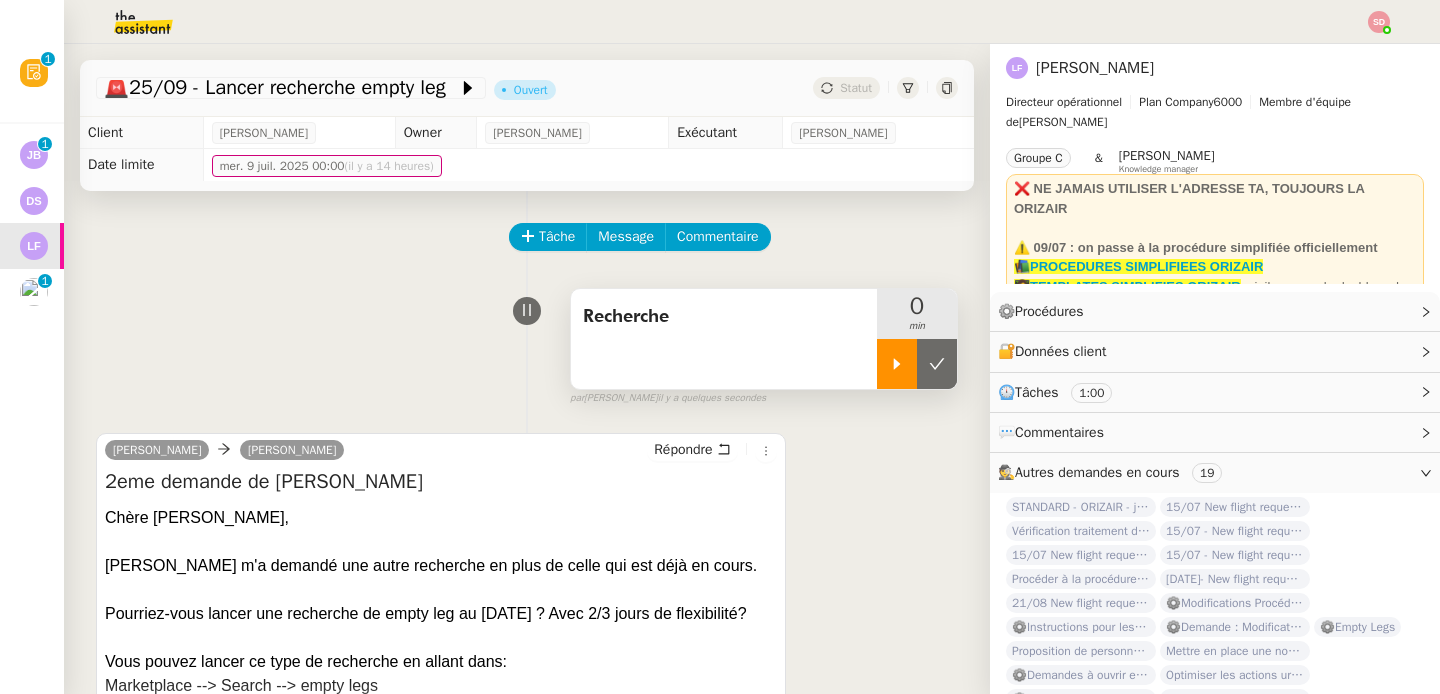 click 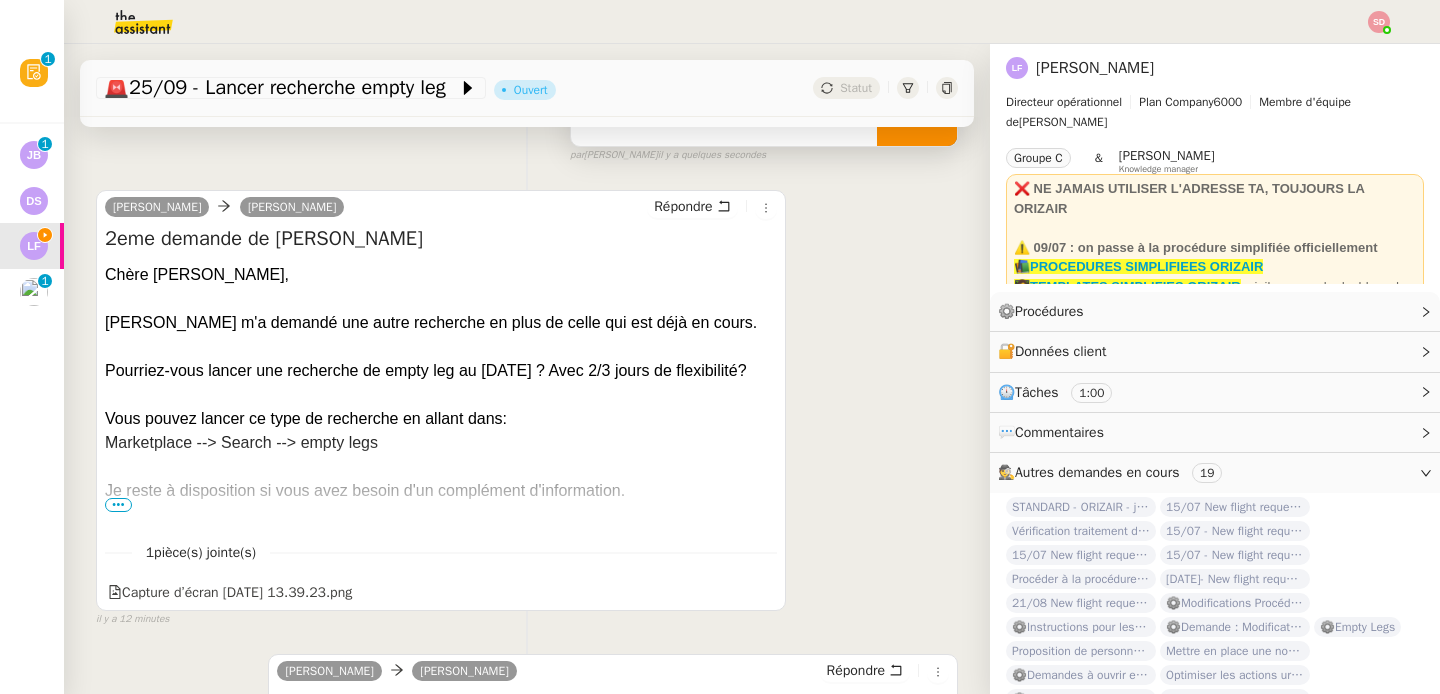 scroll, scrollTop: 244, scrollLeft: 0, axis: vertical 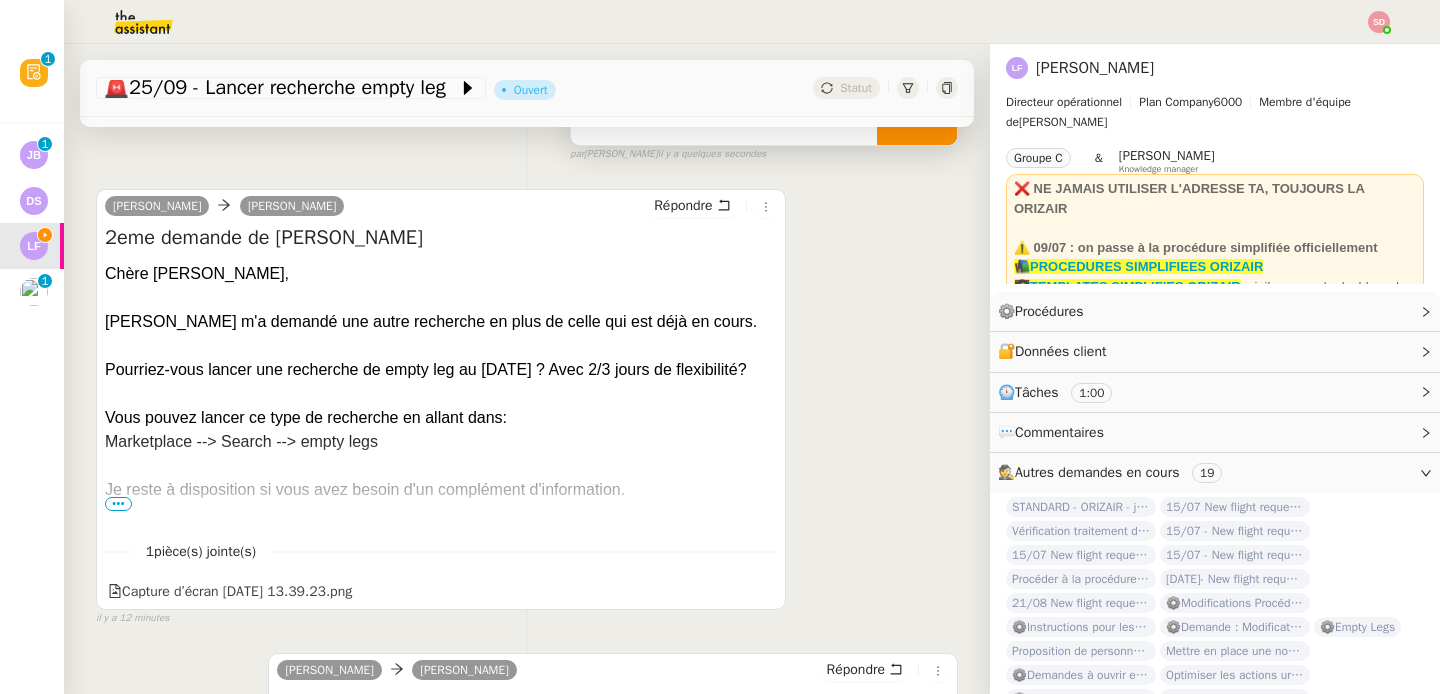 click on "•••" at bounding box center (118, 504) 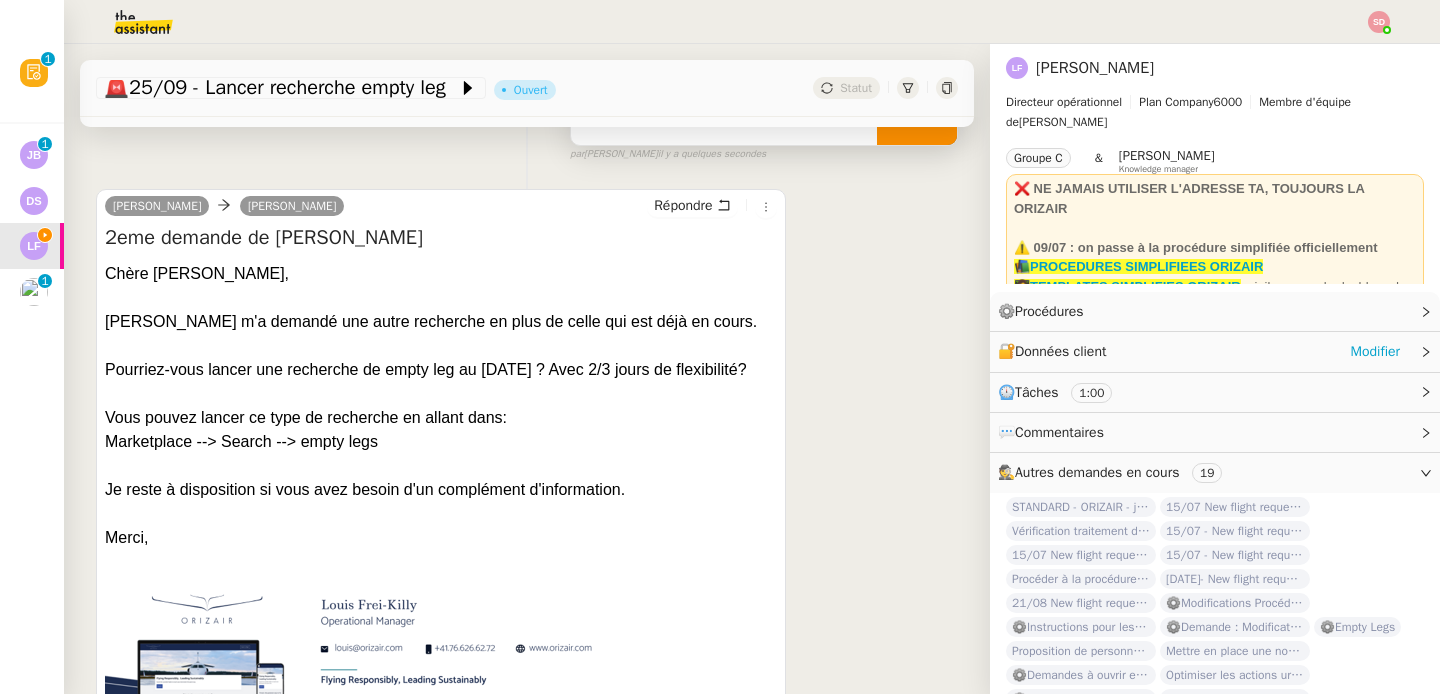 click on "🔐  Données client     Modifier" 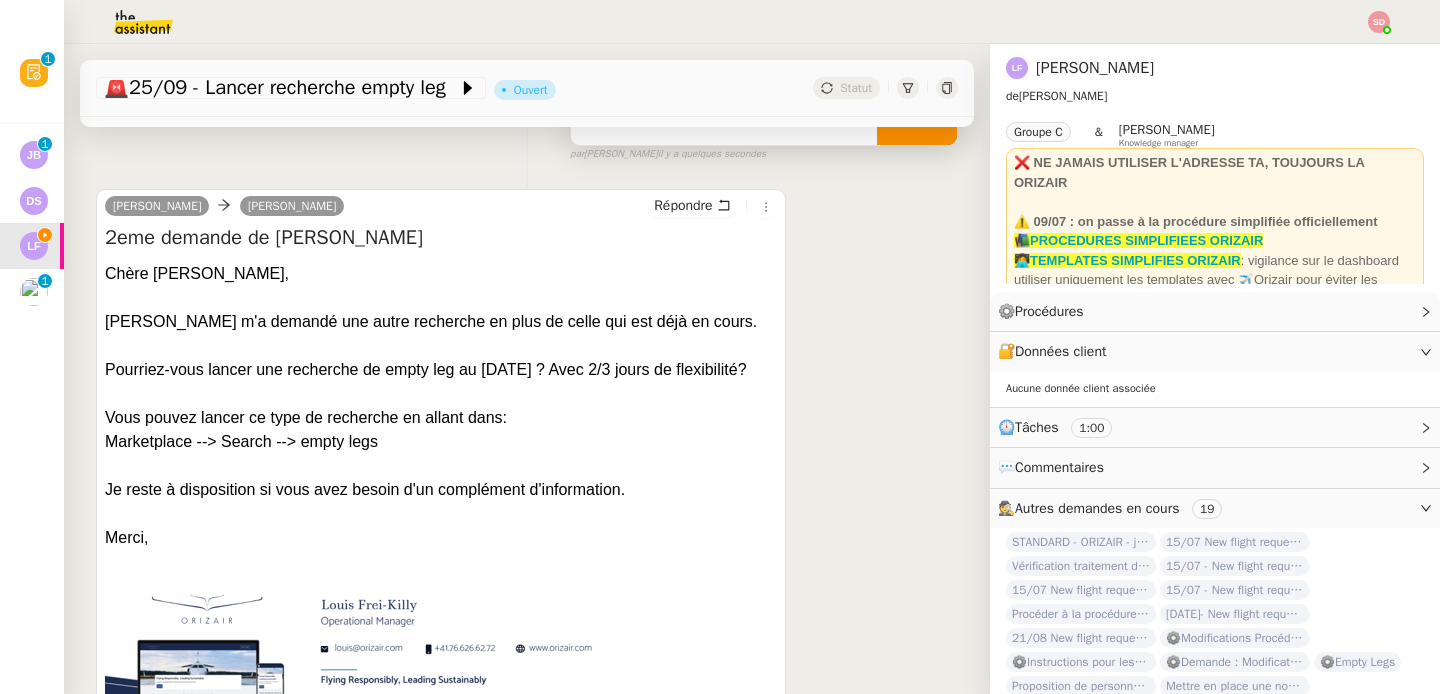 scroll, scrollTop: 352, scrollLeft: 0, axis: vertical 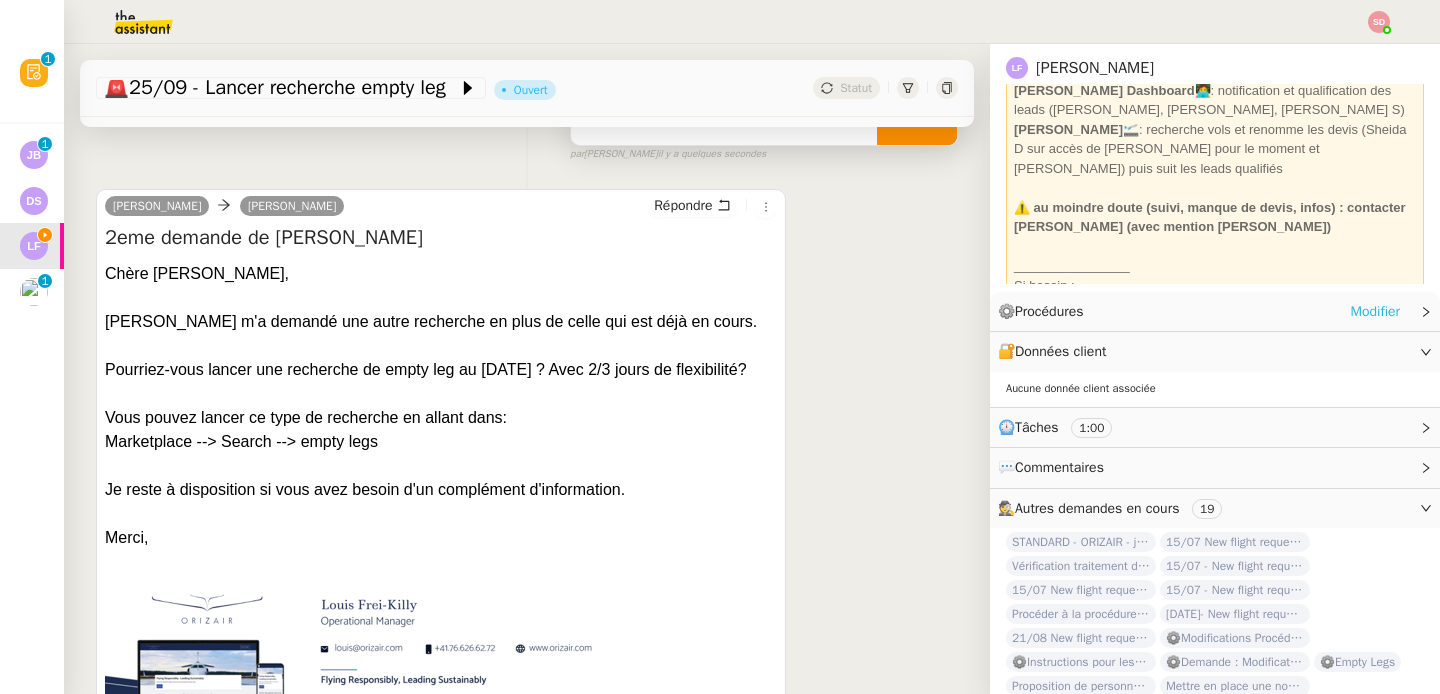 click on "Modifier" 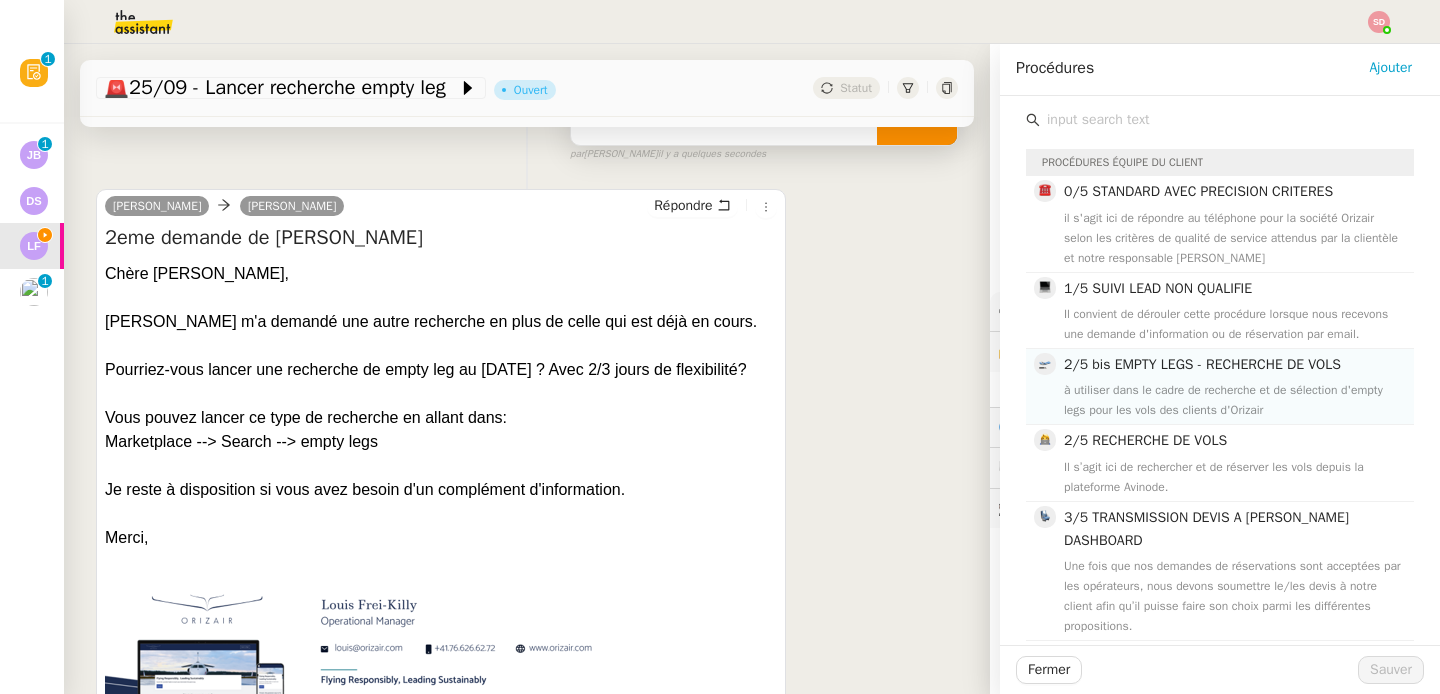 click on "à utiliser dans le cadre de recherche et de sélection d'empty legs pour les vols des clients d'Orizair" 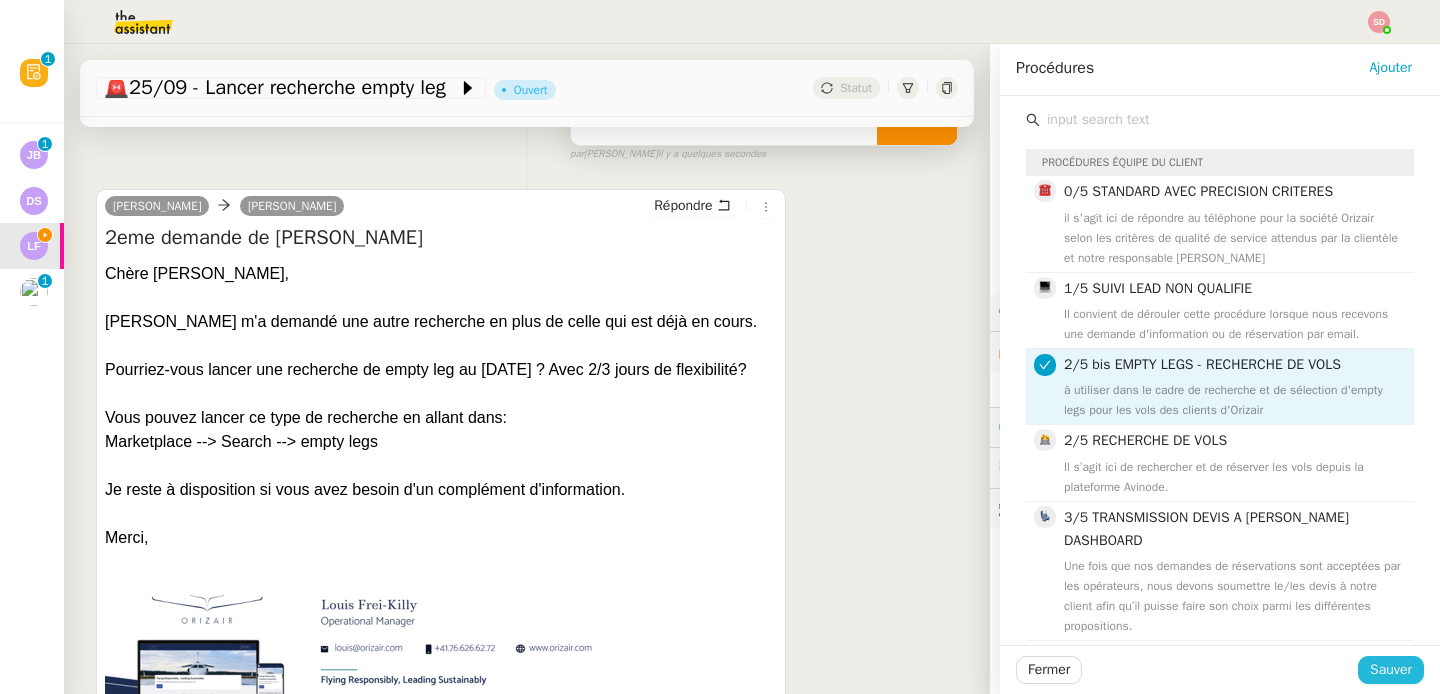 click on "Sauver" 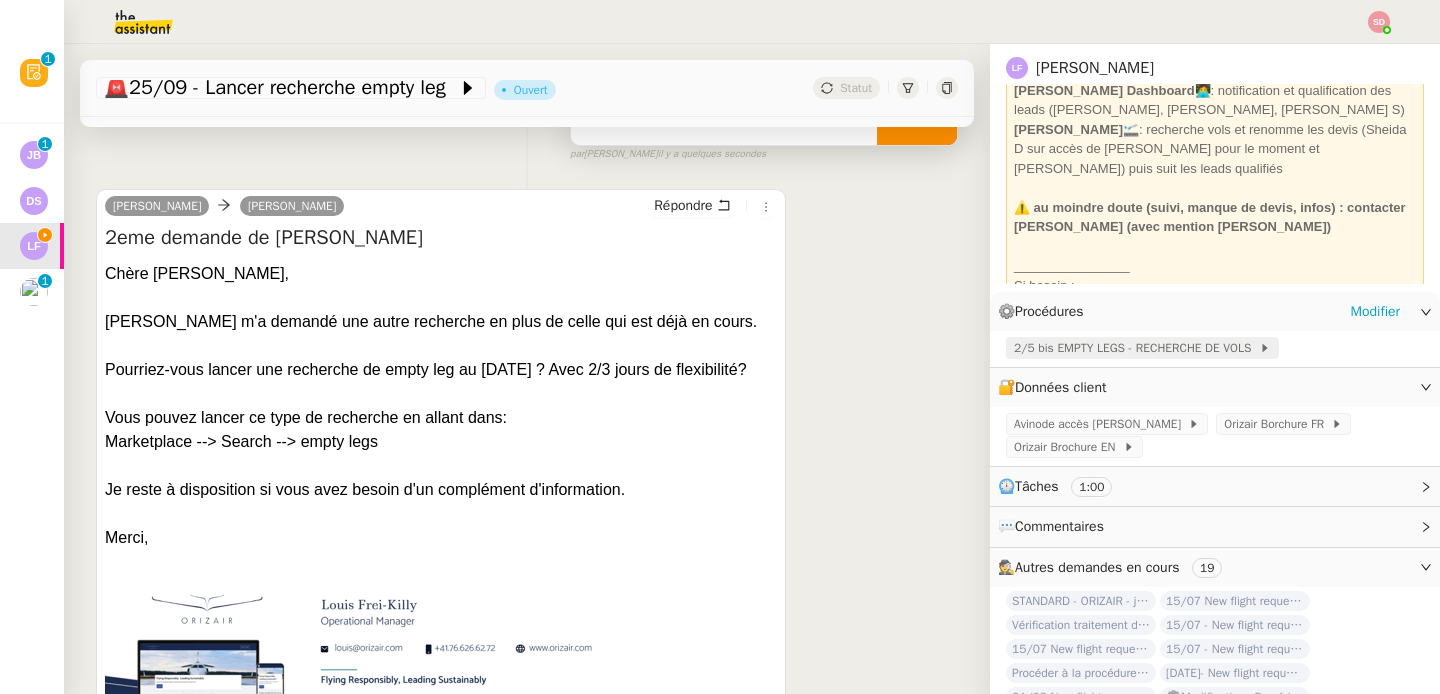 click on "2/5 bis EMPTY LEGS - RECHERCHE DE VOLS" 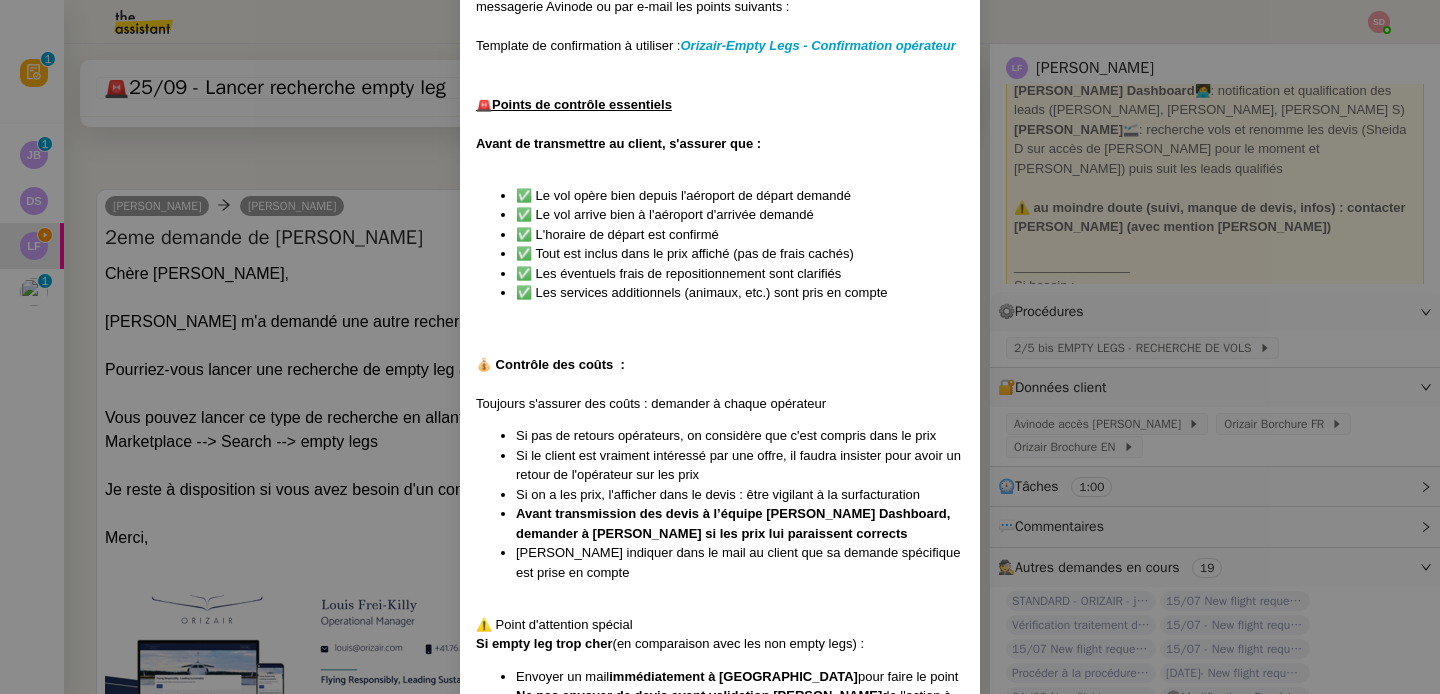 scroll, scrollTop: 1019, scrollLeft: 0, axis: vertical 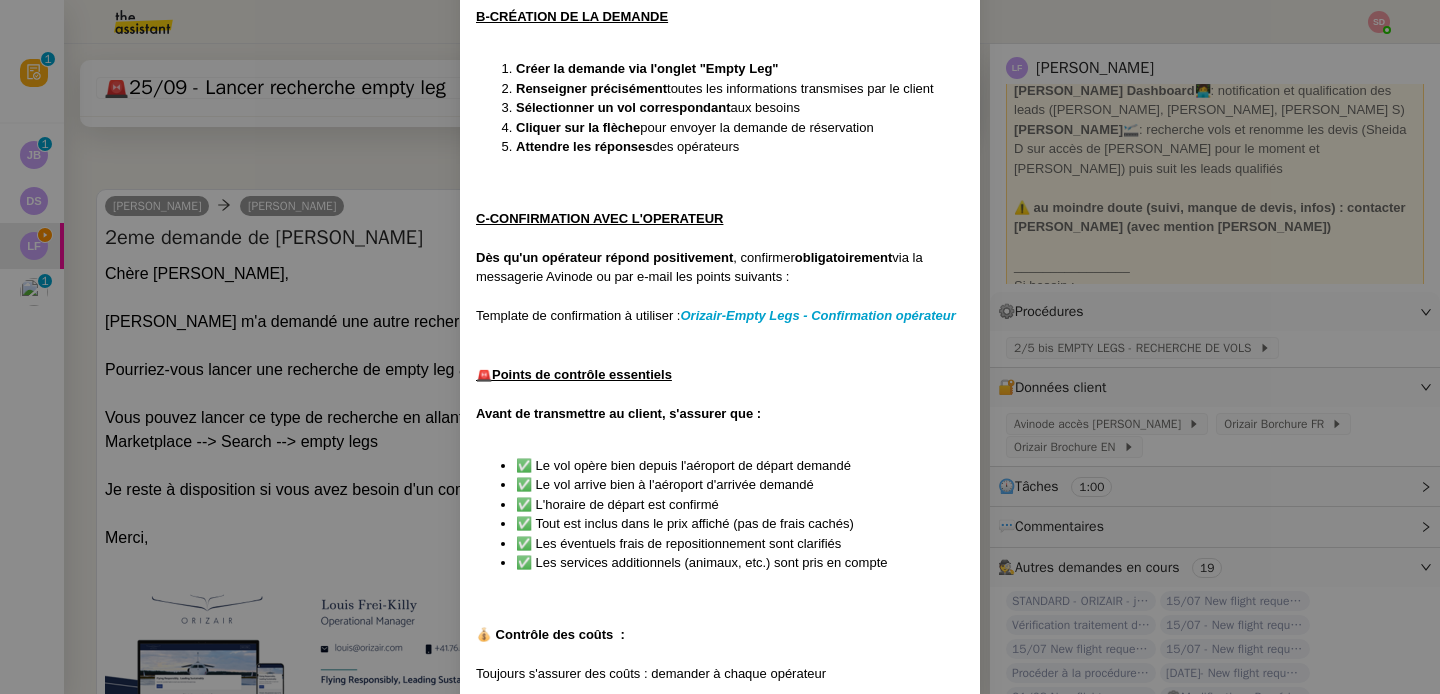 click on "Créée le [DATE] MàJ le [DATE] Équipe Orizair qui réalise la procédure :  Équipe [PERSON_NAME]  Contexte  : Les  Empty Legs  sont des itinéraires déjà établis sur lesquels le client peut se positionner. Cette procédure détaille le processus complet de recherche, sélection et confirmation. Récurrence  : à la demande   PROCEDURE A-RECHERCHE D'EMPTY LEGS   Deux méthodes de recherche : 1/ Recherche standard : Effectuer une  recherche normale avec les critères du client Le système proposera des options d' empty legs disponibles   2/ Recherche directe (pour plus de flexibilité) : Aller dans  Search > Empty legs Utiliser cette méthode si le client : Souhaite partir de n'importe quel endroit vers une destination précise Souhaite partir d'un lieu précis vers n'importe quelle destination A un budget défini et cherche des options flexibles   ⚠️ Points de vigilance importants : ✅  Vérifier systématiquement l'itinéraire  : le système peut proposer des alternatives ⚠️" at bounding box center (720, 347) 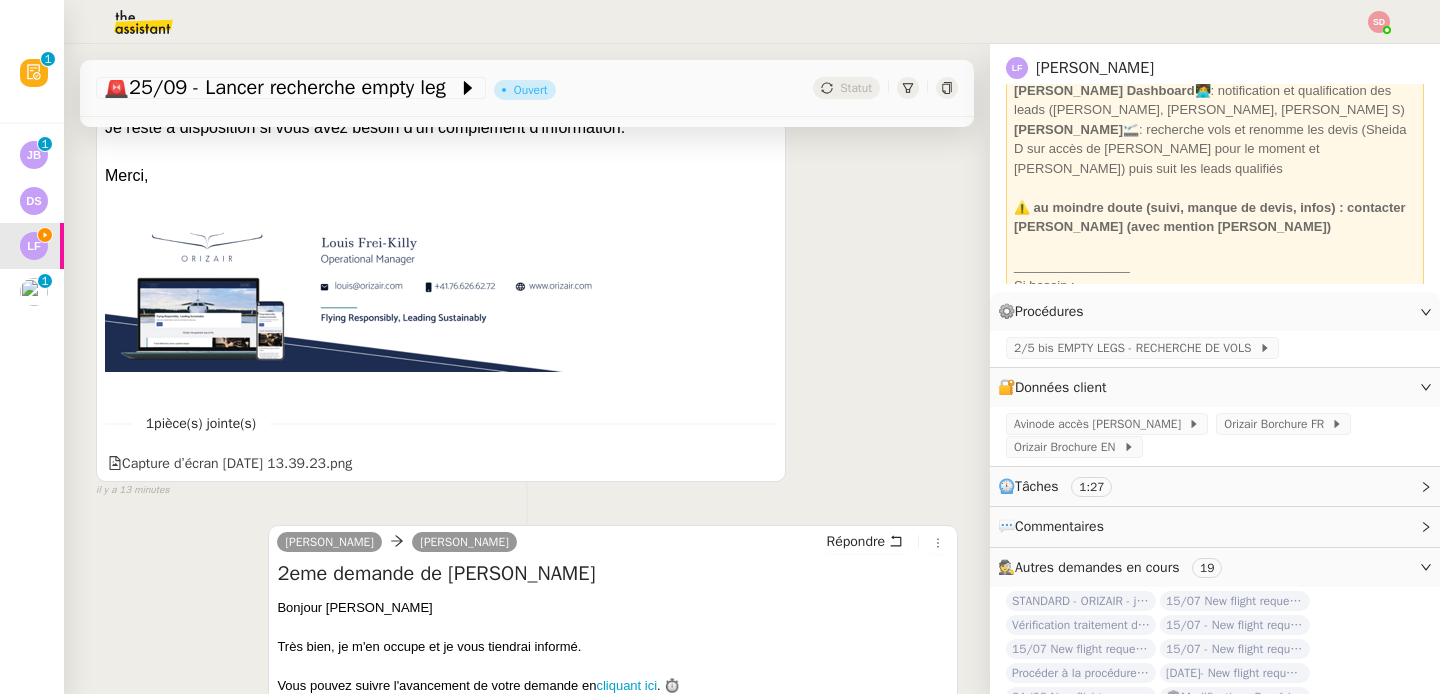 scroll, scrollTop: 748, scrollLeft: 0, axis: vertical 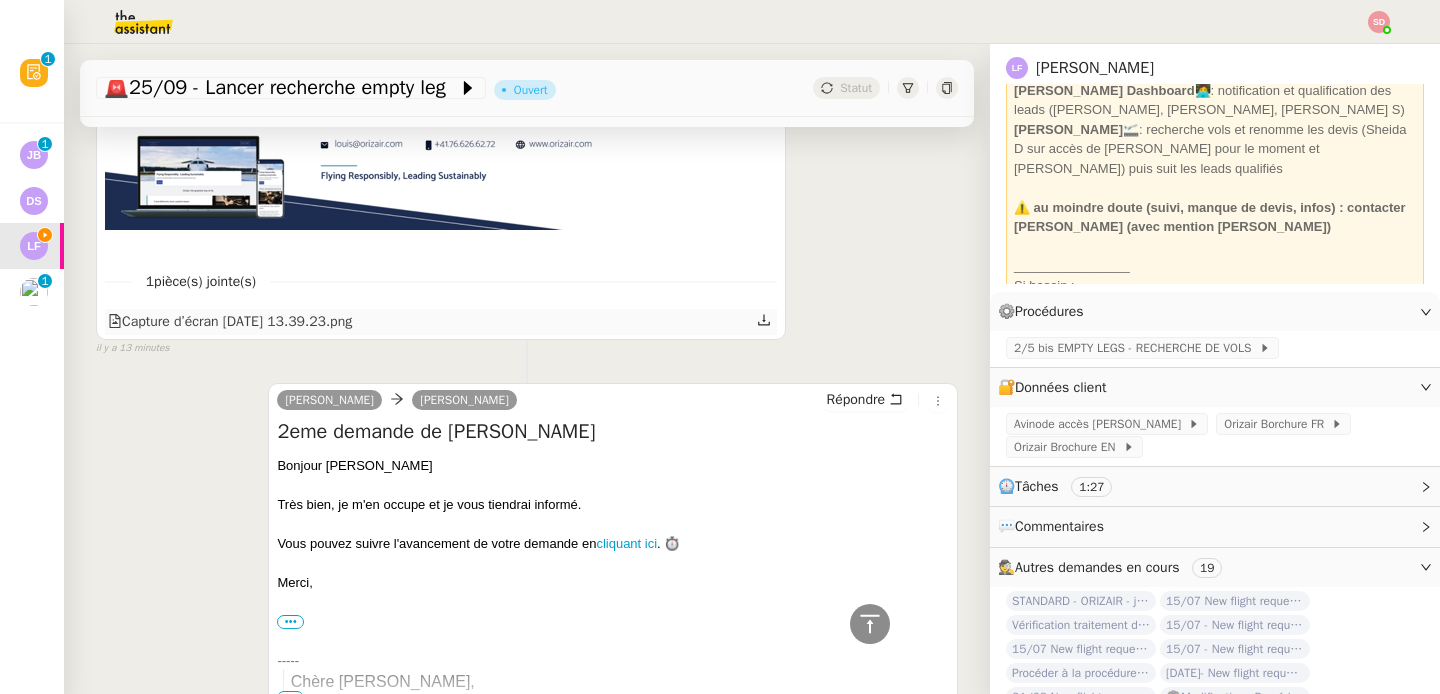 click on "Capture d’écran [DATE] 13.39.23.png" 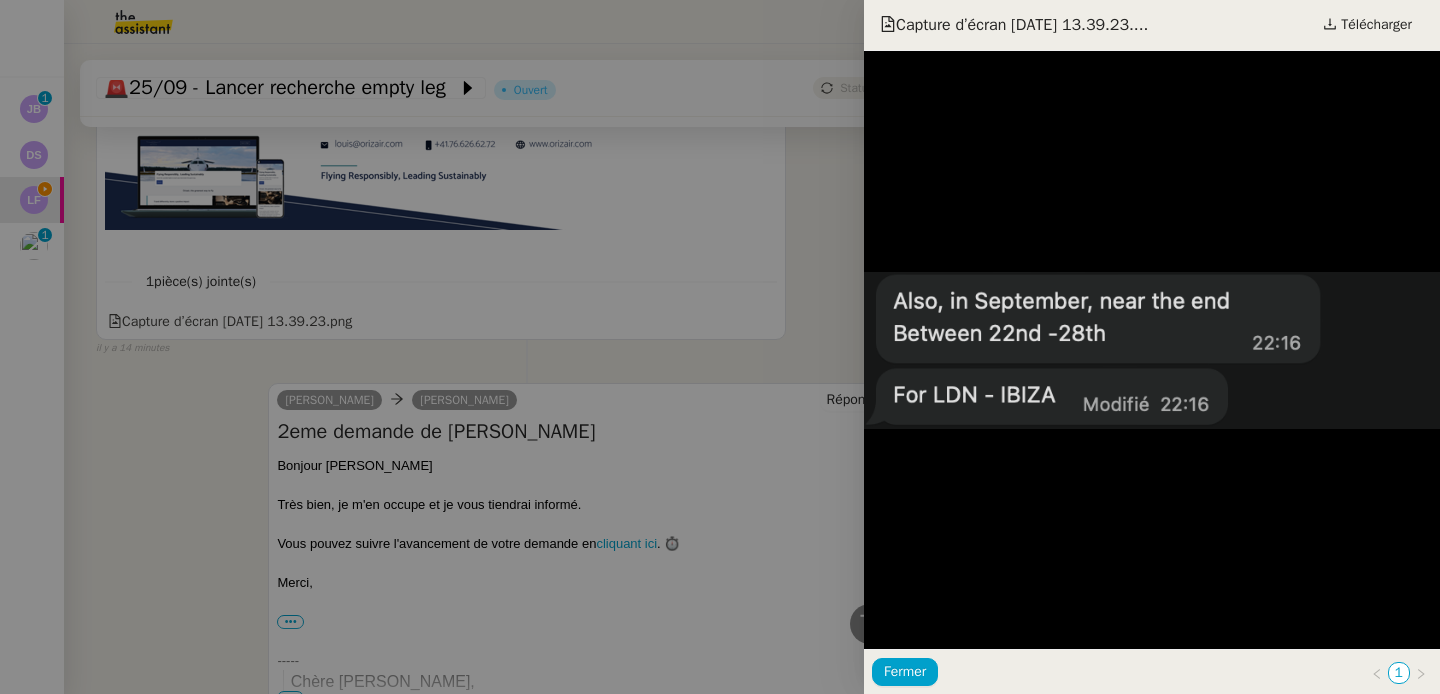 click at bounding box center [720, 347] 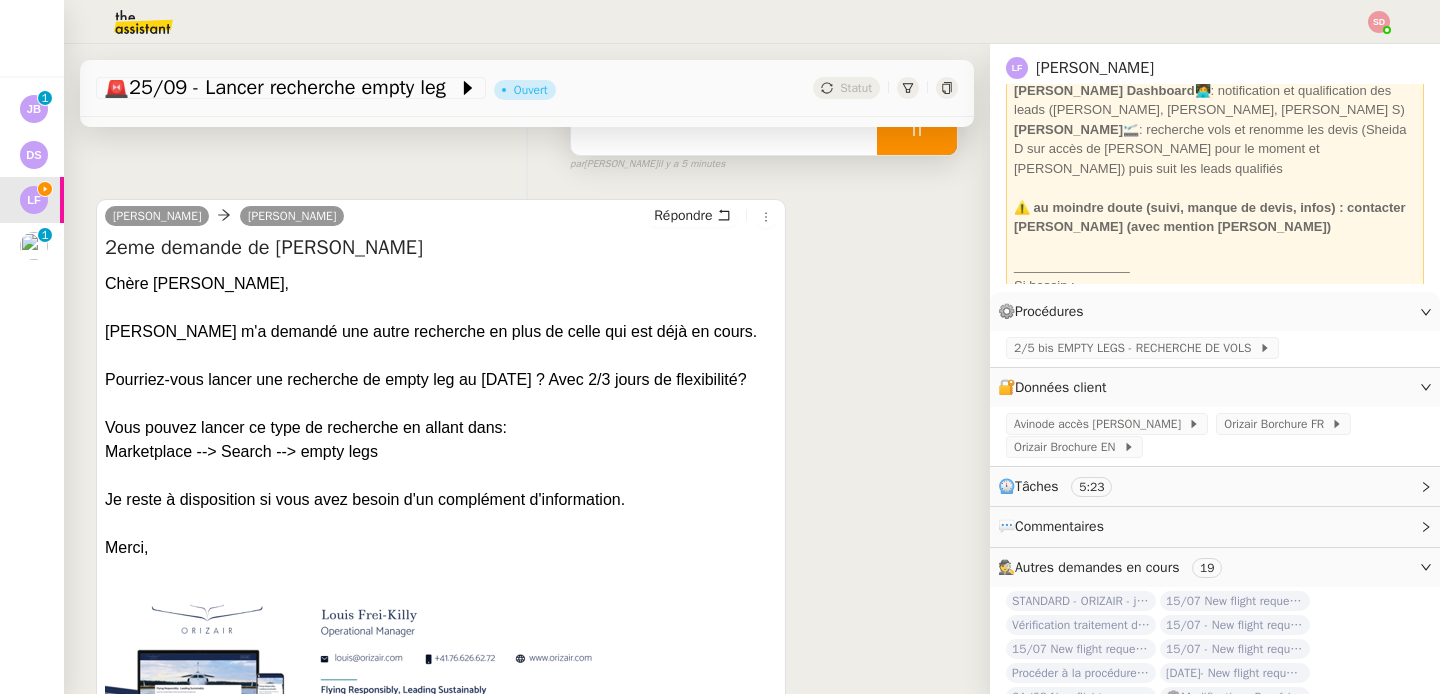 scroll, scrollTop: 0, scrollLeft: 0, axis: both 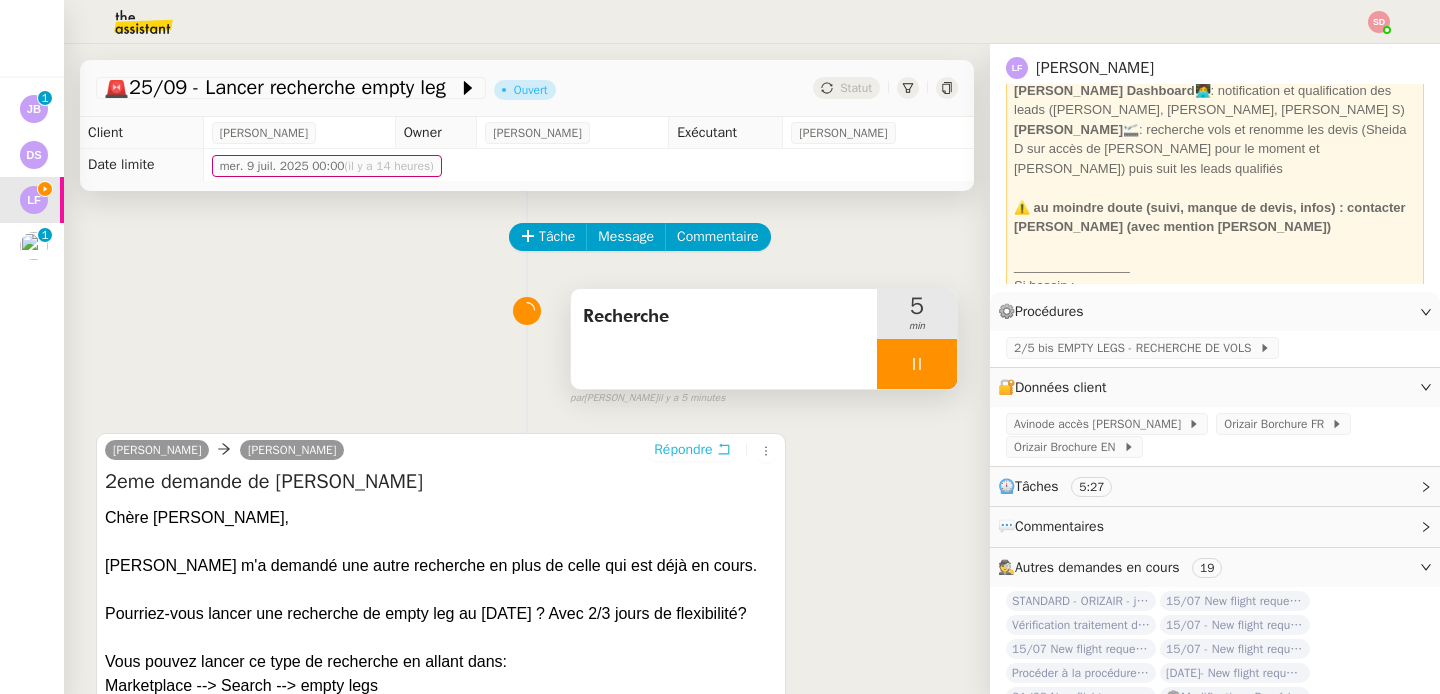 click on "Répondre" at bounding box center (683, 450) 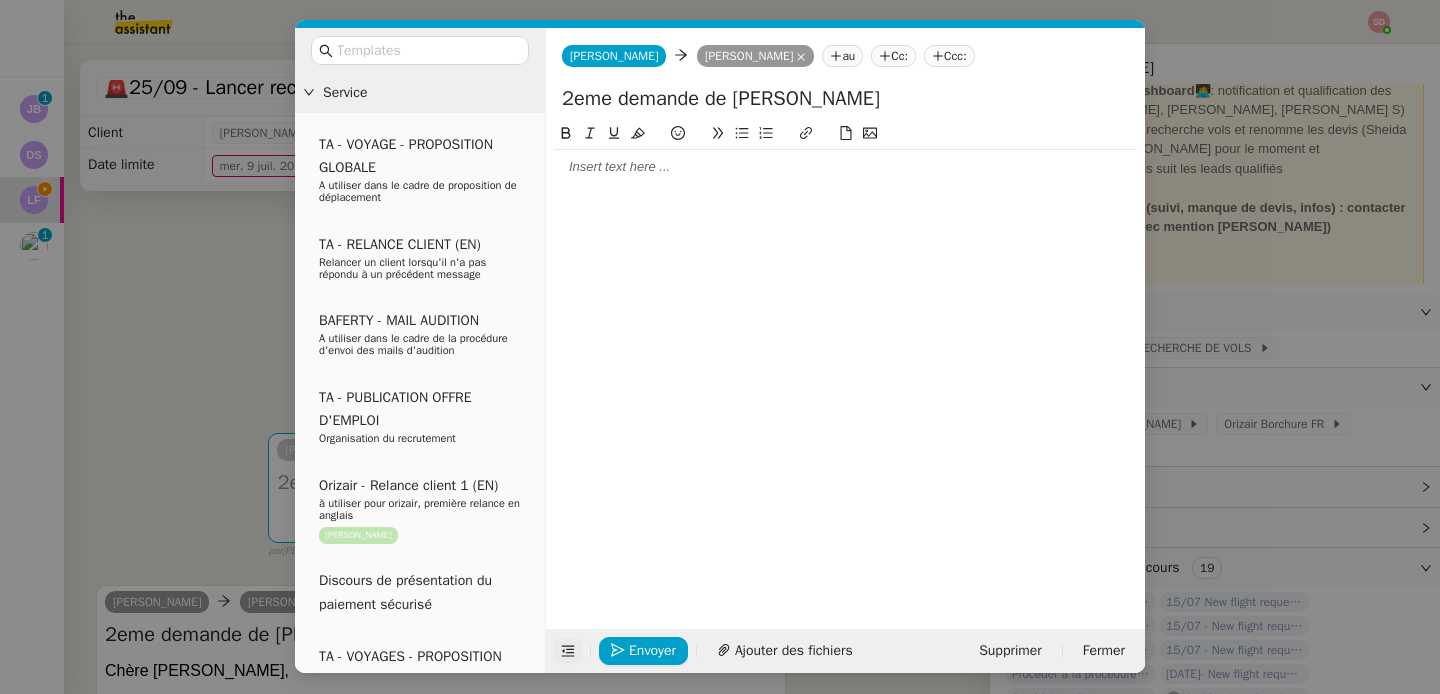 click 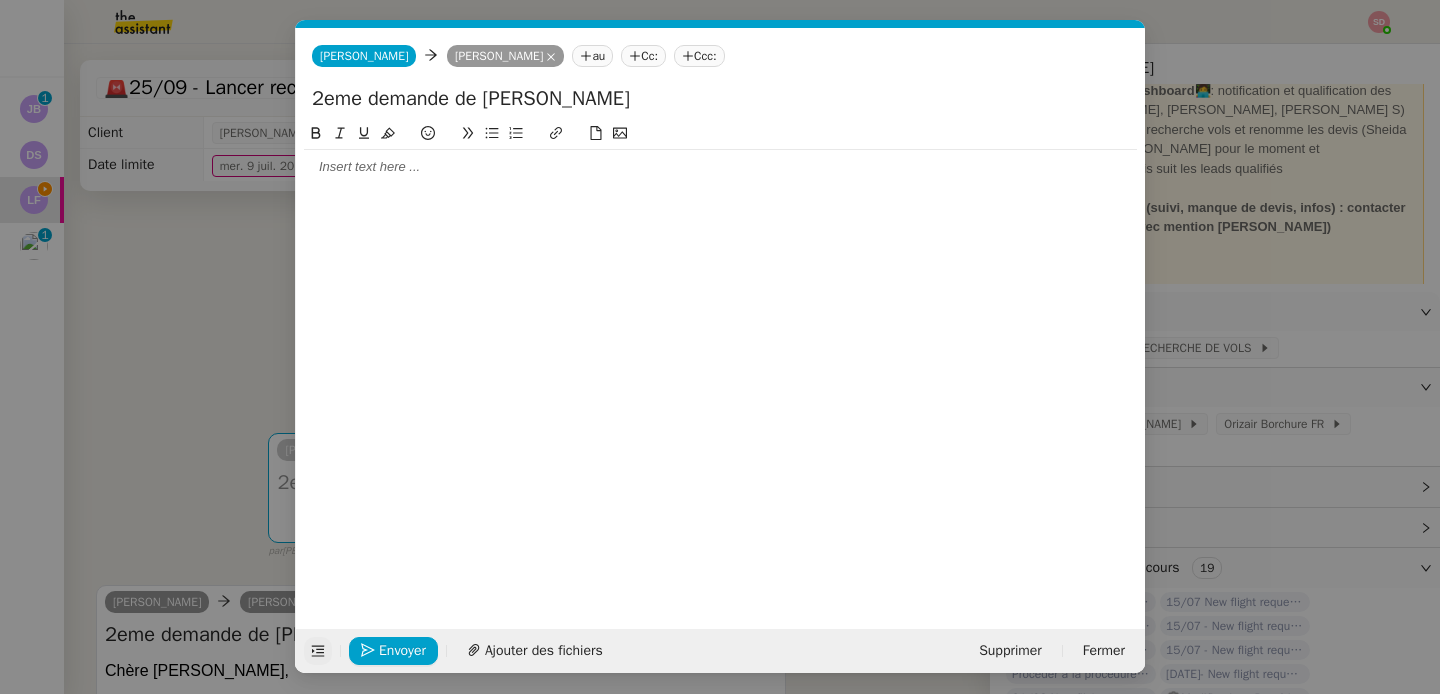 click 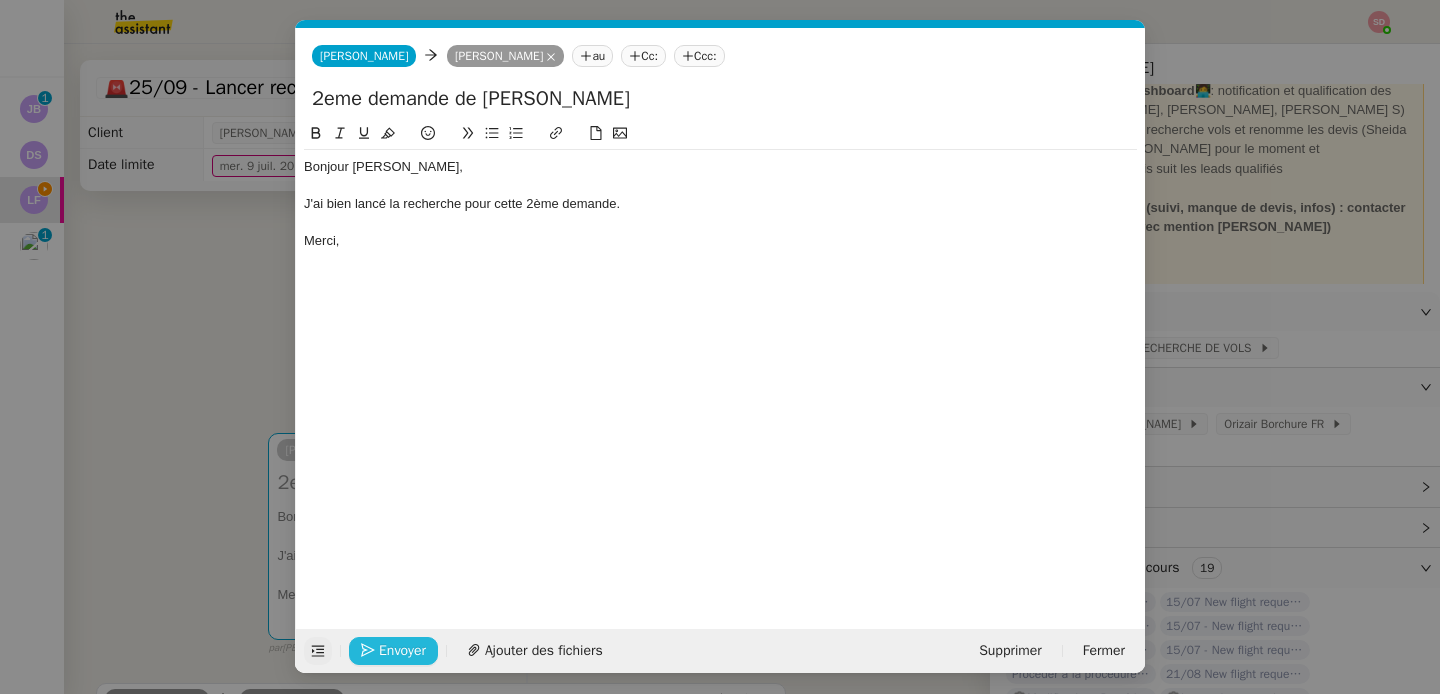 click on "Envoyer" 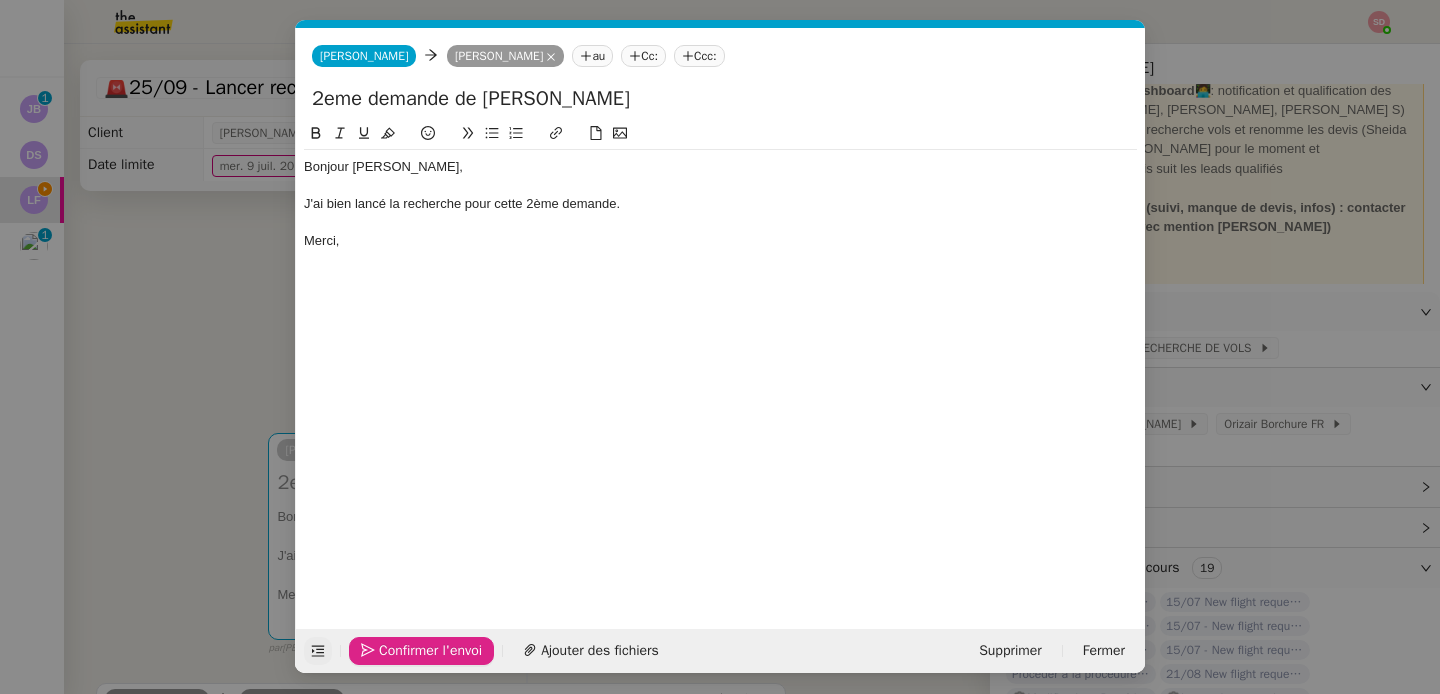 click on "Confirmer l'envoi" 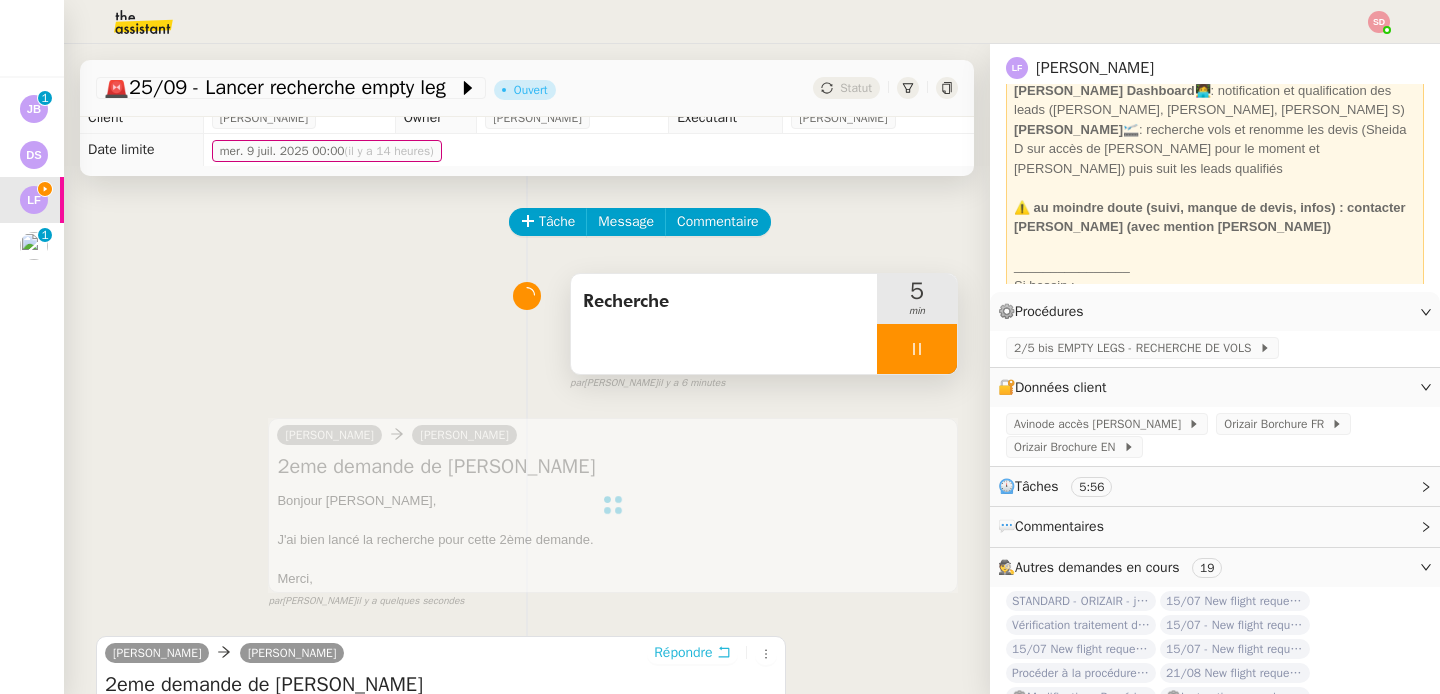 scroll, scrollTop: 0, scrollLeft: 0, axis: both 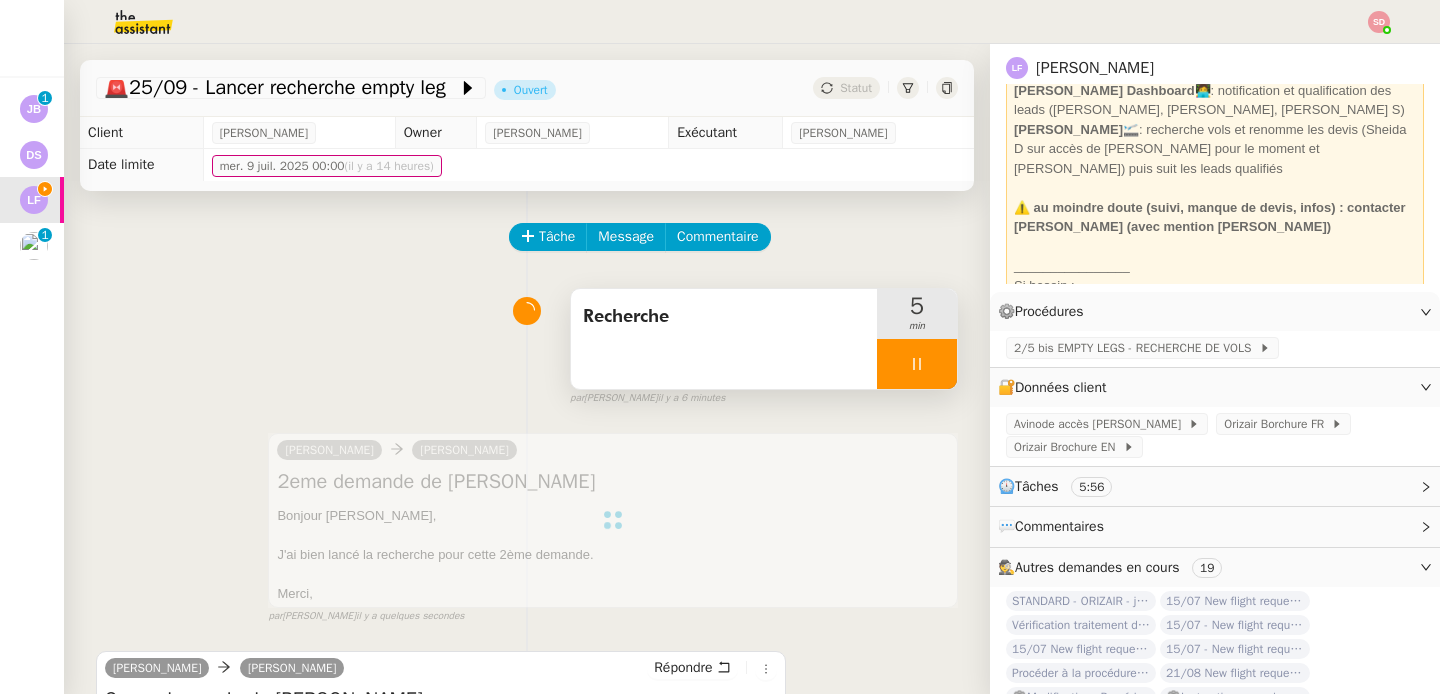 click at bounding box center [917, 364] 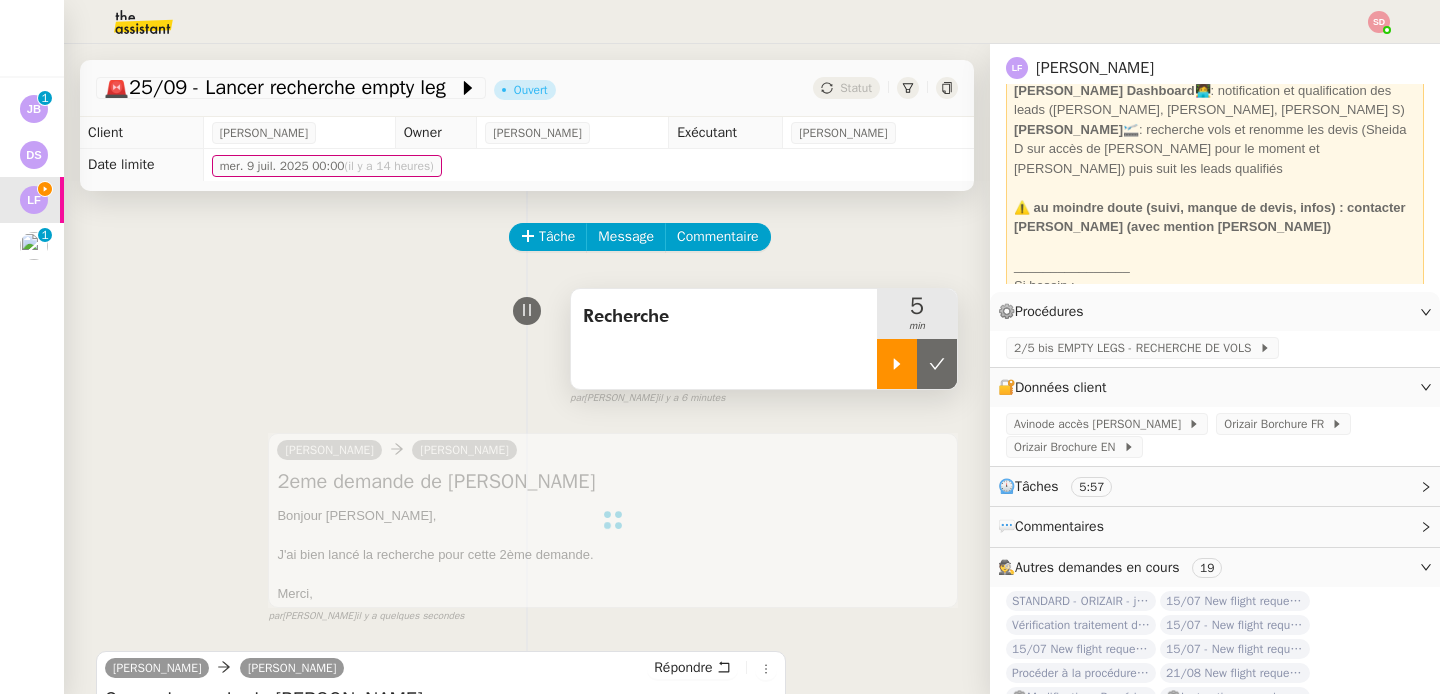 click 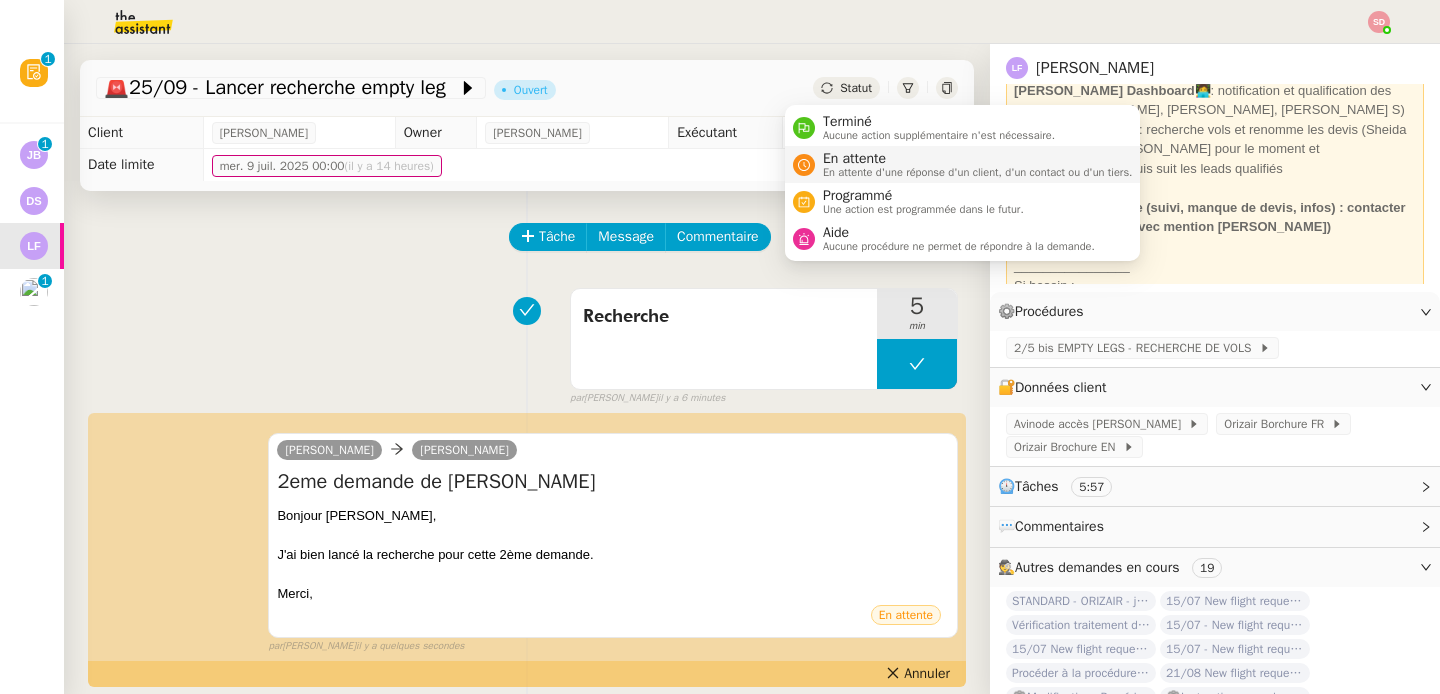 click on "En attente" at bounding box center (978, 159) 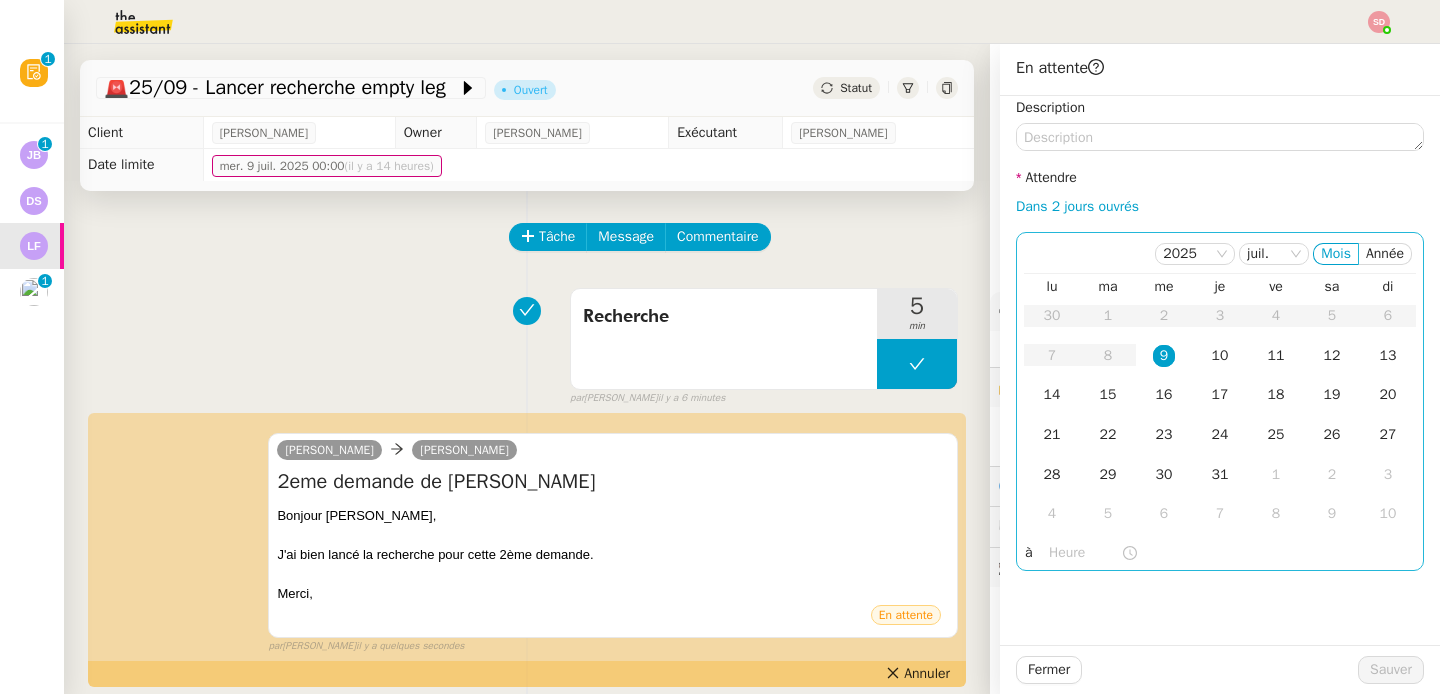 click 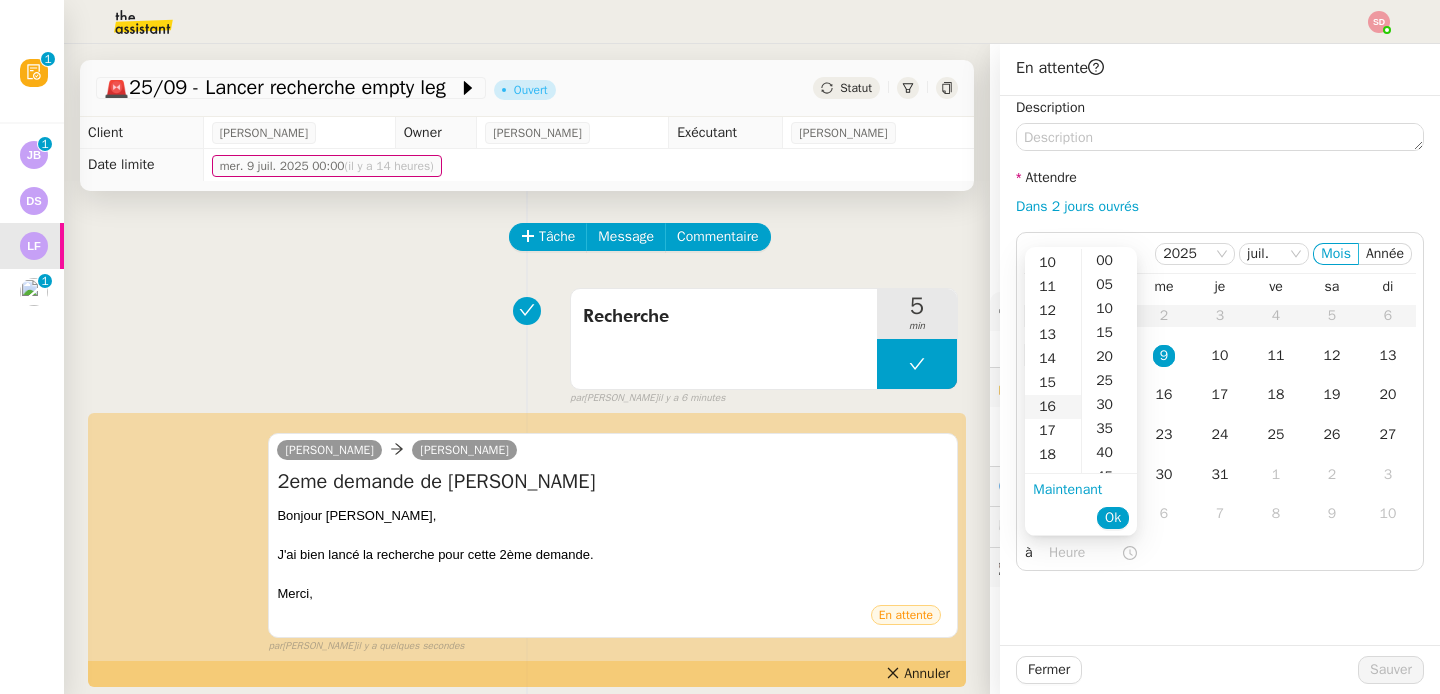 click on "16" at bounding box center [1053, 407] 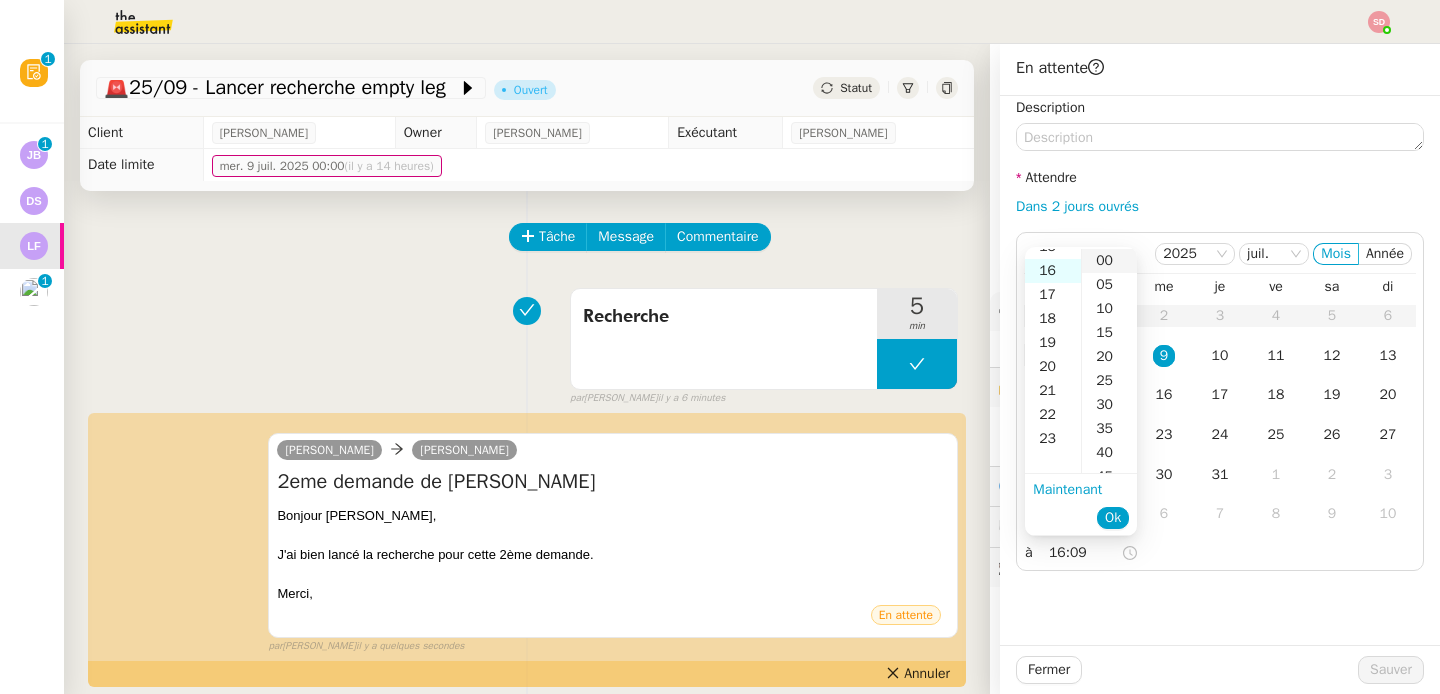 scroll, scrollTop: 384, scrollLeft: 0, axis: vertical 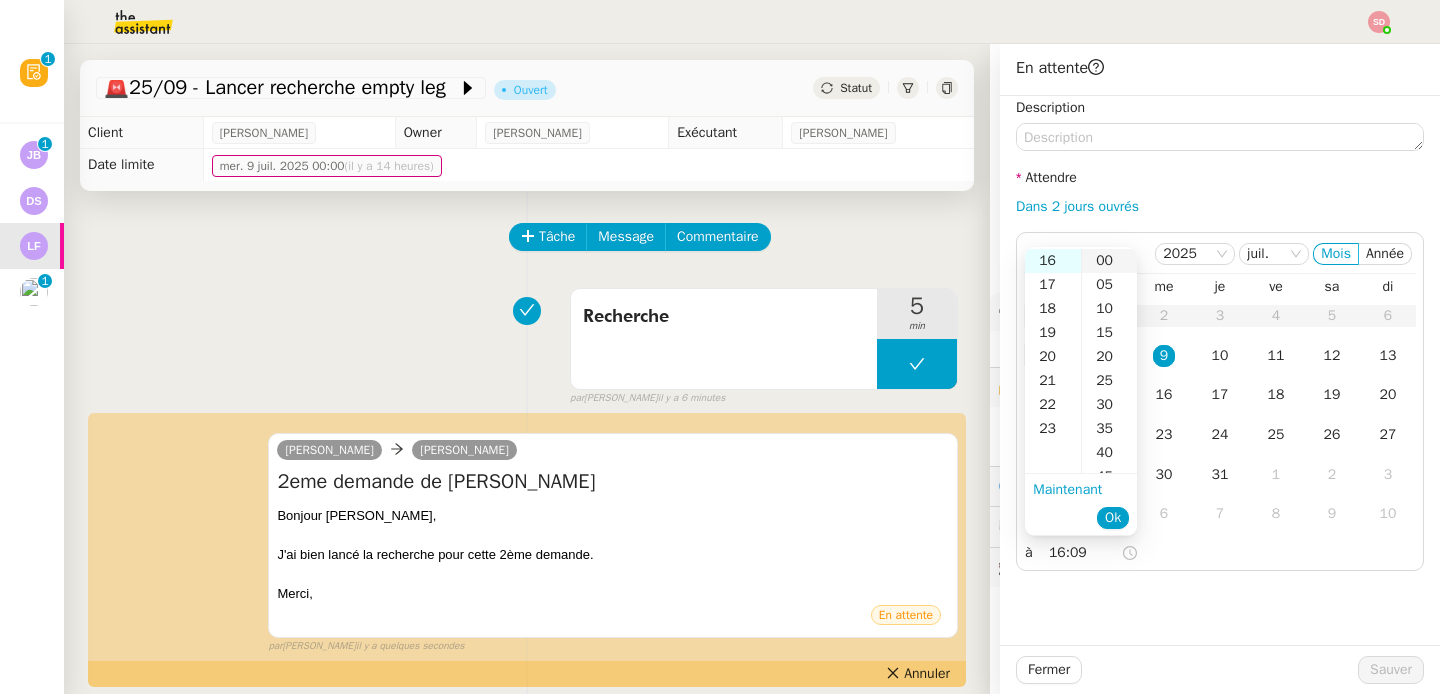 click on "00" at bounding box center [1109, 261] 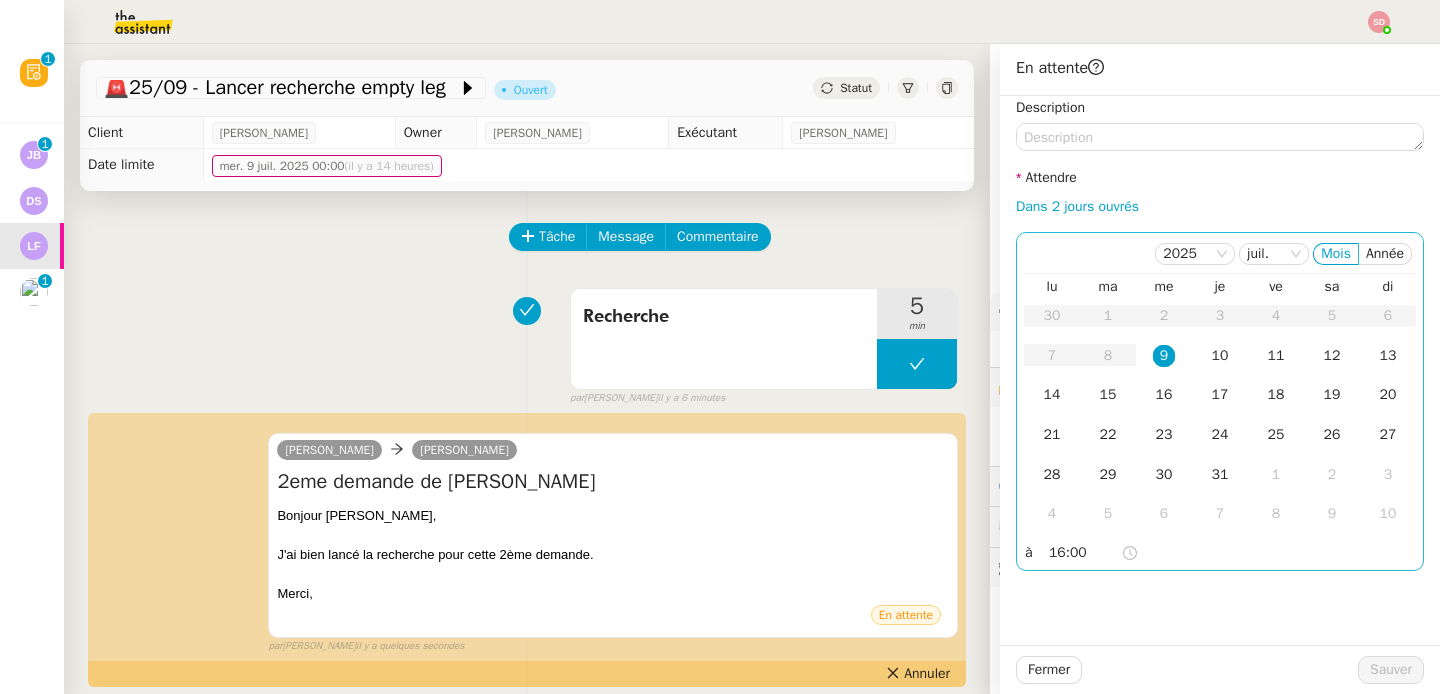 click on "9" 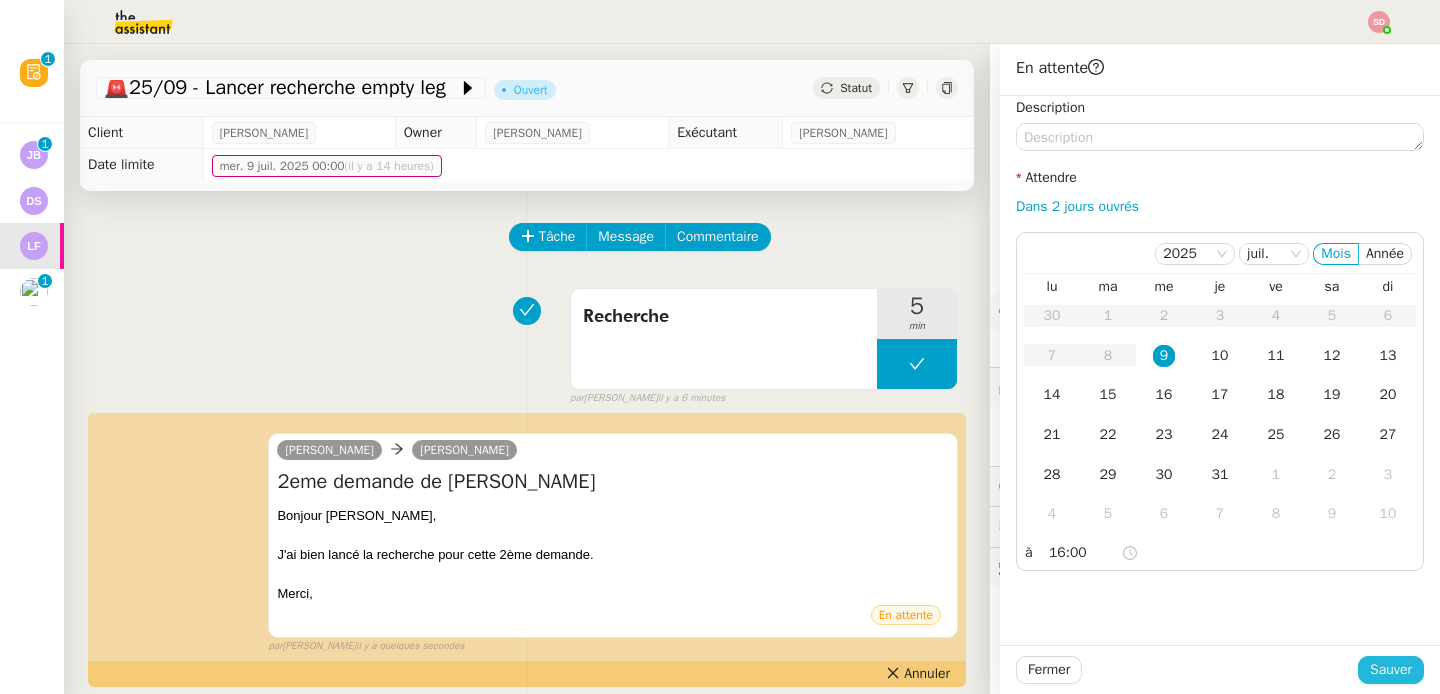 click on "Sauver" 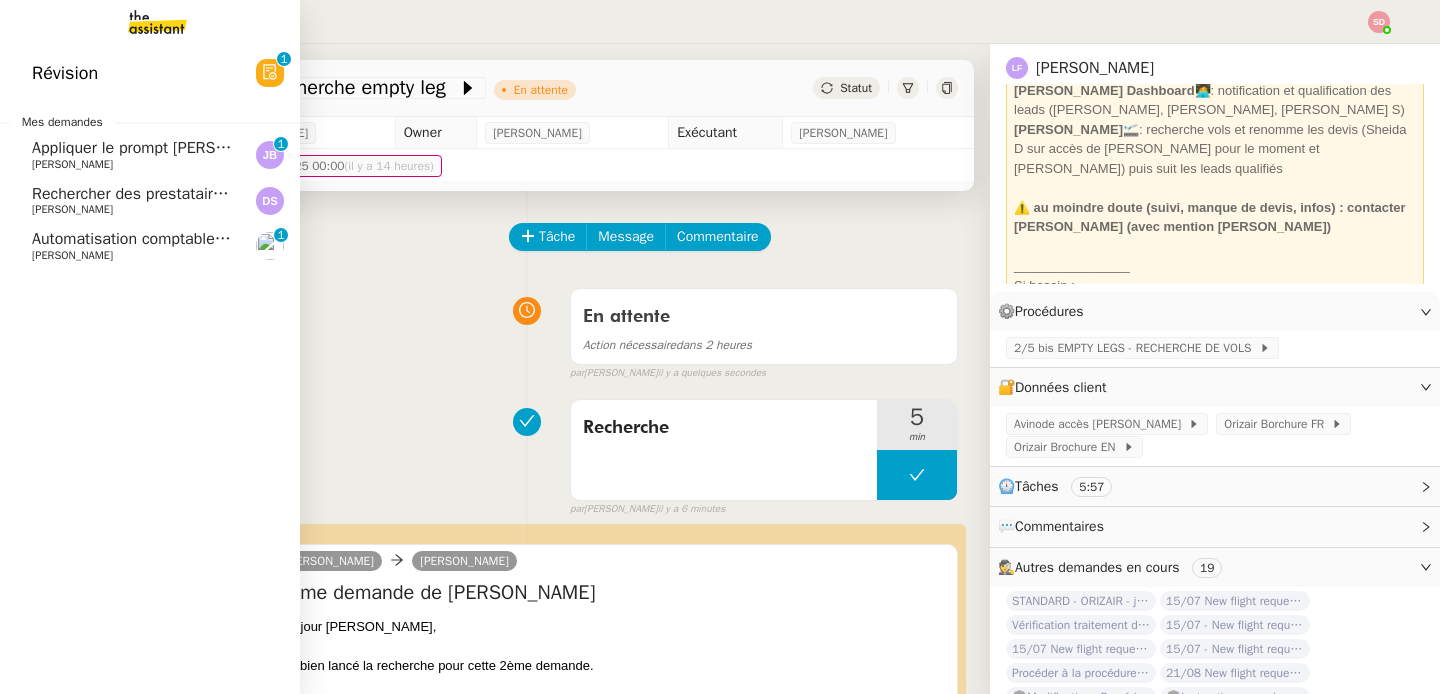 click on "Automatisation comptable Sequance" 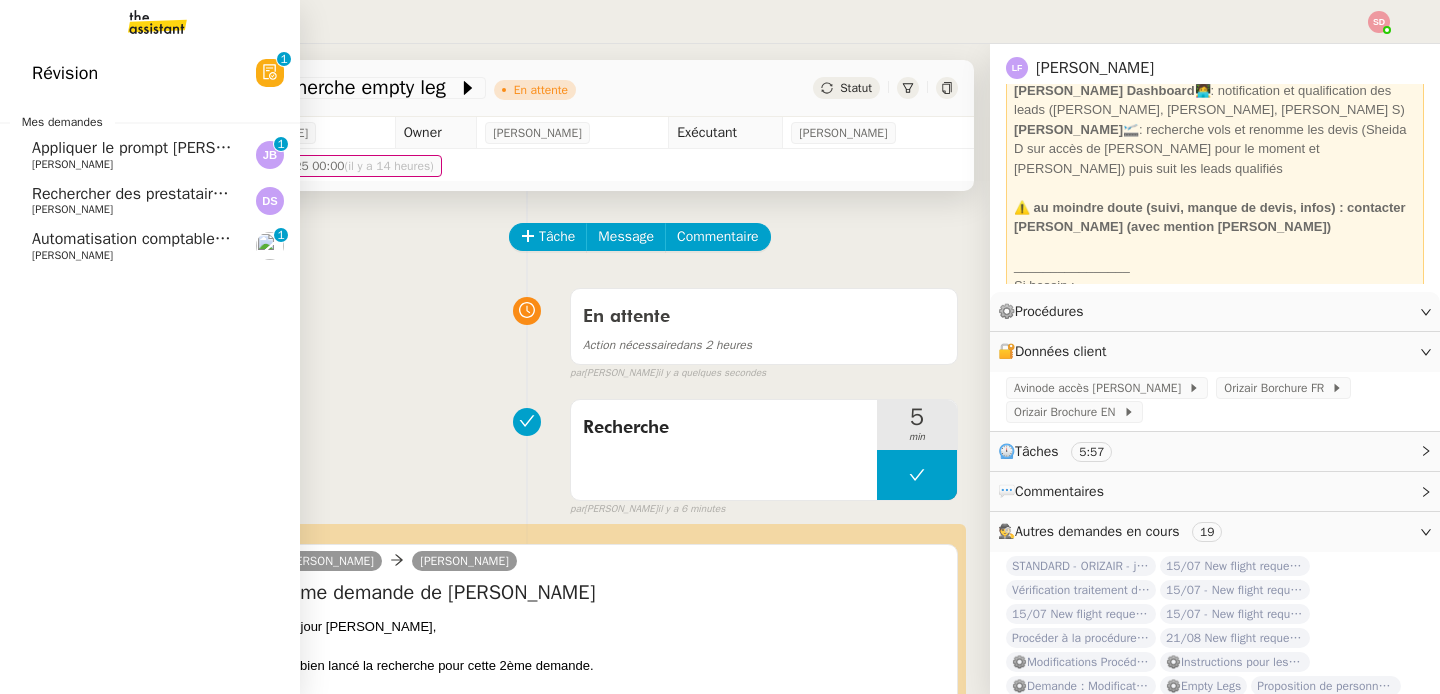 scroll, scrollTop: 241, scrollLeft: 0, axis: vertical 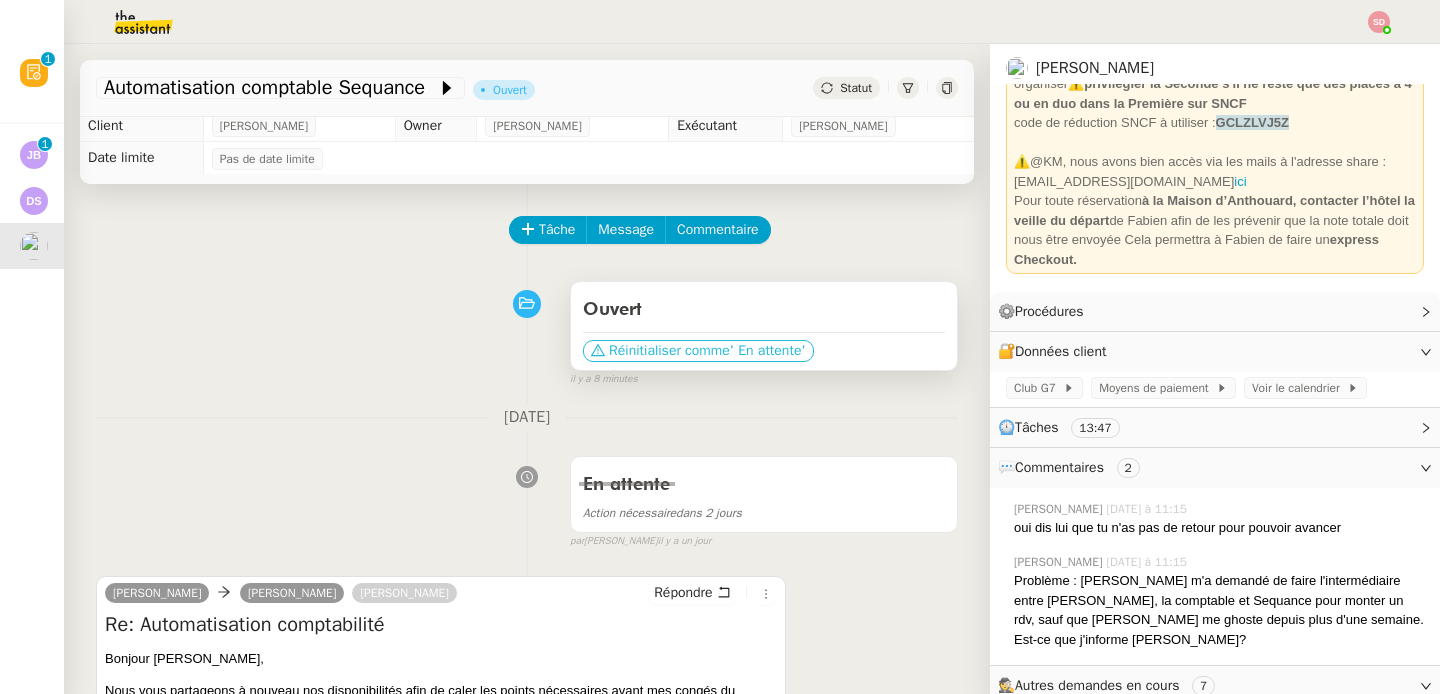 click on "Réinitialiser comme" at bounding box center (669, 351) 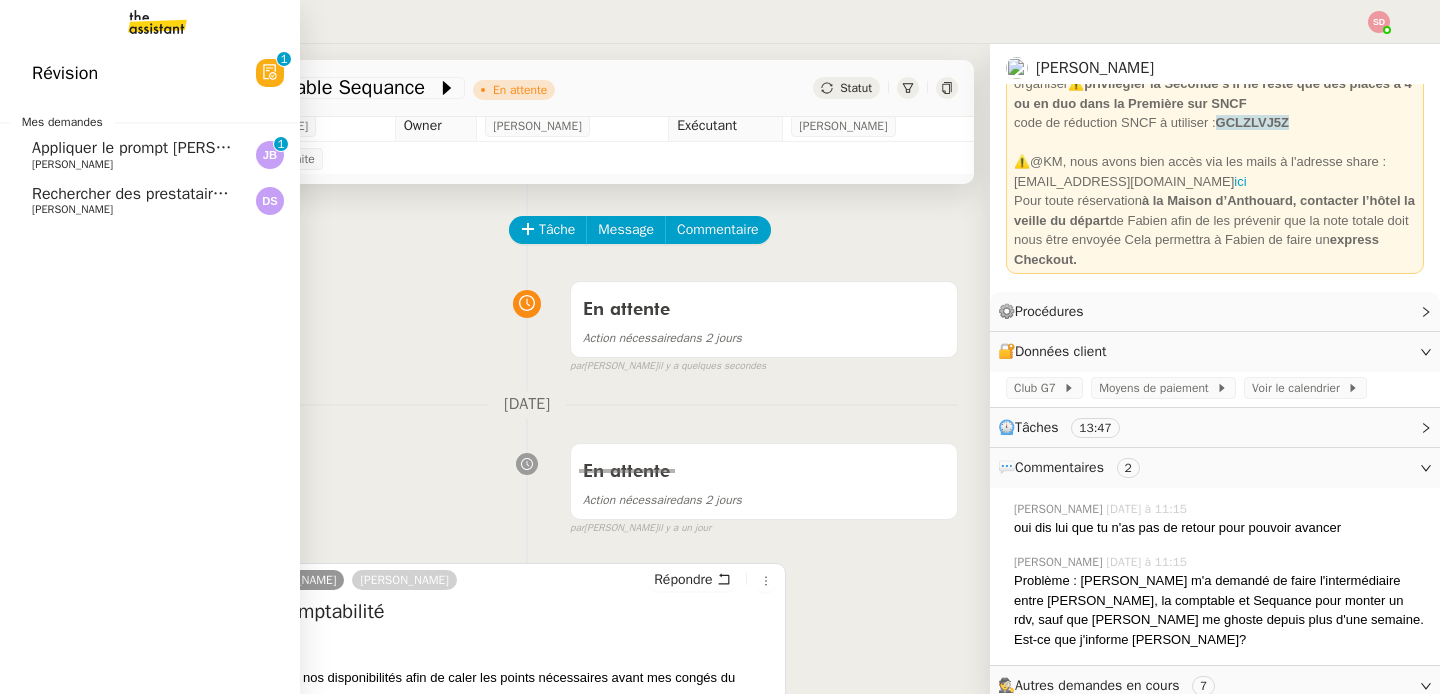 click on "[PERSON_NAME]" 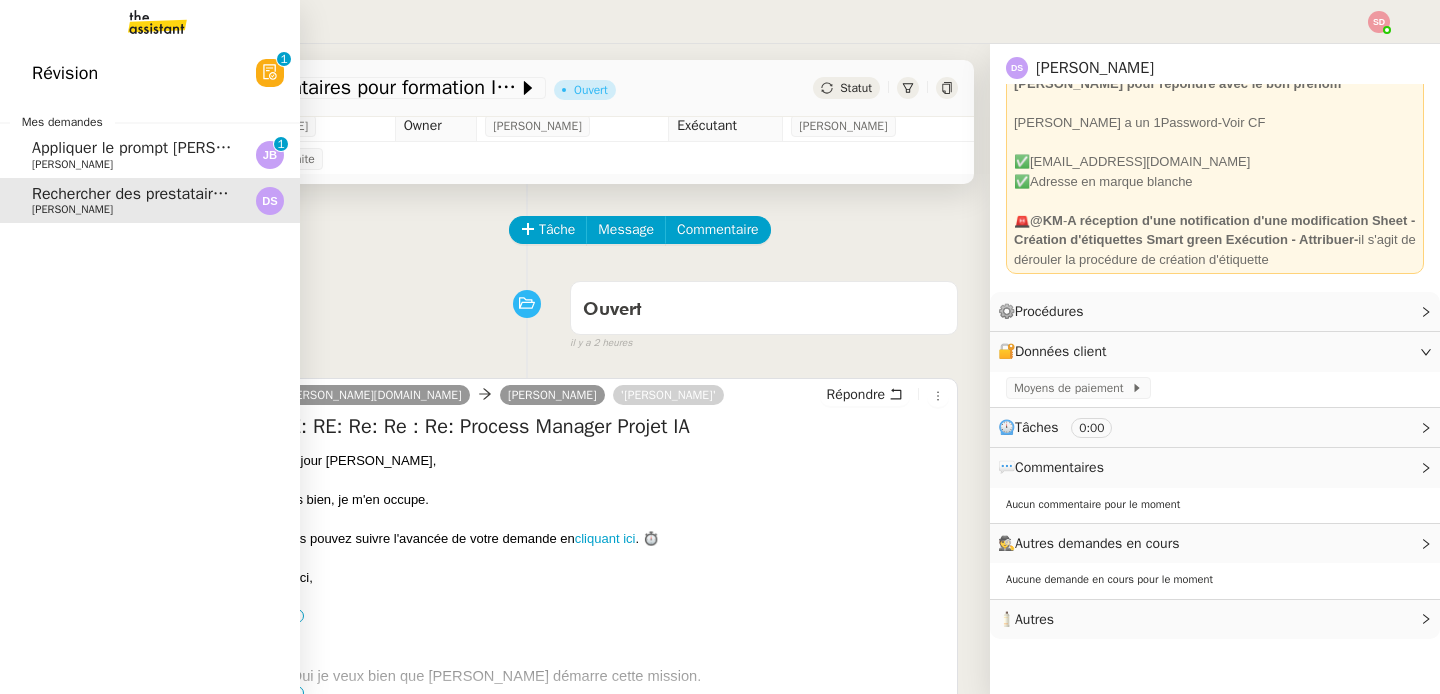 scroll, scrollTop: 124, scrollLeft: 0, axis: vertical 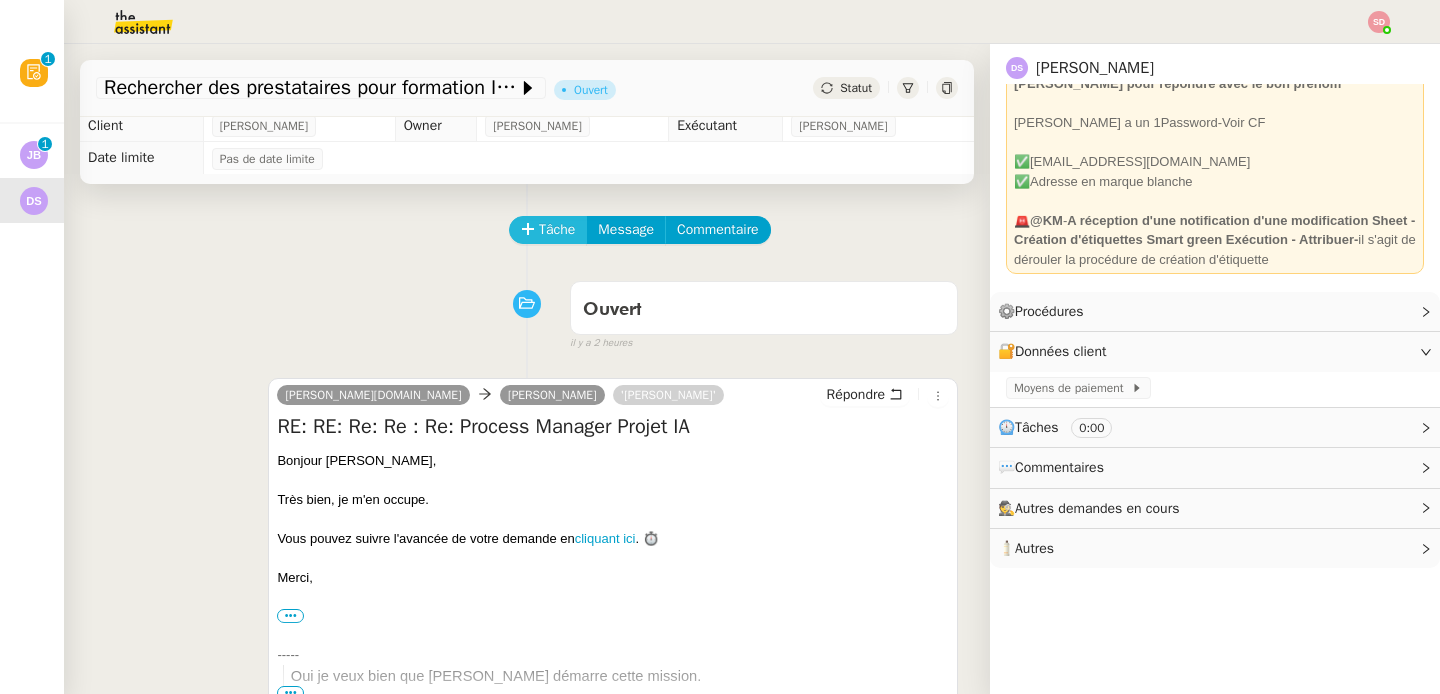 click on "Tâche" 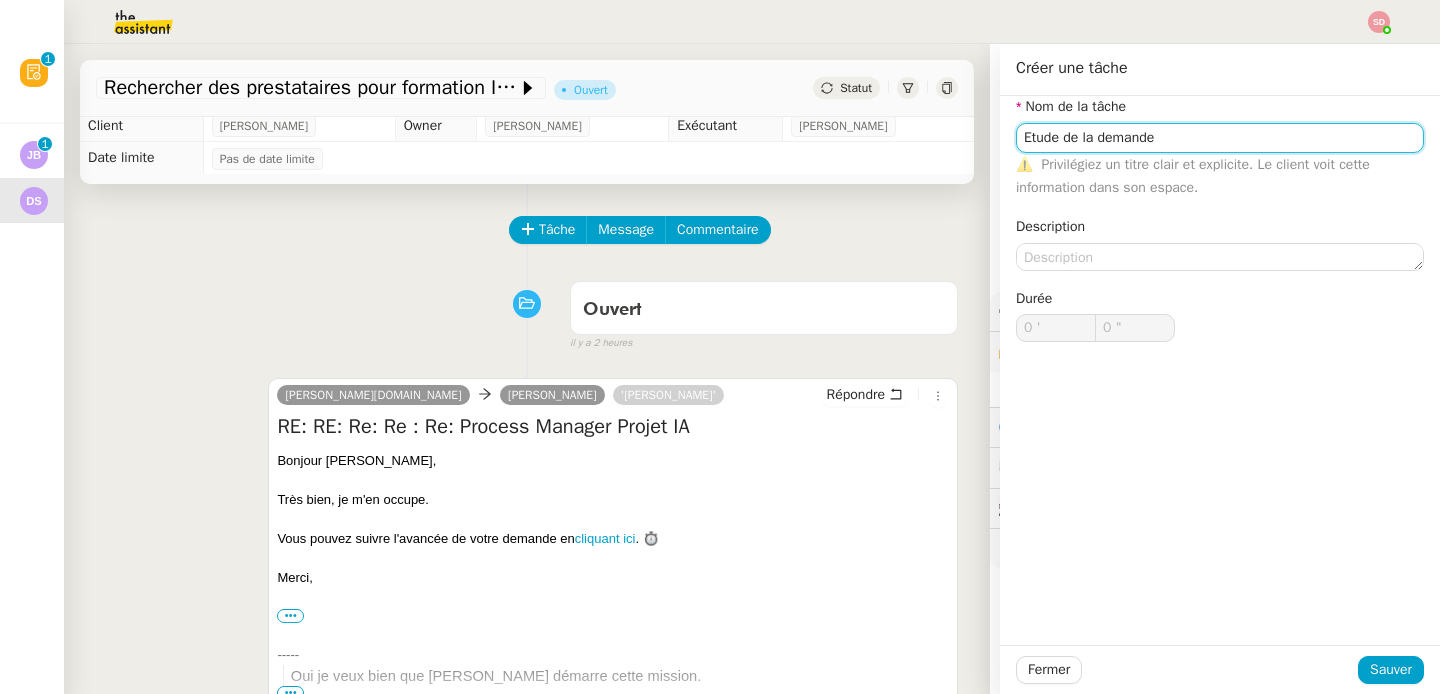 type on "Etude de la demande" 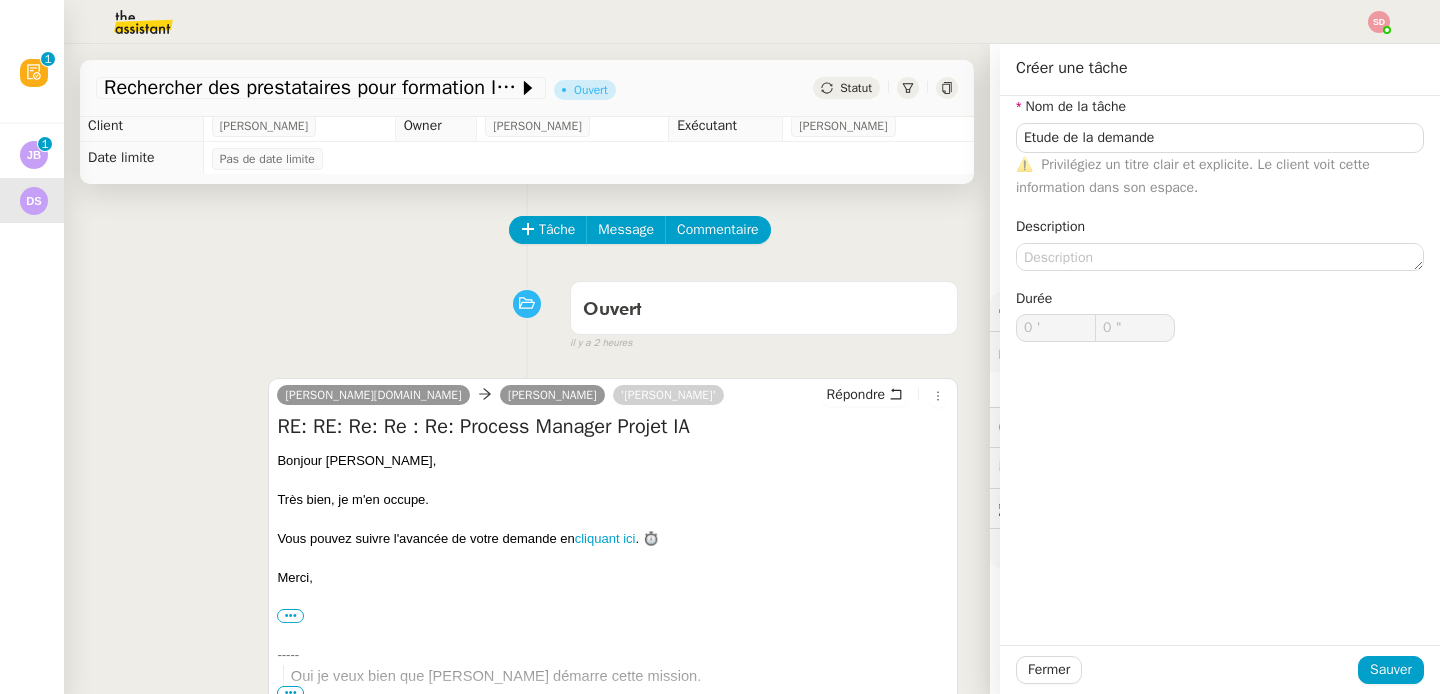 click on "Fermer Sauver" 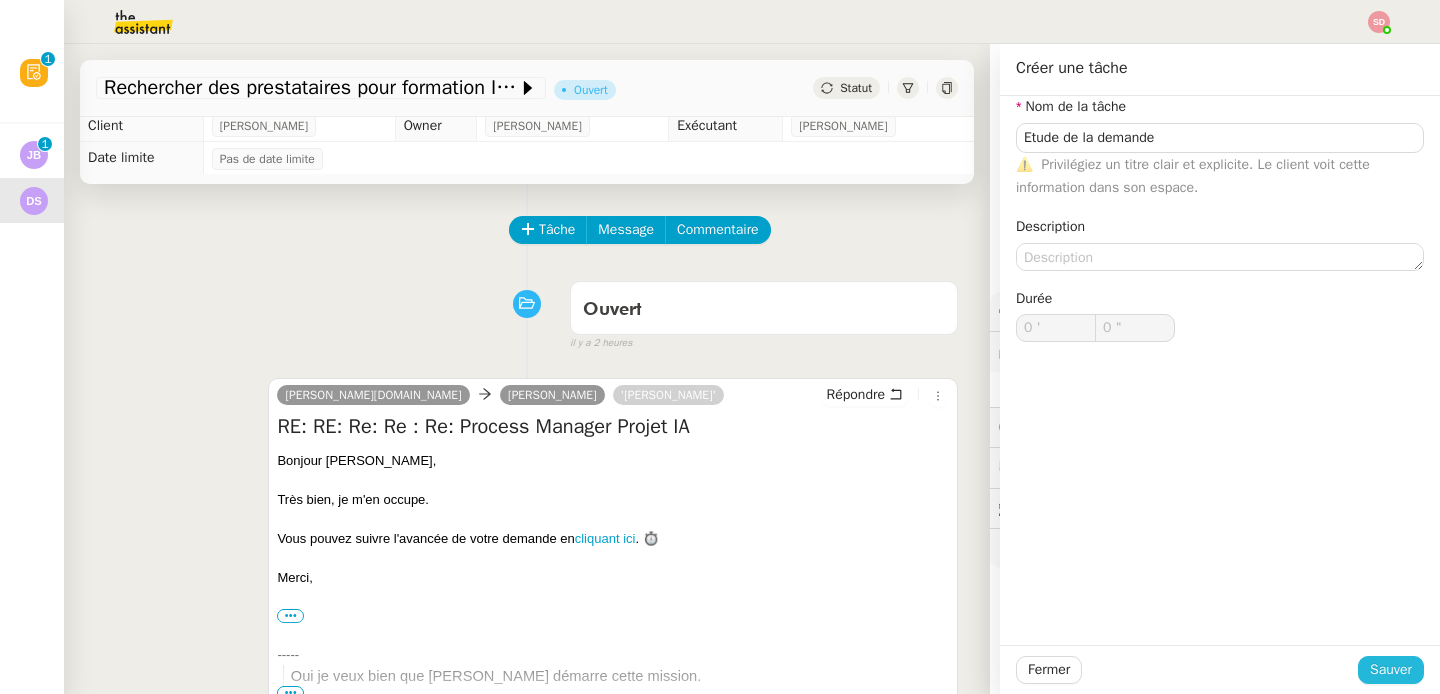 click on "Sauver" 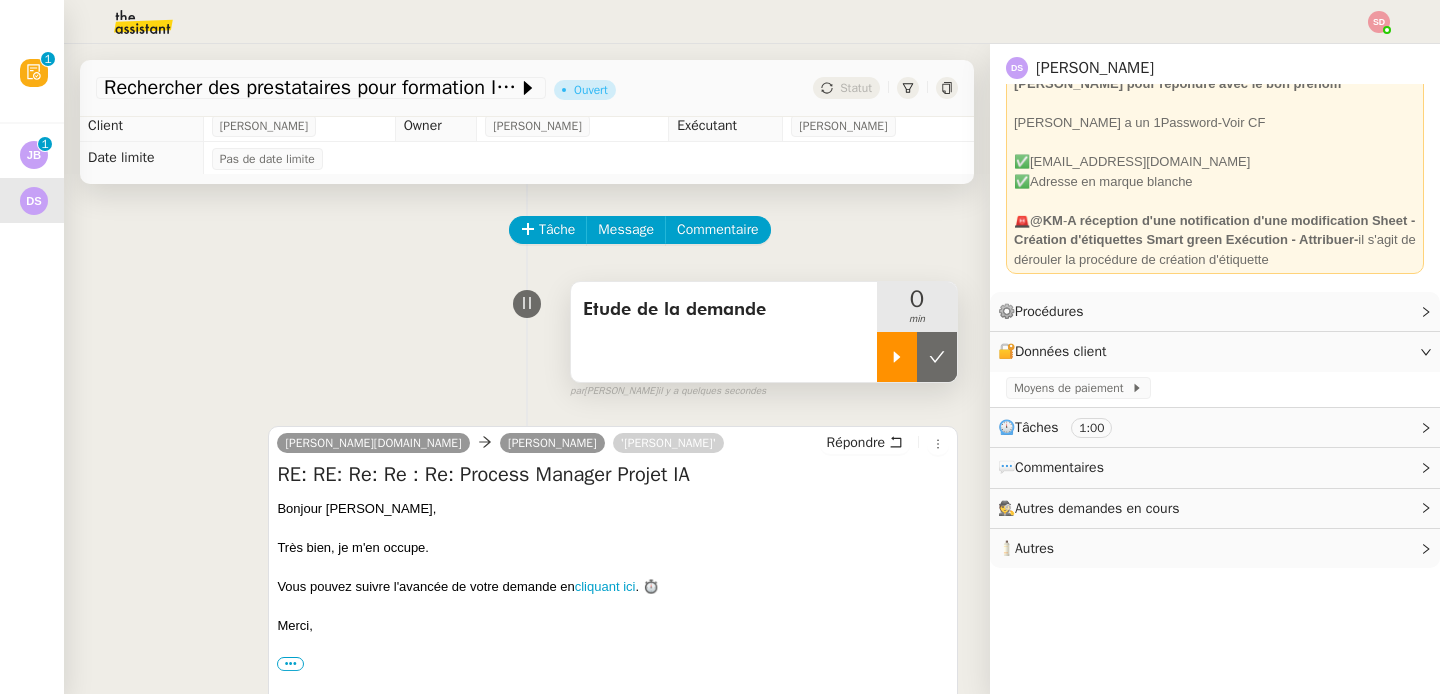 click 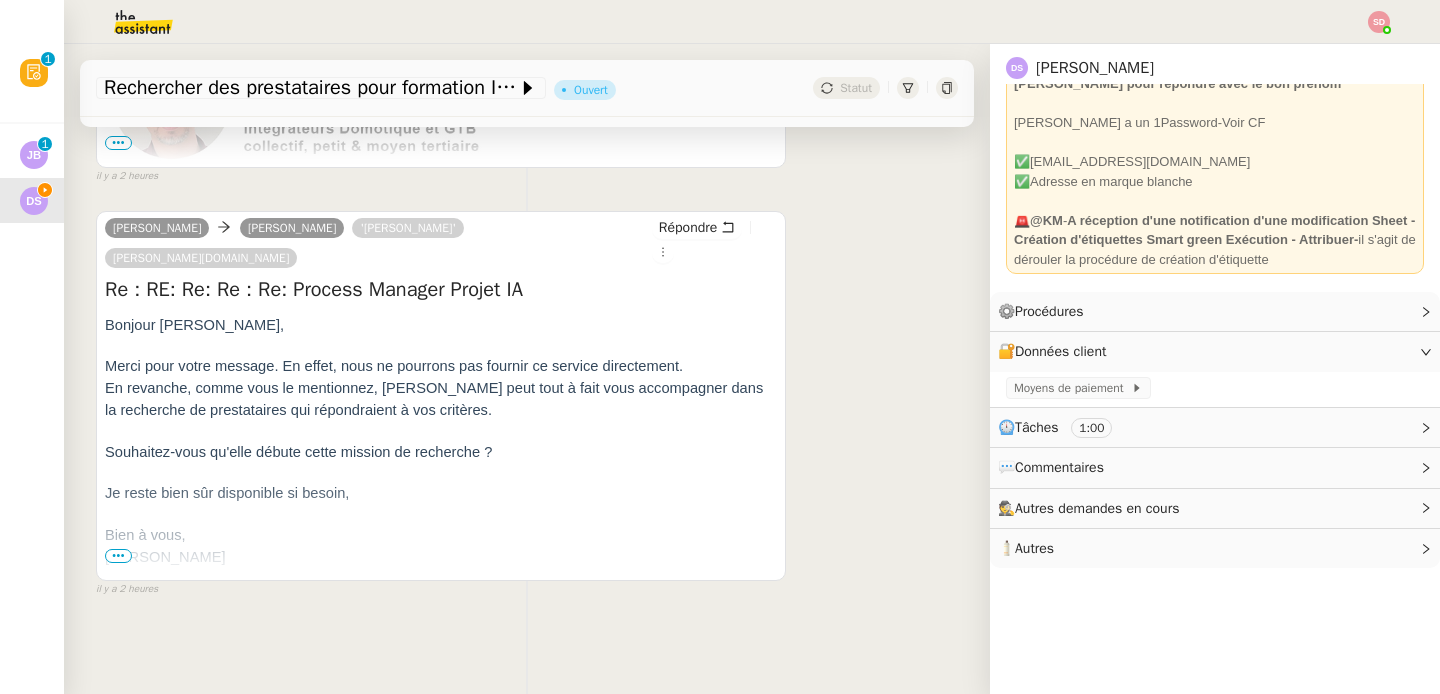 scroll, scrollTop: 1027, scrollLeft: 0, axis: vertical 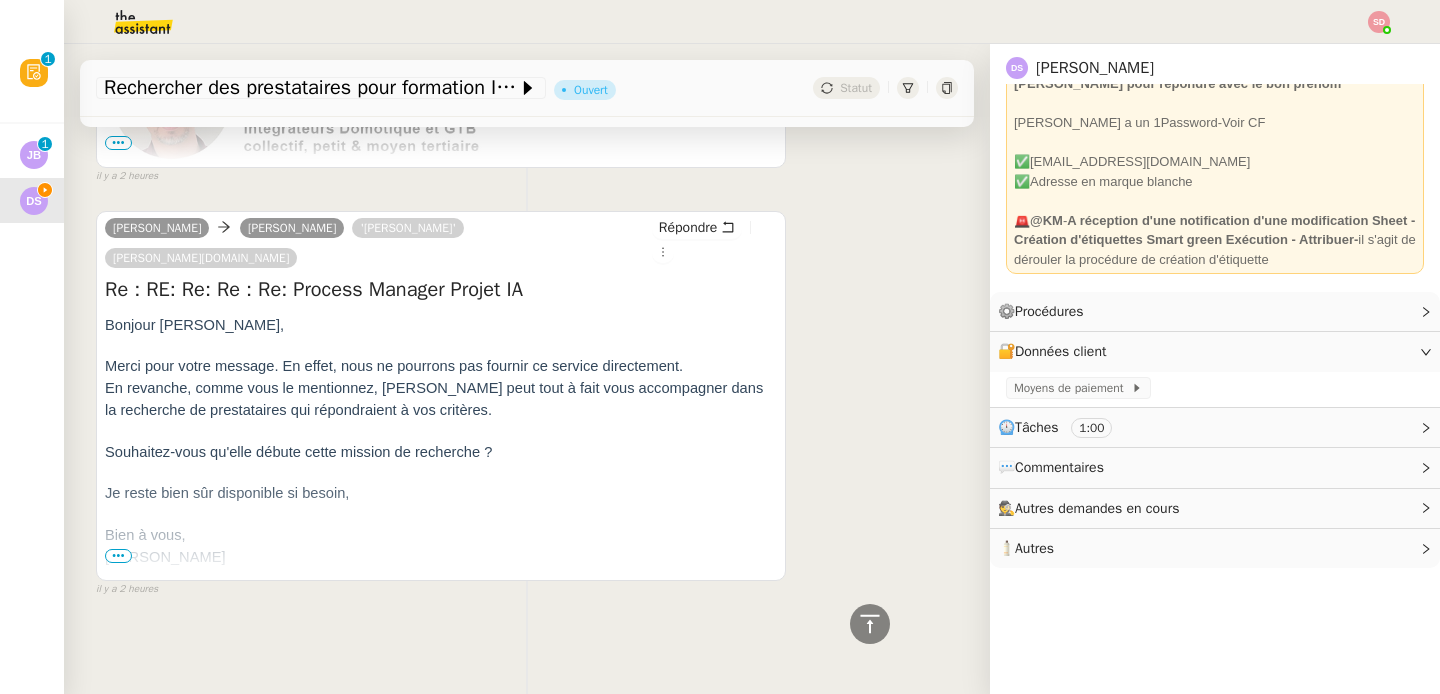 click on "•••" at bounding box center (118, 556) 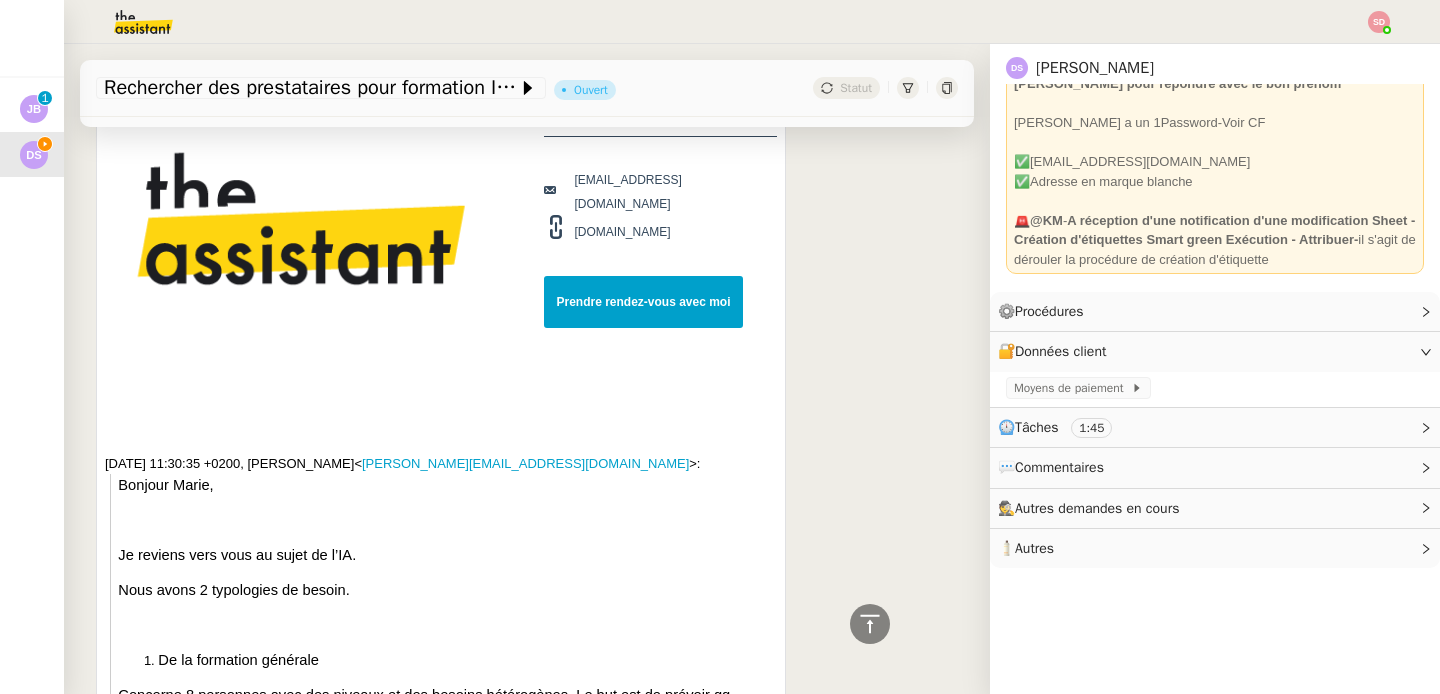 scroll, scrollTop: 1806, scrollLeft: 0, axis: vertical 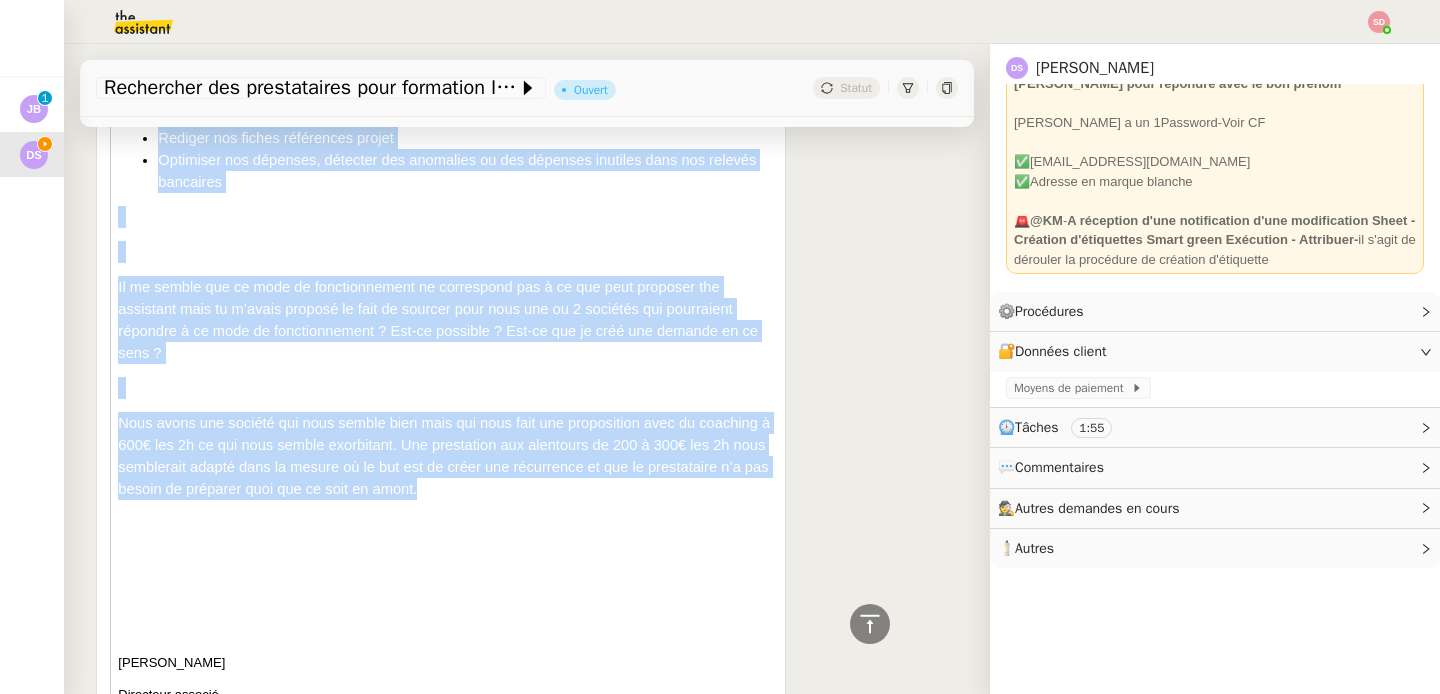 drag, startPoint x: 126, startPoint y: 459, endPoint x: 604, endPoint y: 508, distance: 480.50494 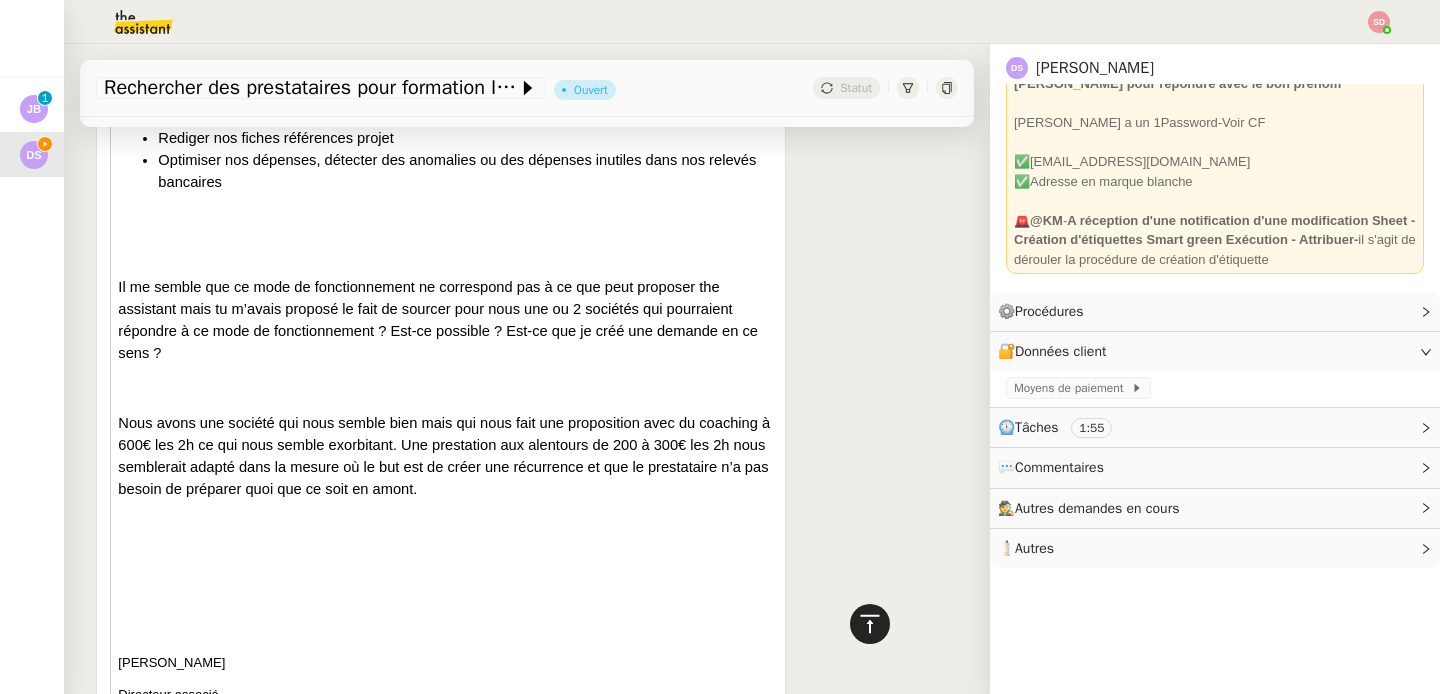 click 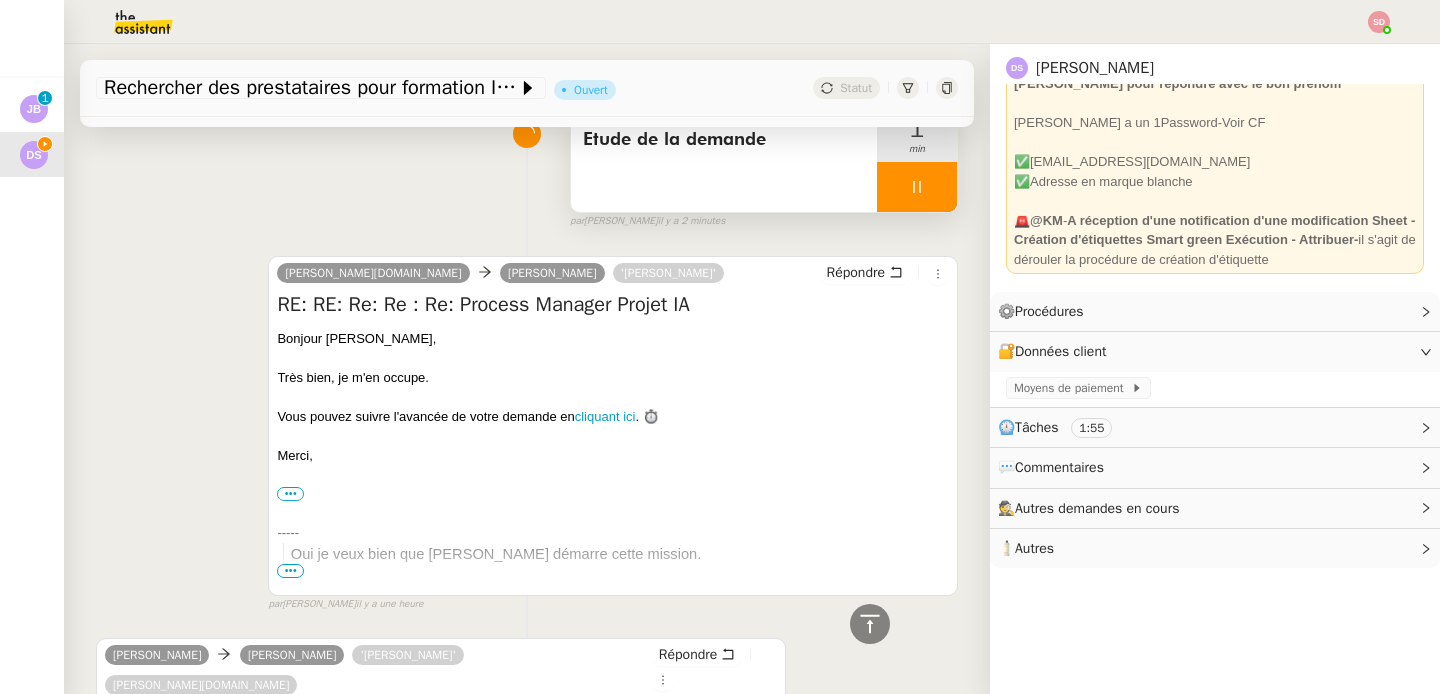 scroll, scrollTop: 0, scrollLeft: 0, axis: both 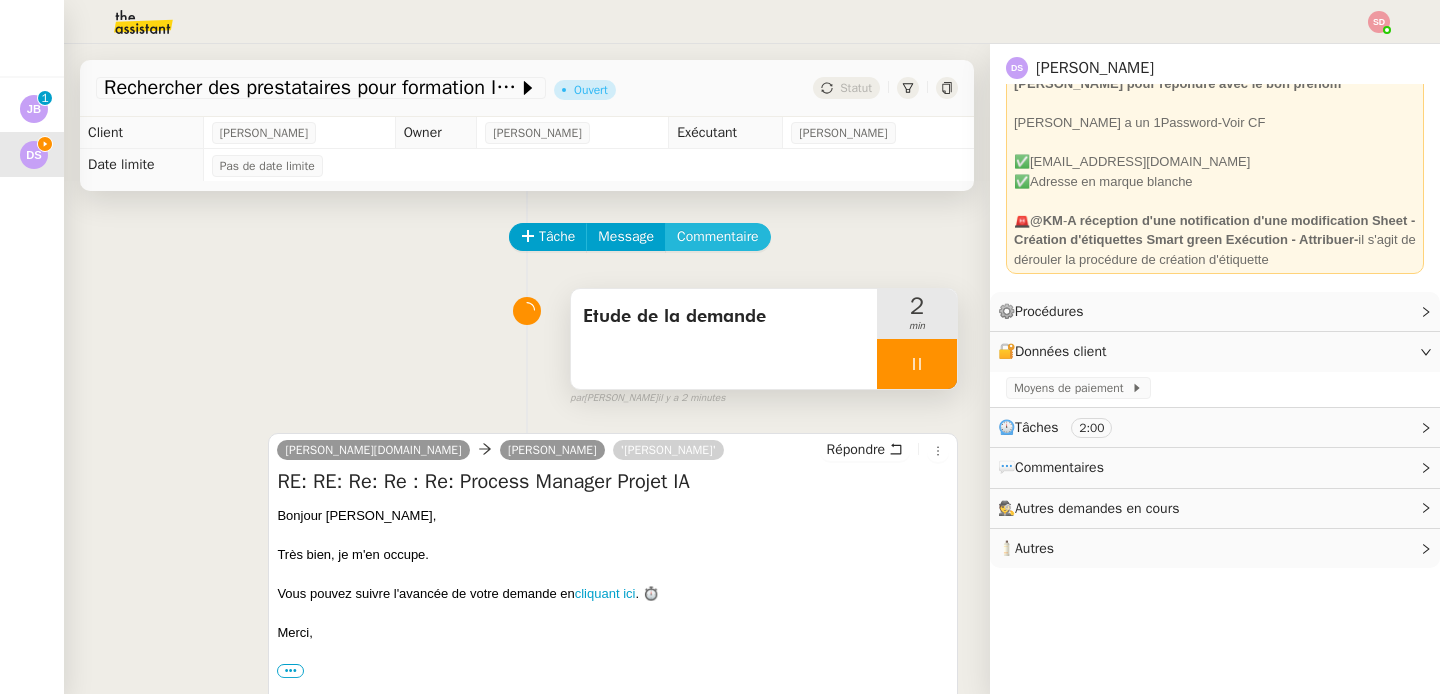 click on "Commentaire" 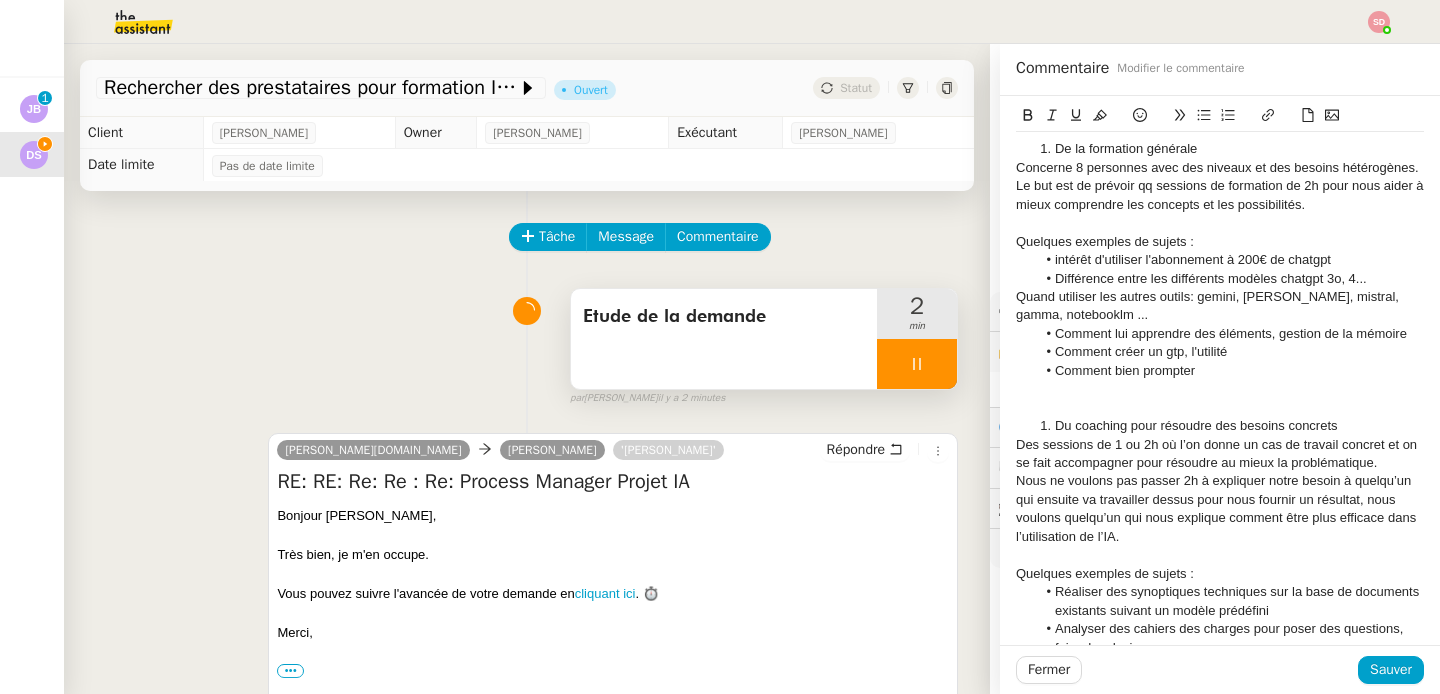 scroll, scrollTop: 0, scrollLeft: 0, axis: both 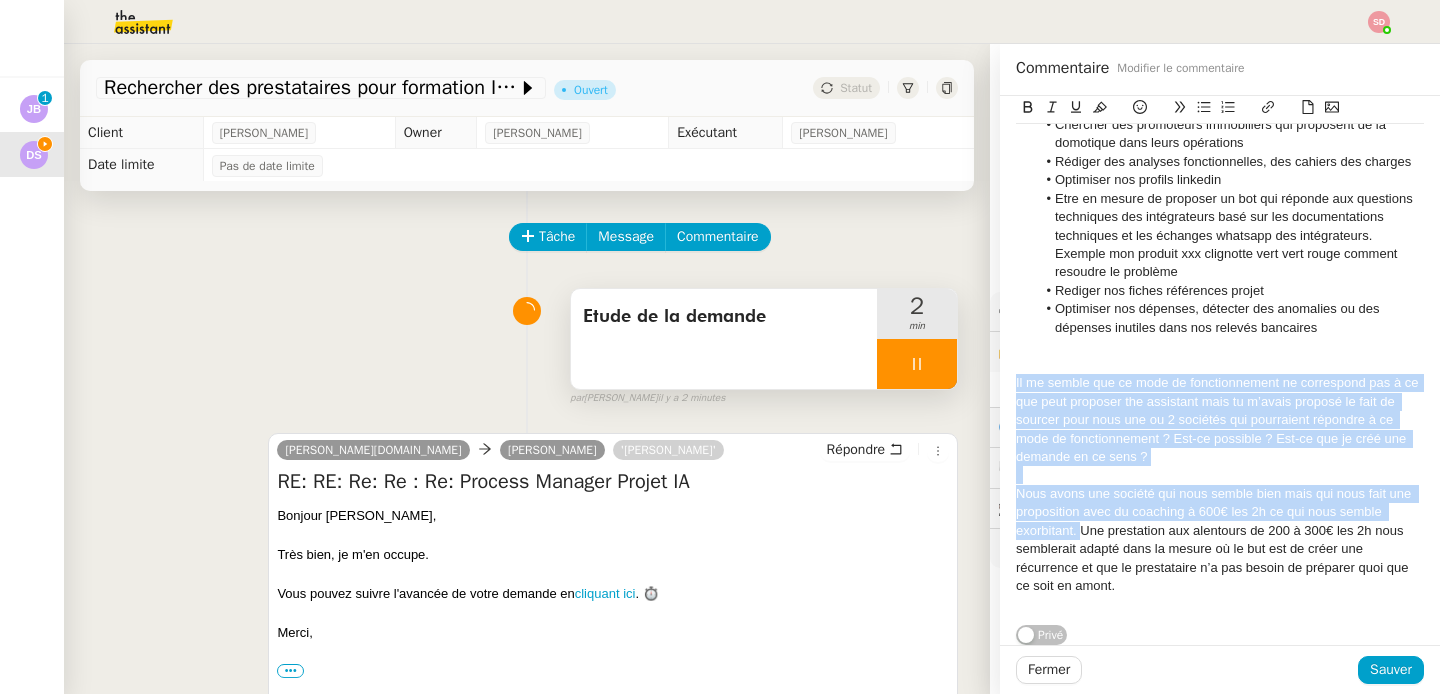 drag, startPoint x: 1002, startPoint y: 530, endPoint x: 1066, endPoint y: 523, distance: 64.381676 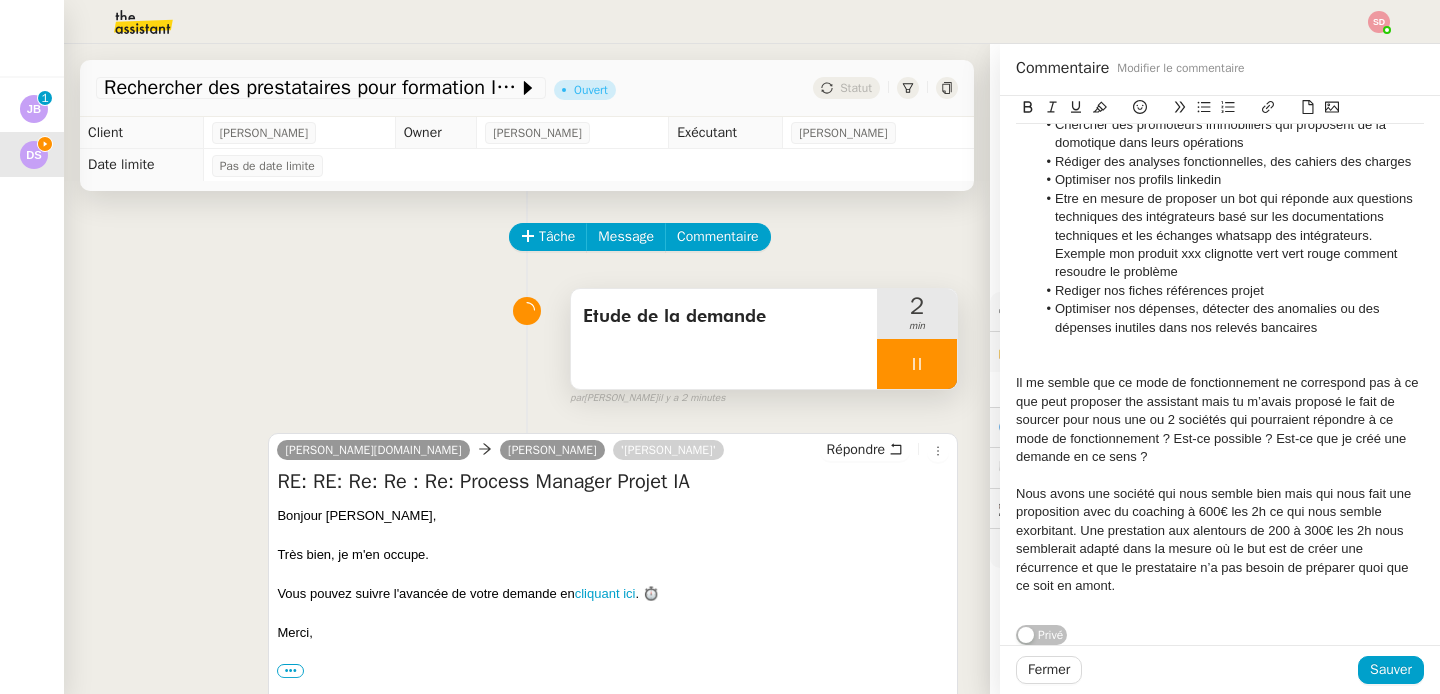 scroll, scrollTop: 460, scrollLeft: 0, axis: vertical 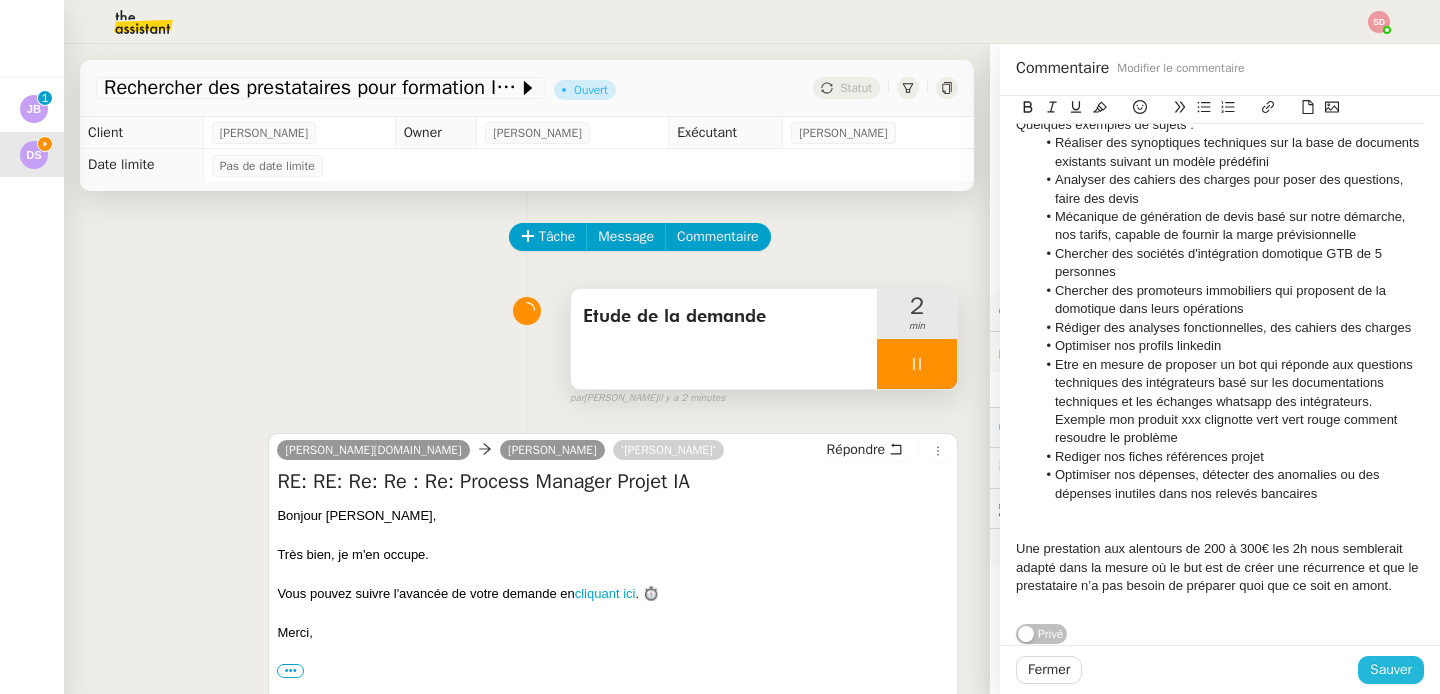 click on "Sauver" 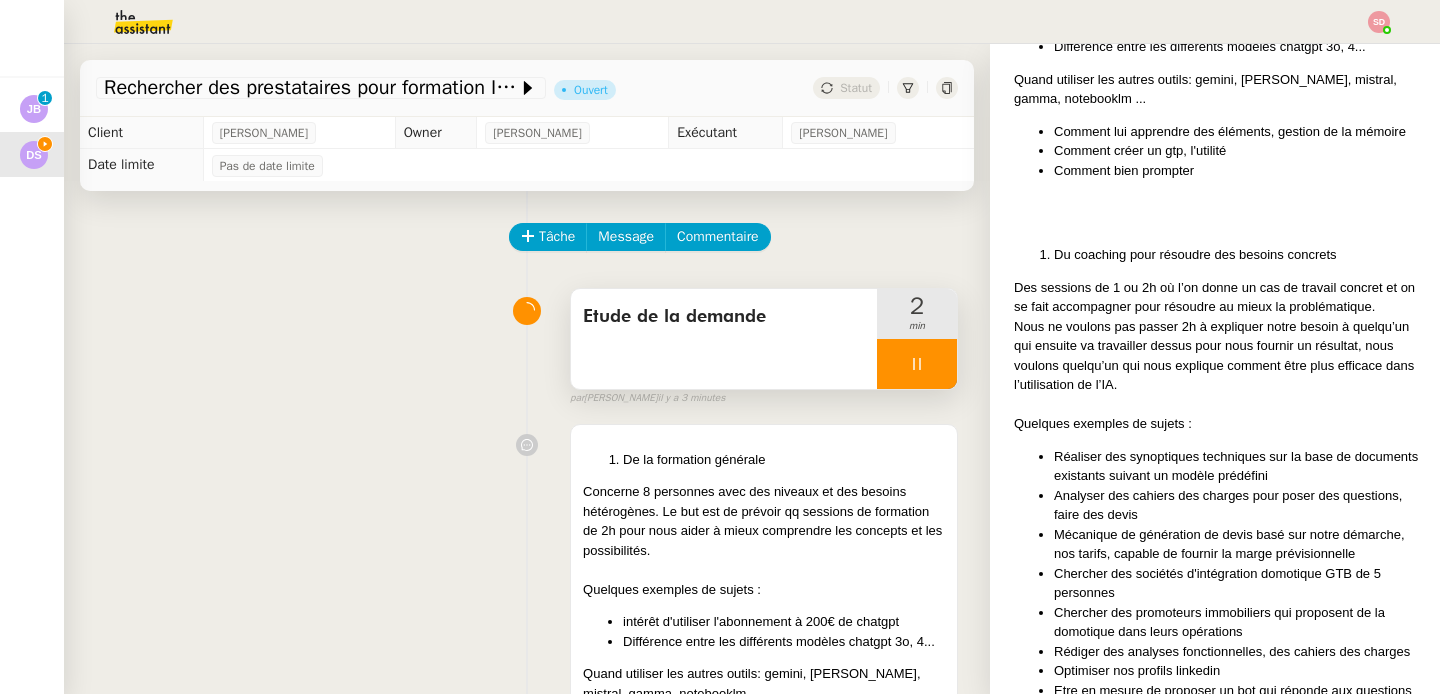 scroll, scrollTop: 0, scrollLeft: 0, axis: both 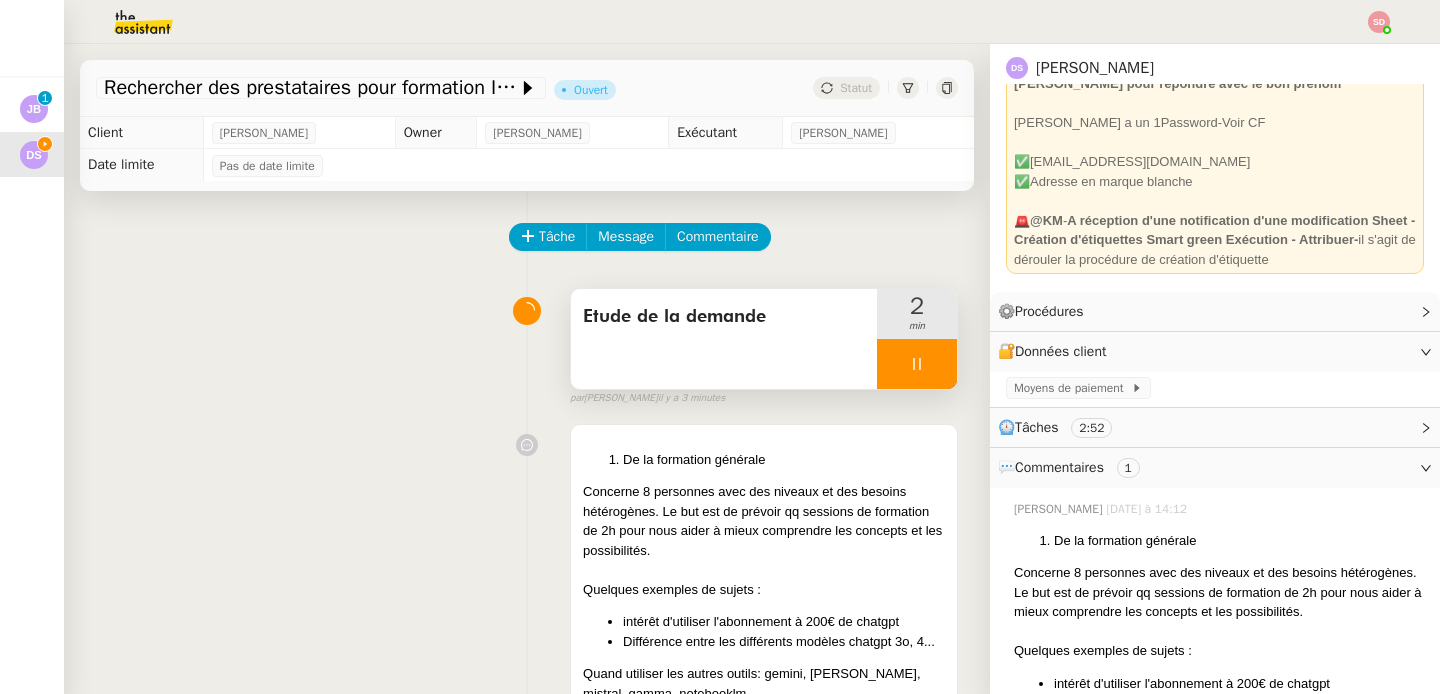 click at bounding box center (917, 364) 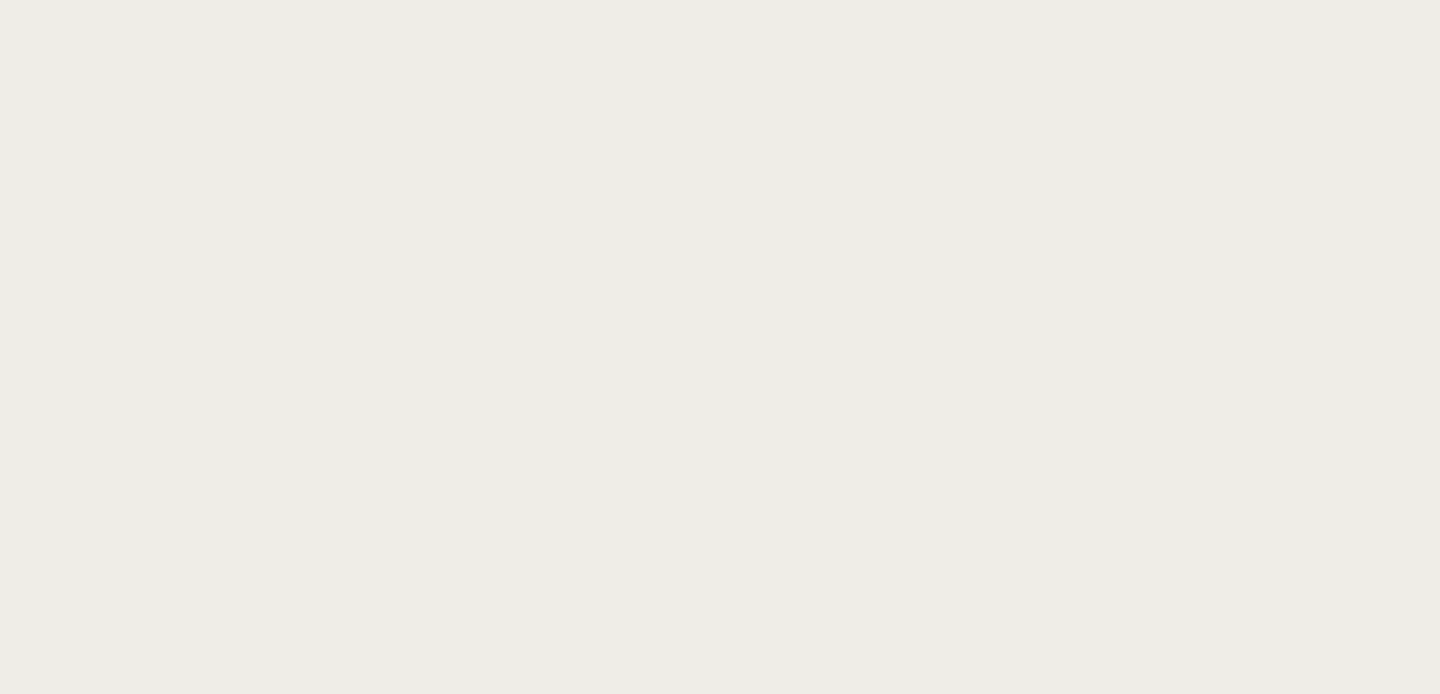 scroll, scrollTop: 0, scrollLeft: 0, axis: both 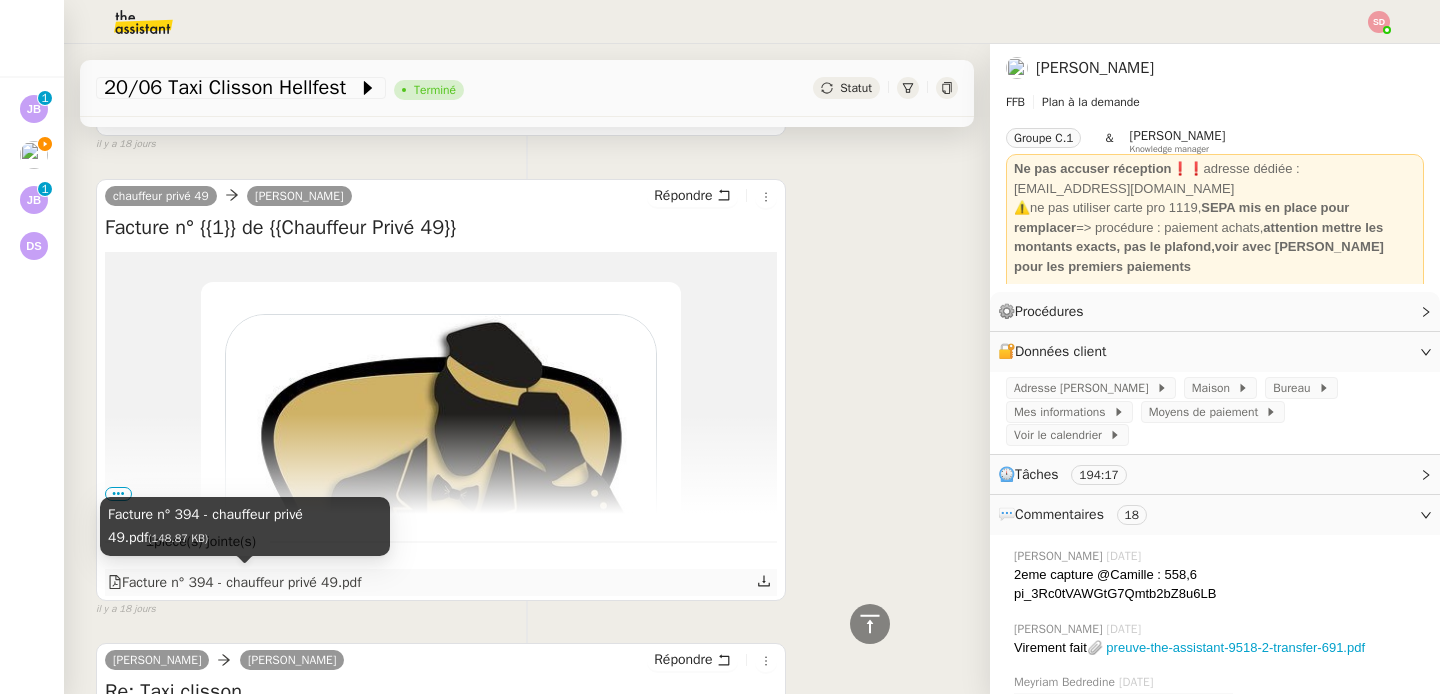 click on "Facture n° 394 - chauffeur privé 49.pdf" 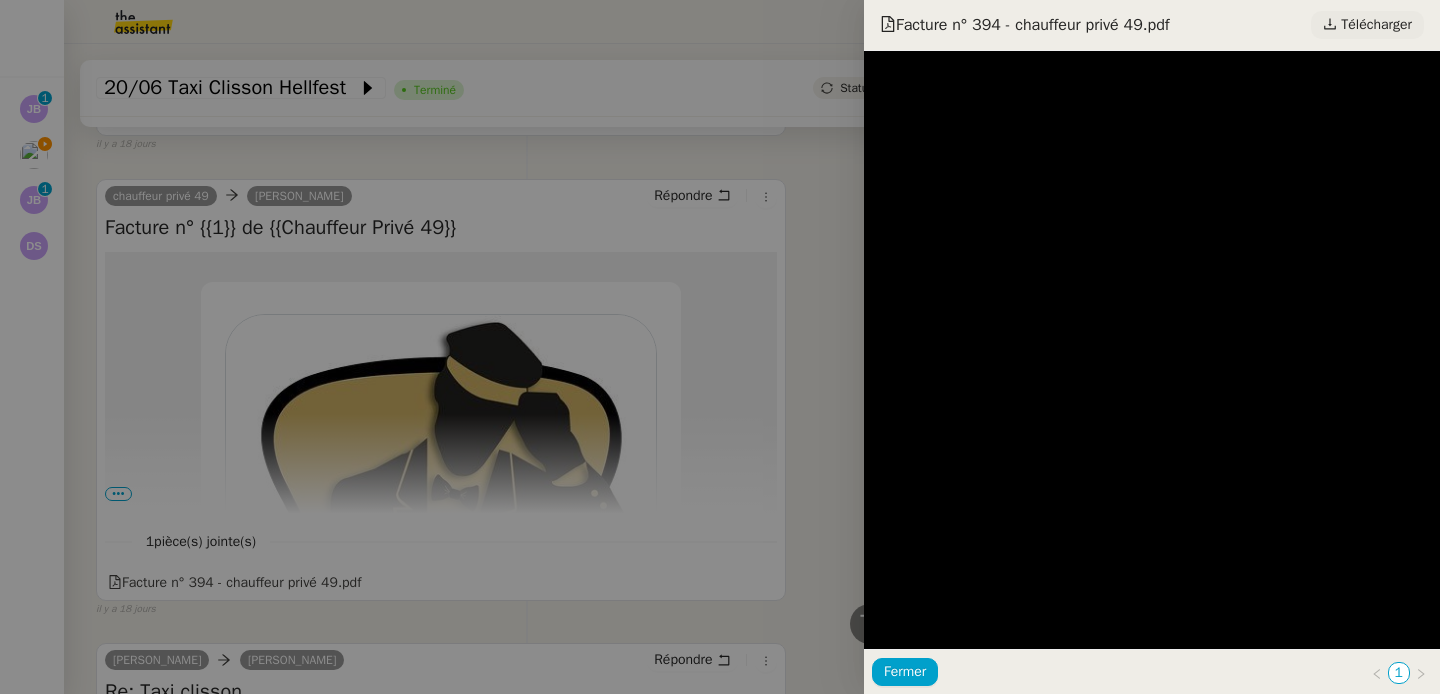 click on "Télécharger" at bounding box center [1376, 25] 